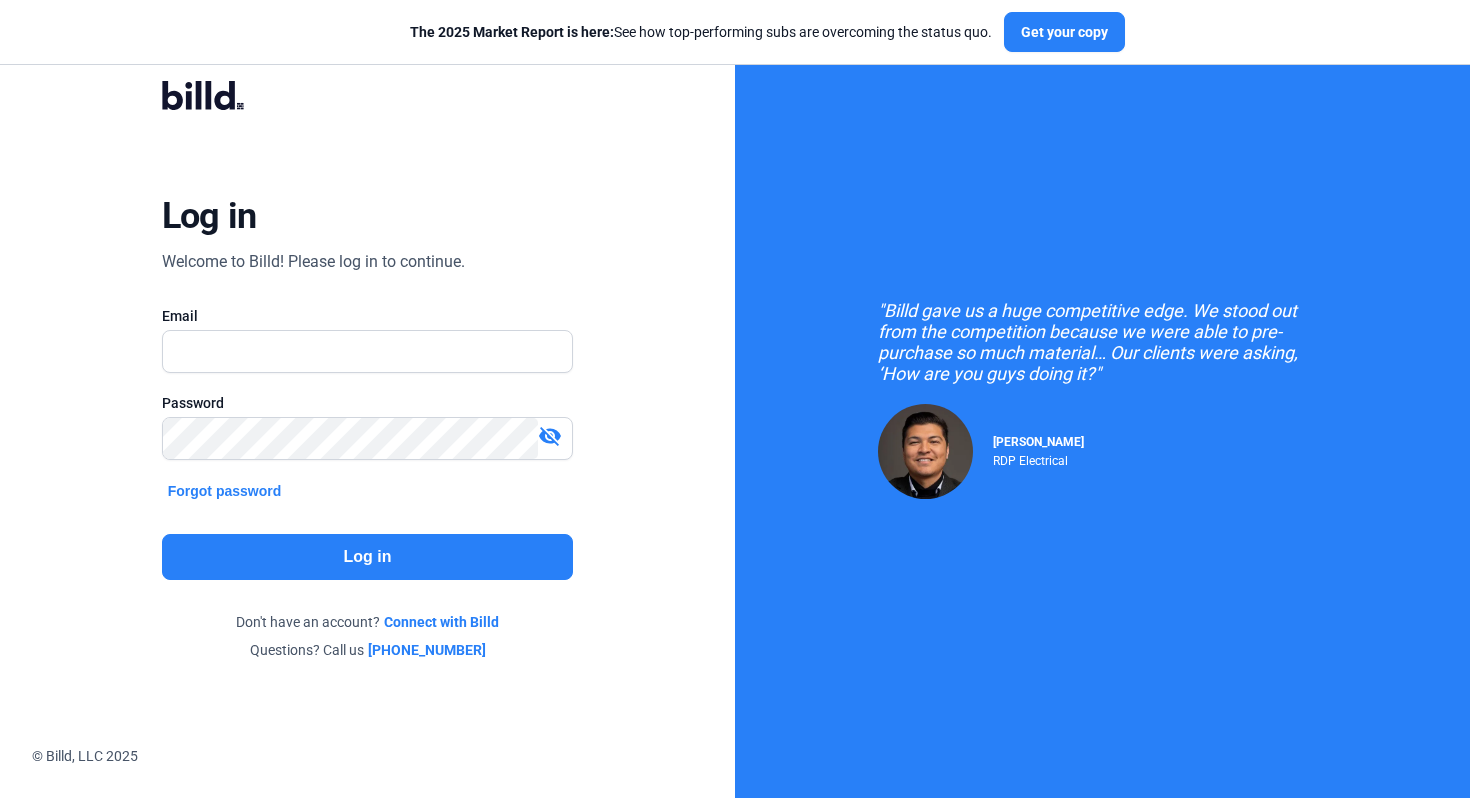 scroll, scrollTop: 0, scrollLeft: 0, axis: both 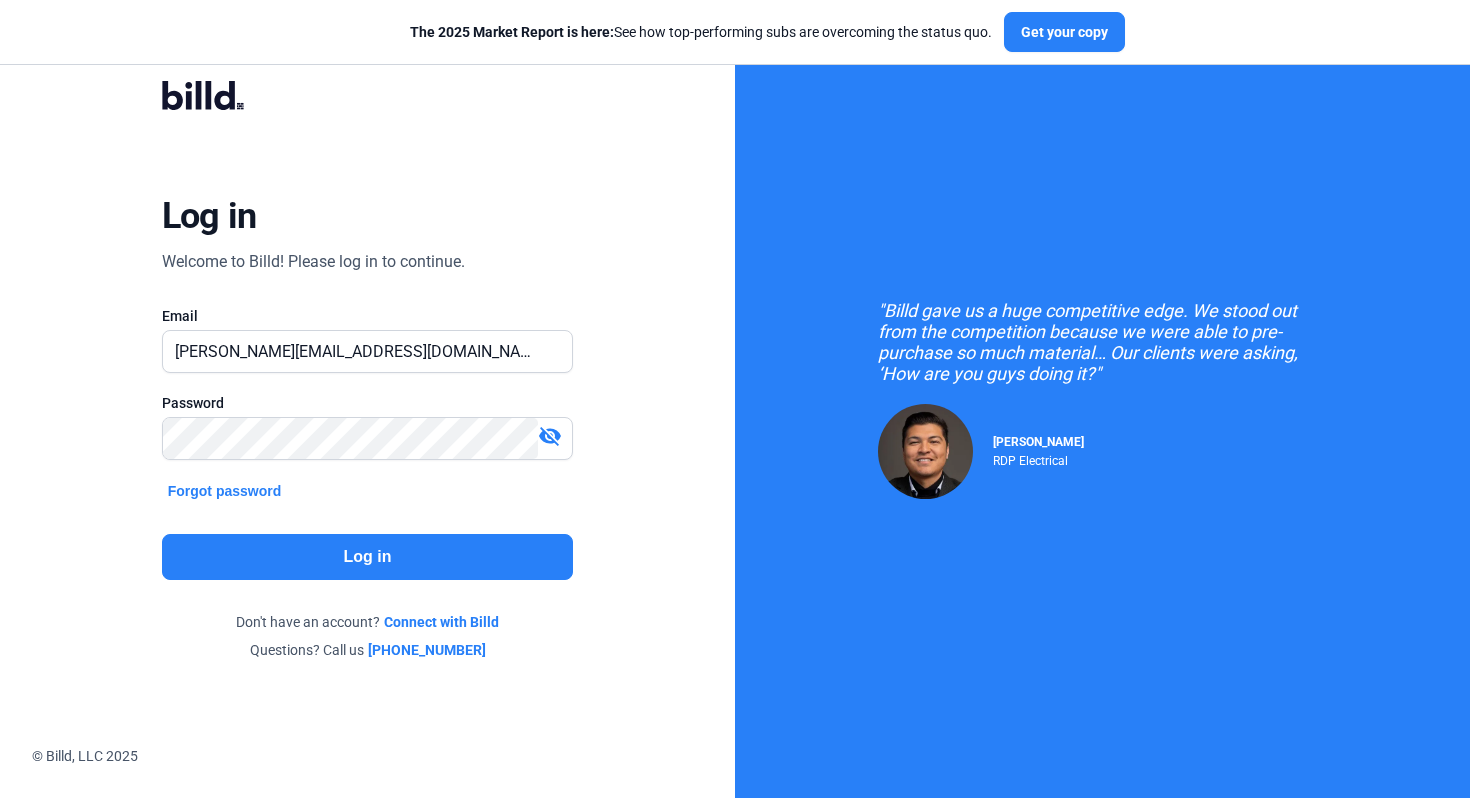 click on "Log in" 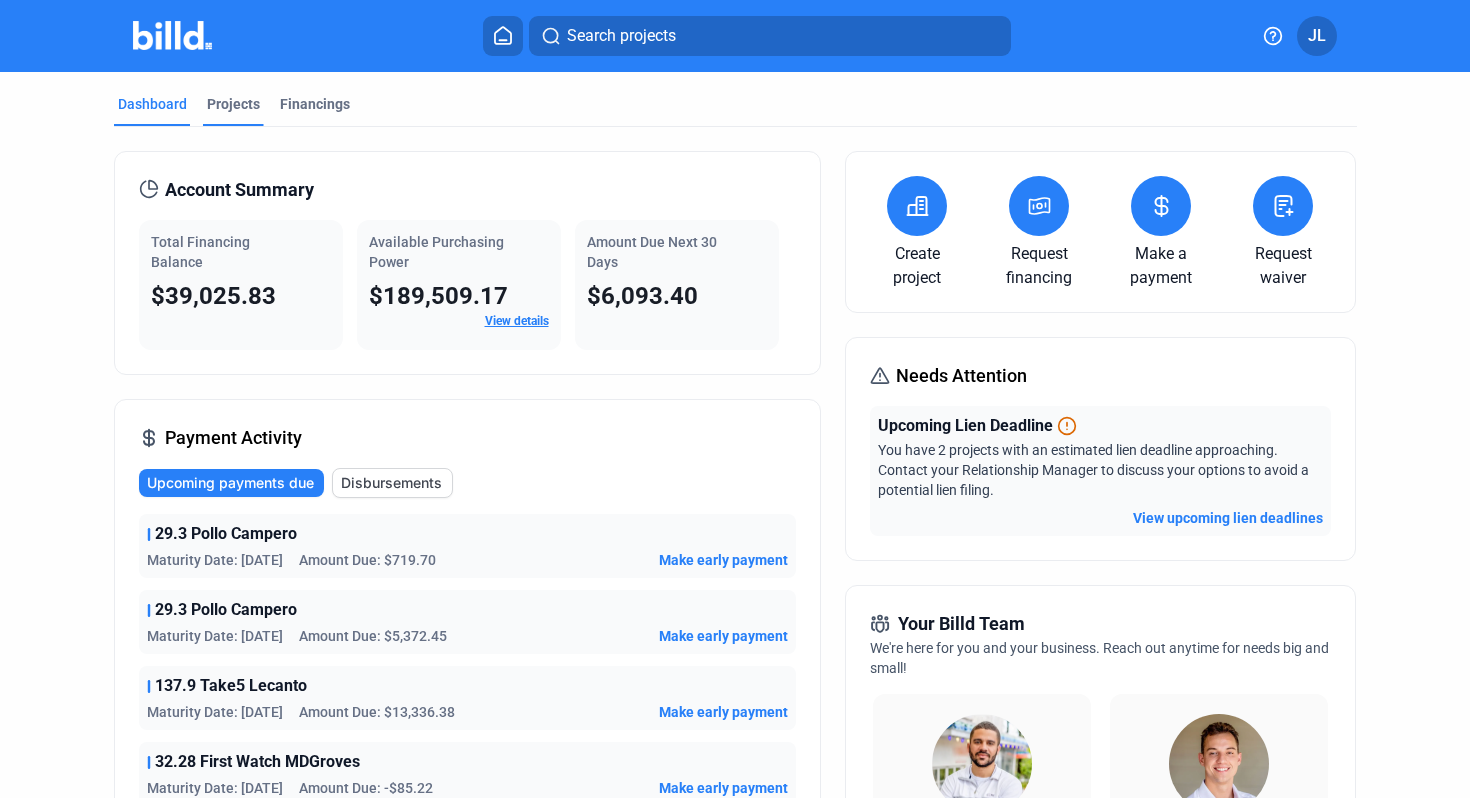 click on "Projects" at bounding box center [233, 104] 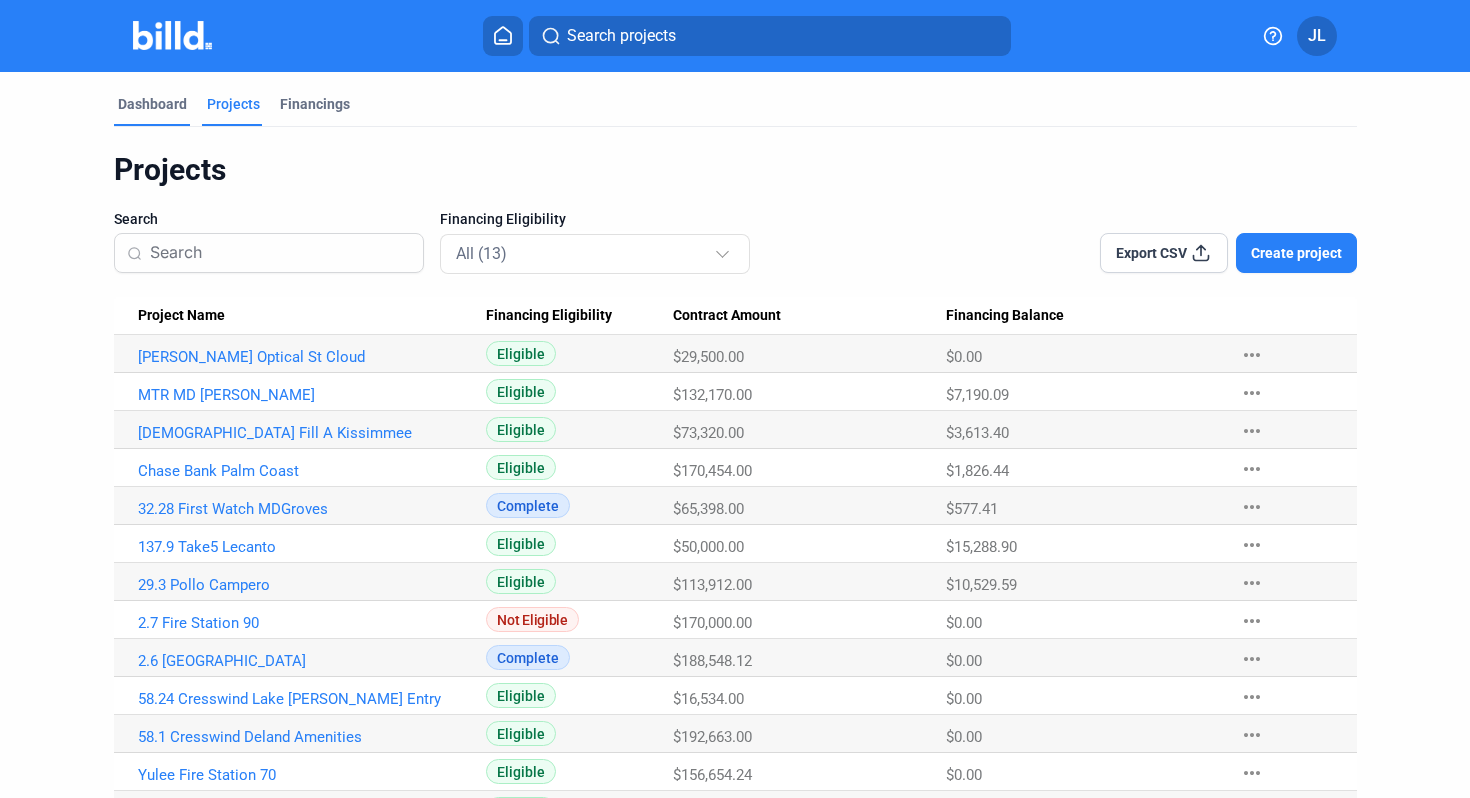 click on "Dashboard" at bounding box center [152, 104] 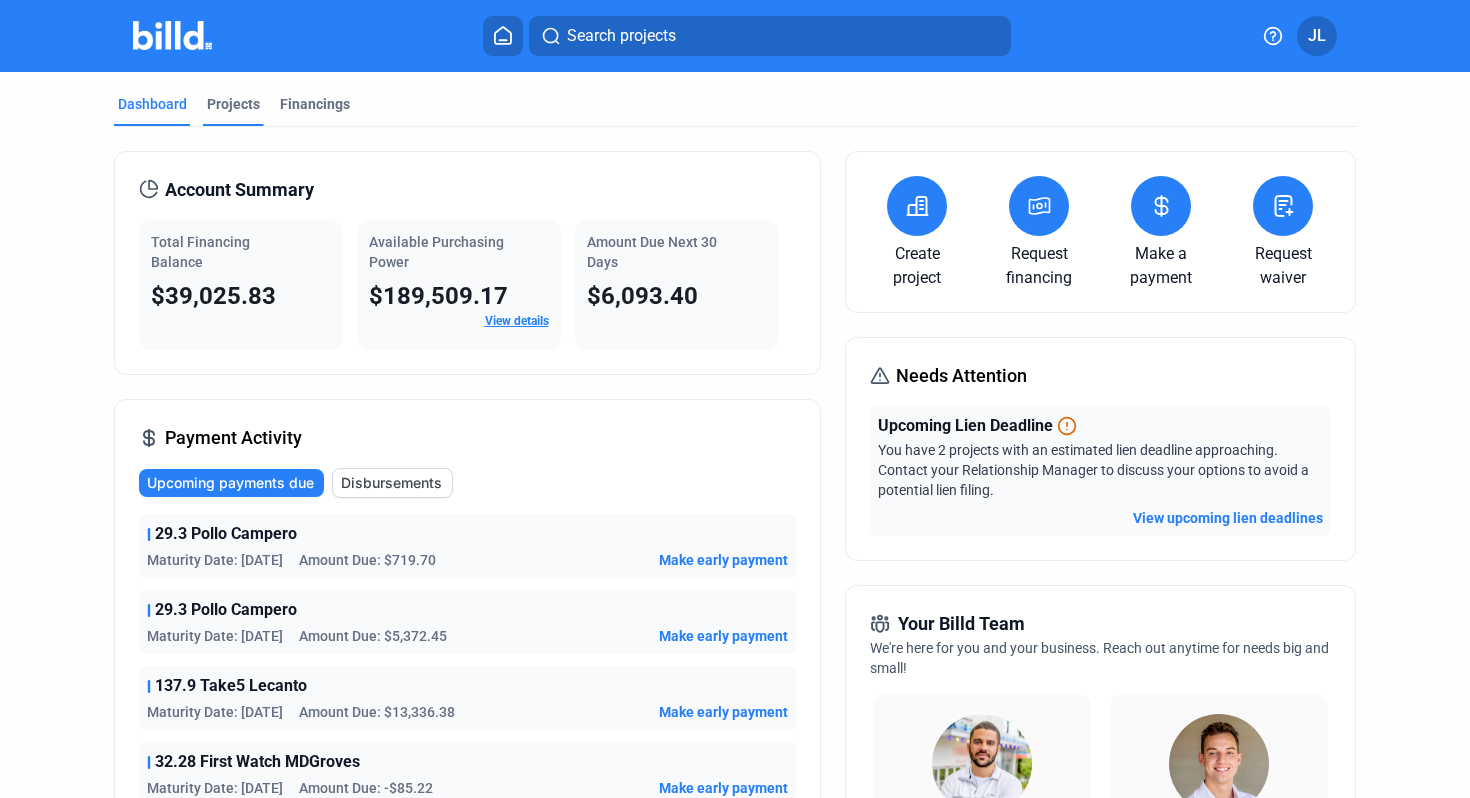 click on "Projects" at bounding box center [233, 104] 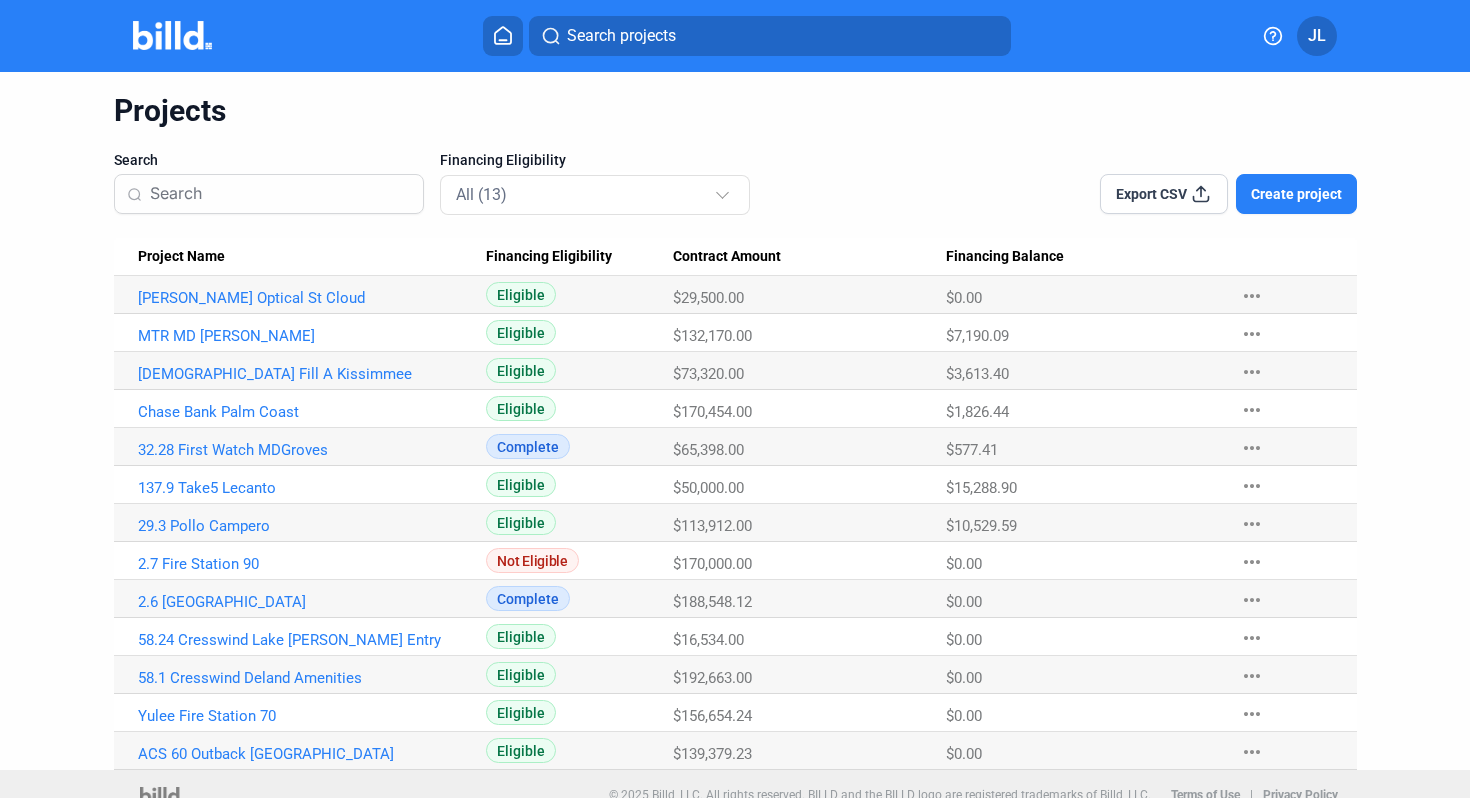 scroll, scrollTop: 61, scrollLeft: 0, axis: vertical 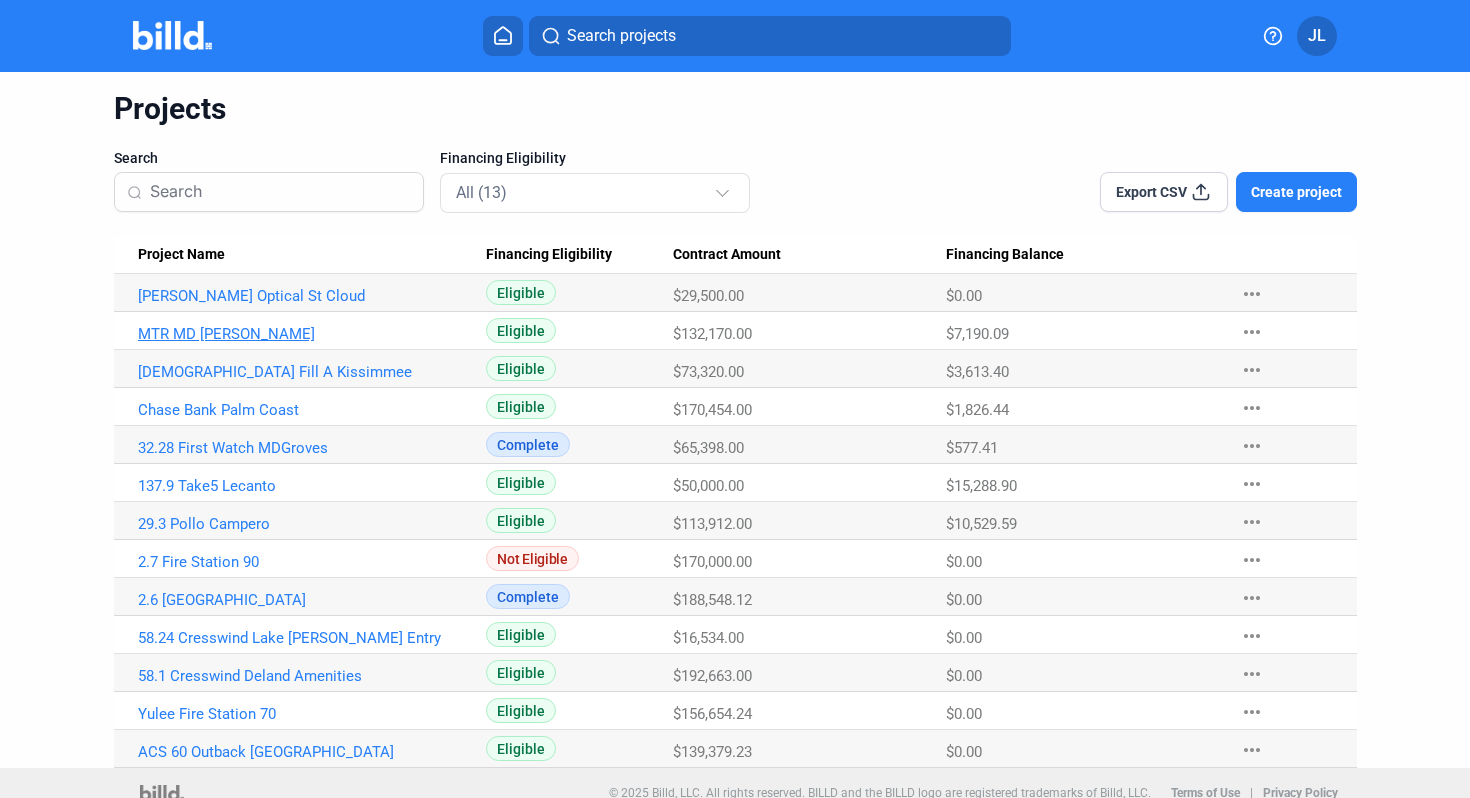 click on "MTR MD [PERSON_NAME]" at bounding box center (303, 296) 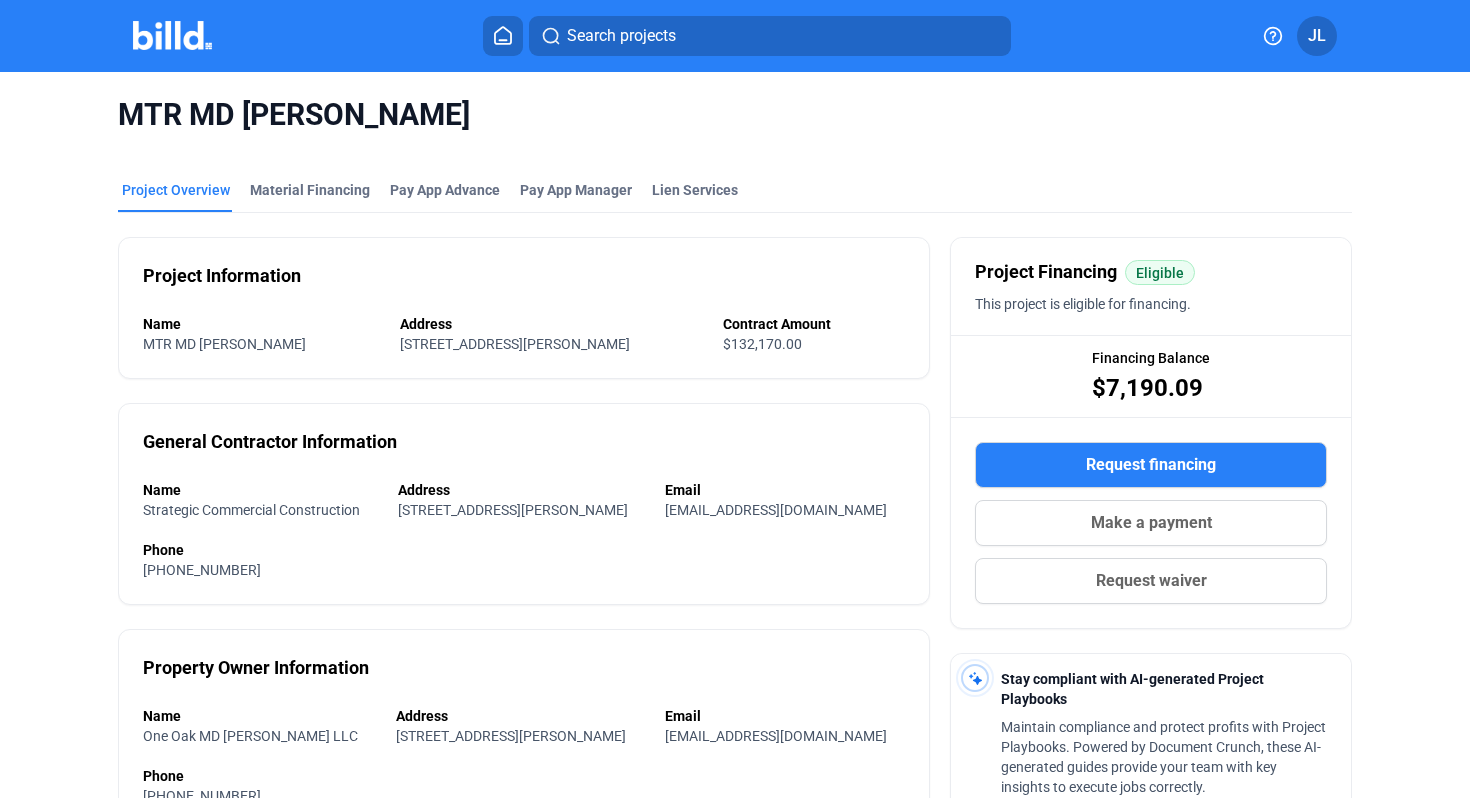 click on "Project Overview Material Financing Pay App Advance Pay App Manager Lien Services Project Information Name MTR [GEOGRAPHIC_DATA][PERSON_NAME] Address [STREET_ADDRESS][PERSON_NAME] Contract Amount $132,170.00 General Contractor Information Name Strategic Commercial Construction Address [STREET_ADDRESS][PERSON_NAME] Email [EMAIL_ADDRESS][DOMAIN_NAME] Phone [PHONE_NUMBER] Property Owner Information Name [GEOGRAPHIC_DATA][PERSON_NAME] LLC Address [STREET_ADDRESS][PERSON_NAME] Email [EMAIL_ADDRESS][DOMAIN_NAME] Phone [PHONE_NUMBER] Information doesn’t look right on this page? Please contact your Relationship Manager. Project Financing  Eligible  This project is eligible for financing. Financing Balance $7,190.09  Request financing  Make a payment Request waiver Stay compliant with AI-generated Project Playbooks  Get your Project Playbook  Files Upload file File Name Date Added Nextland_MTR_MDGroves_Contract.pdf 2.09 MB [DATE]  more_vert" 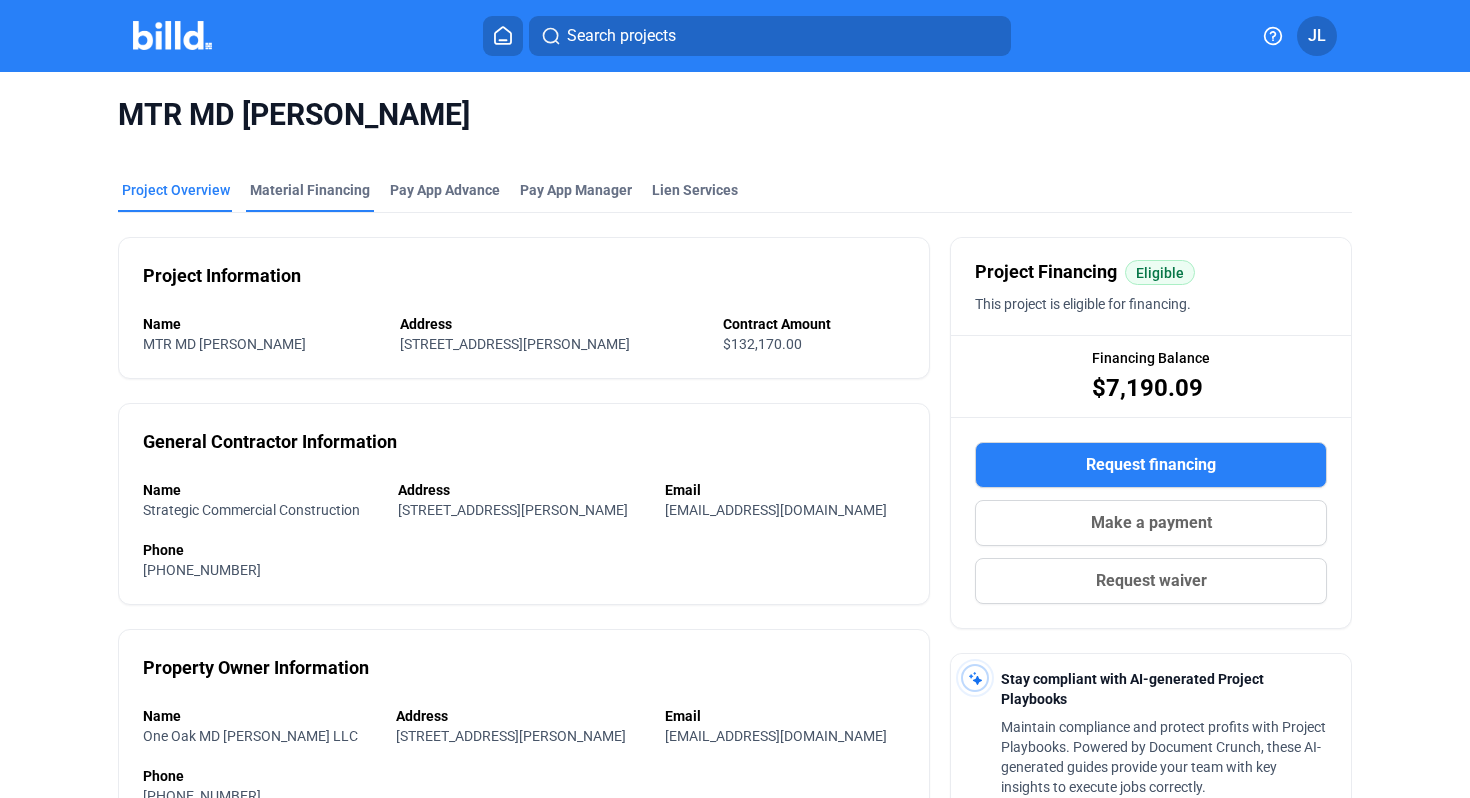 click on "Material Financing" at bounding box center [310, 190] 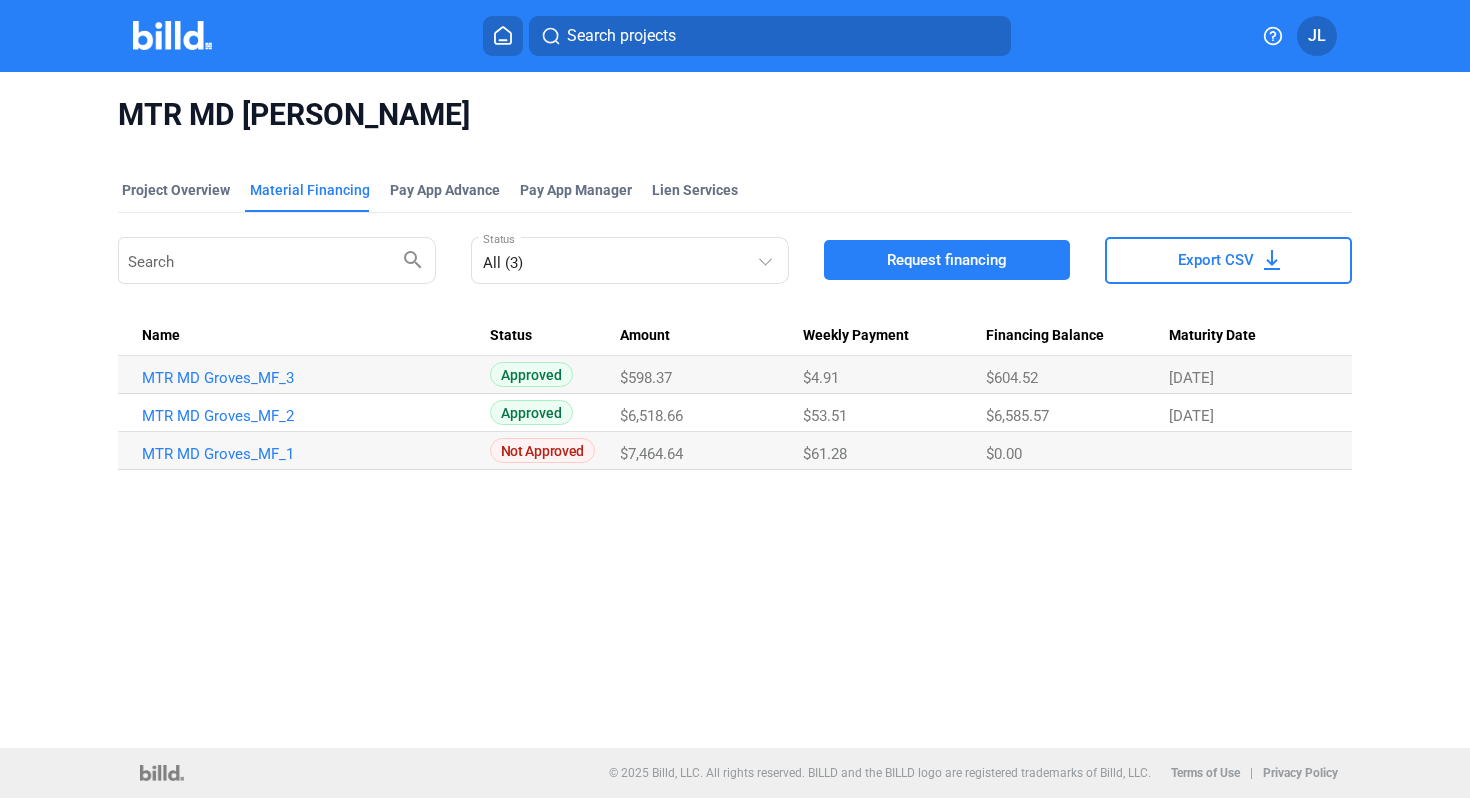 click on "Request financing" at bounding box center (947, 260) 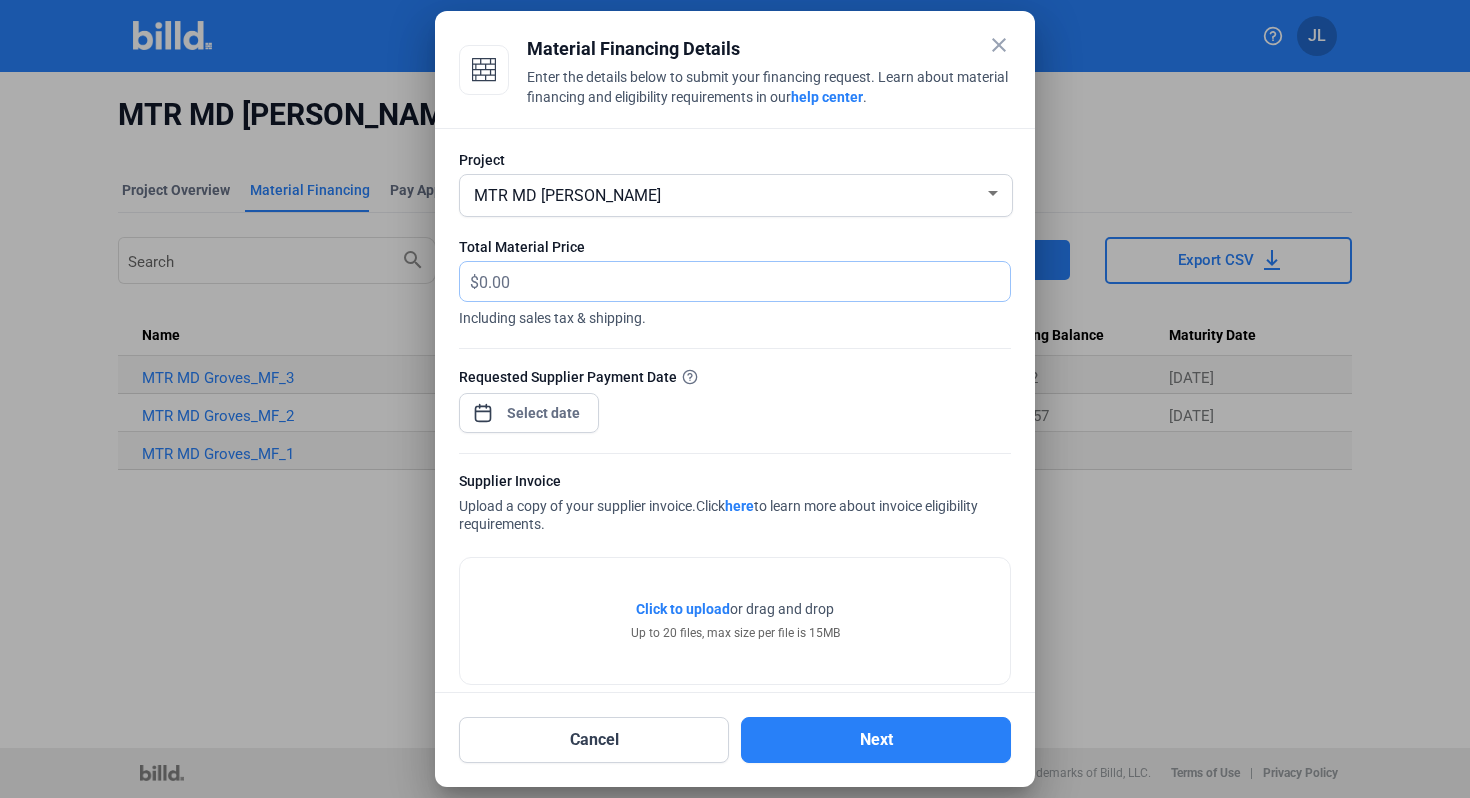 click at bounding box center (733, 281) 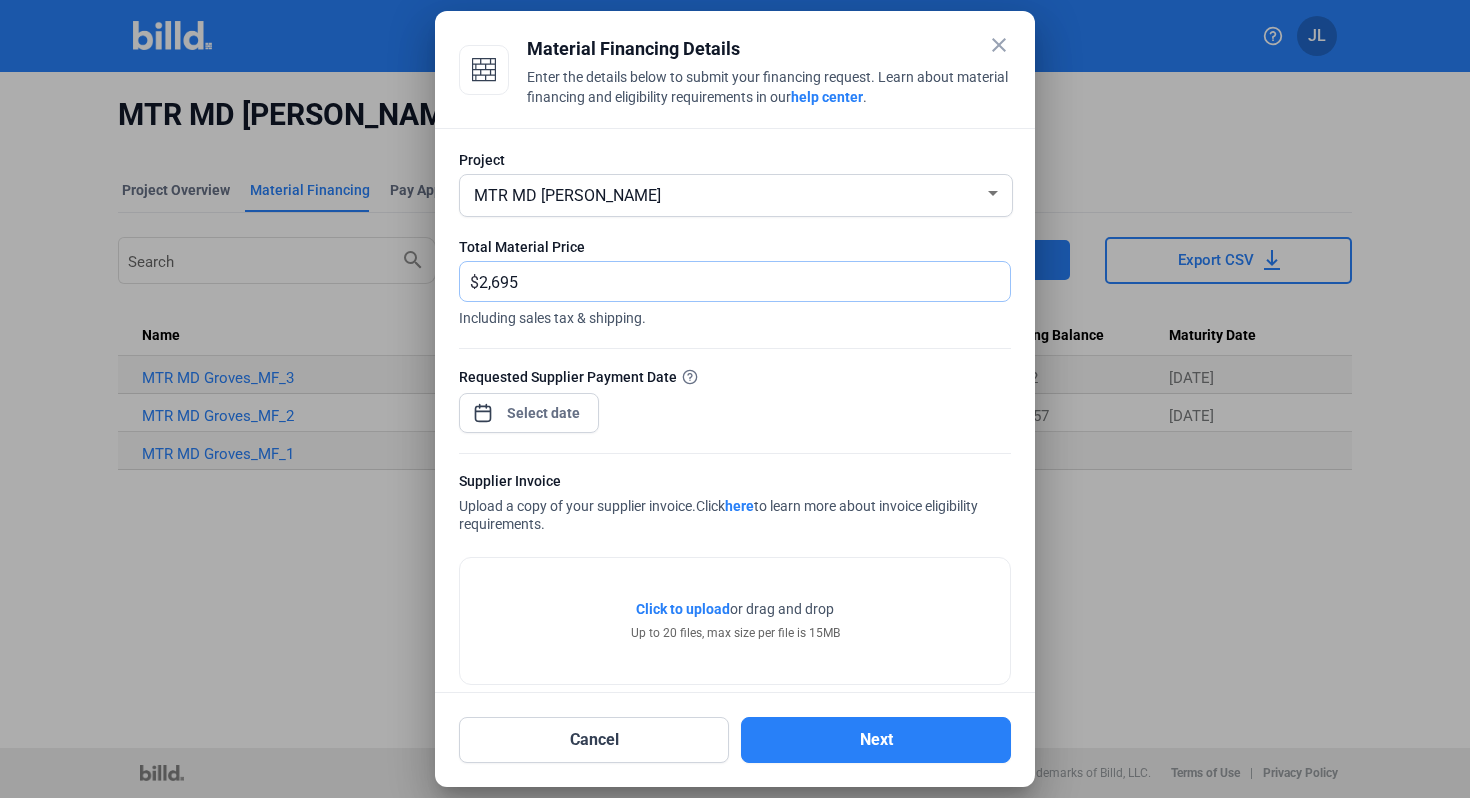 type on "2,695" 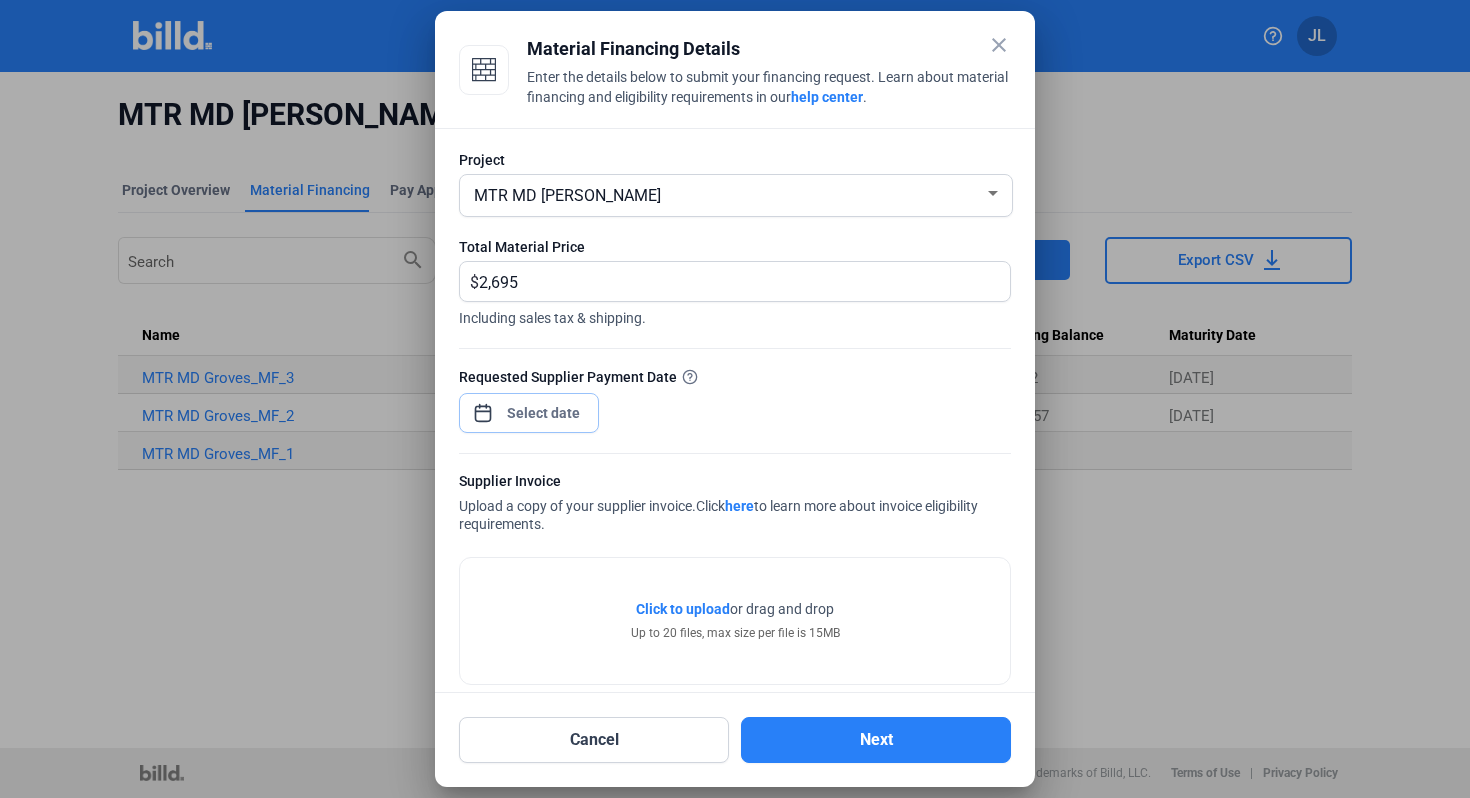 click on "close  Material Financing Details   Enter the details below to submit your financing request. Learn about material financing and eligibility requirements in our   help center .  Project  MTR MD [PERSON_NAME]  Total Material Price  $ 2,695 Including sales tax & shipping.  Requested Supplier Payment Date   Supplier Invoice   Upload a copy of your supplier invoice.   Click  here  to learn more about invoice eligibility requirements.  Click to upload  Tap to upload or drag and drop  Up to 20 files, max size per file is 15MB   Cancel   Next" at bounding box center (735, 399) 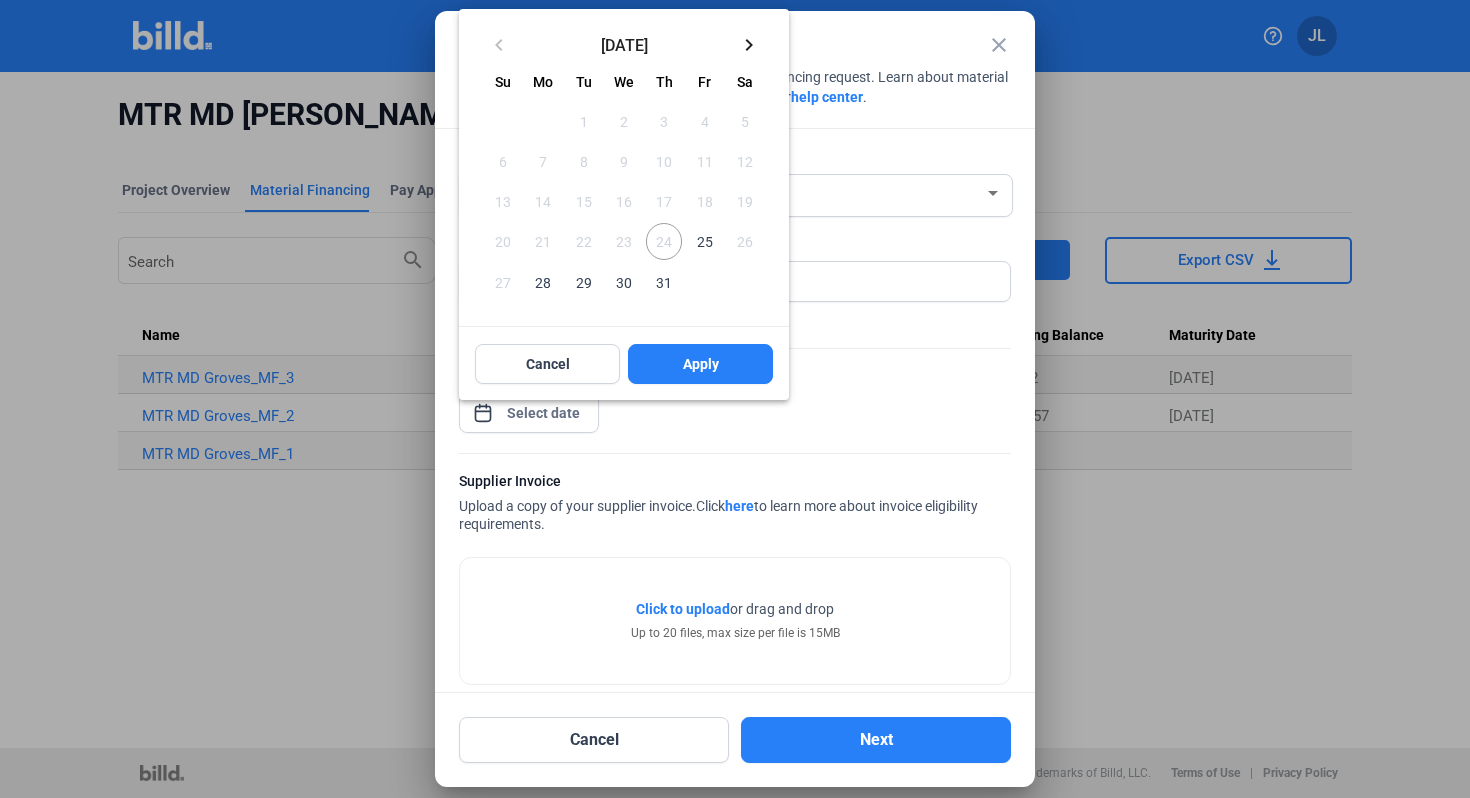 type 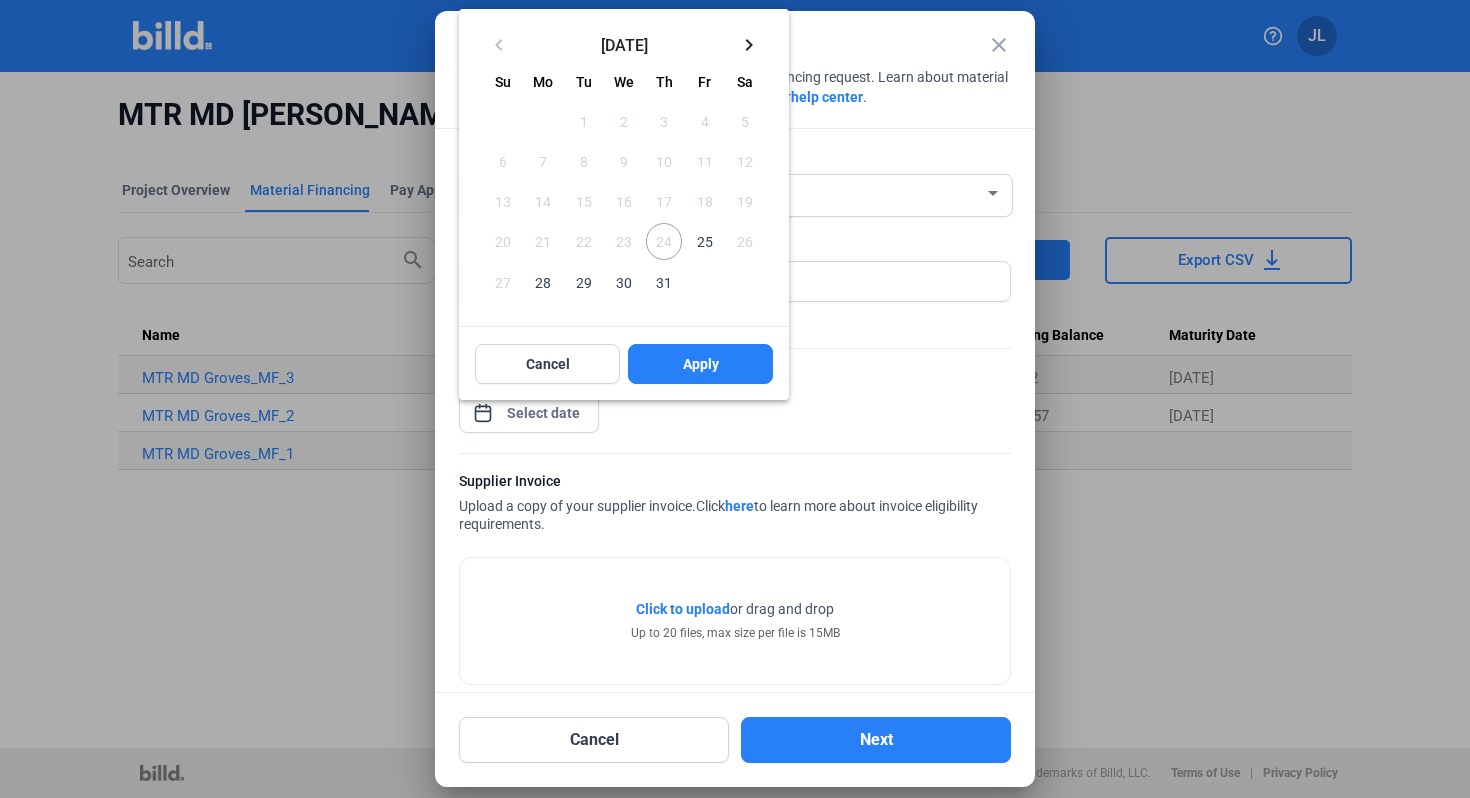 click on "25" at bounding box center [704, 241] 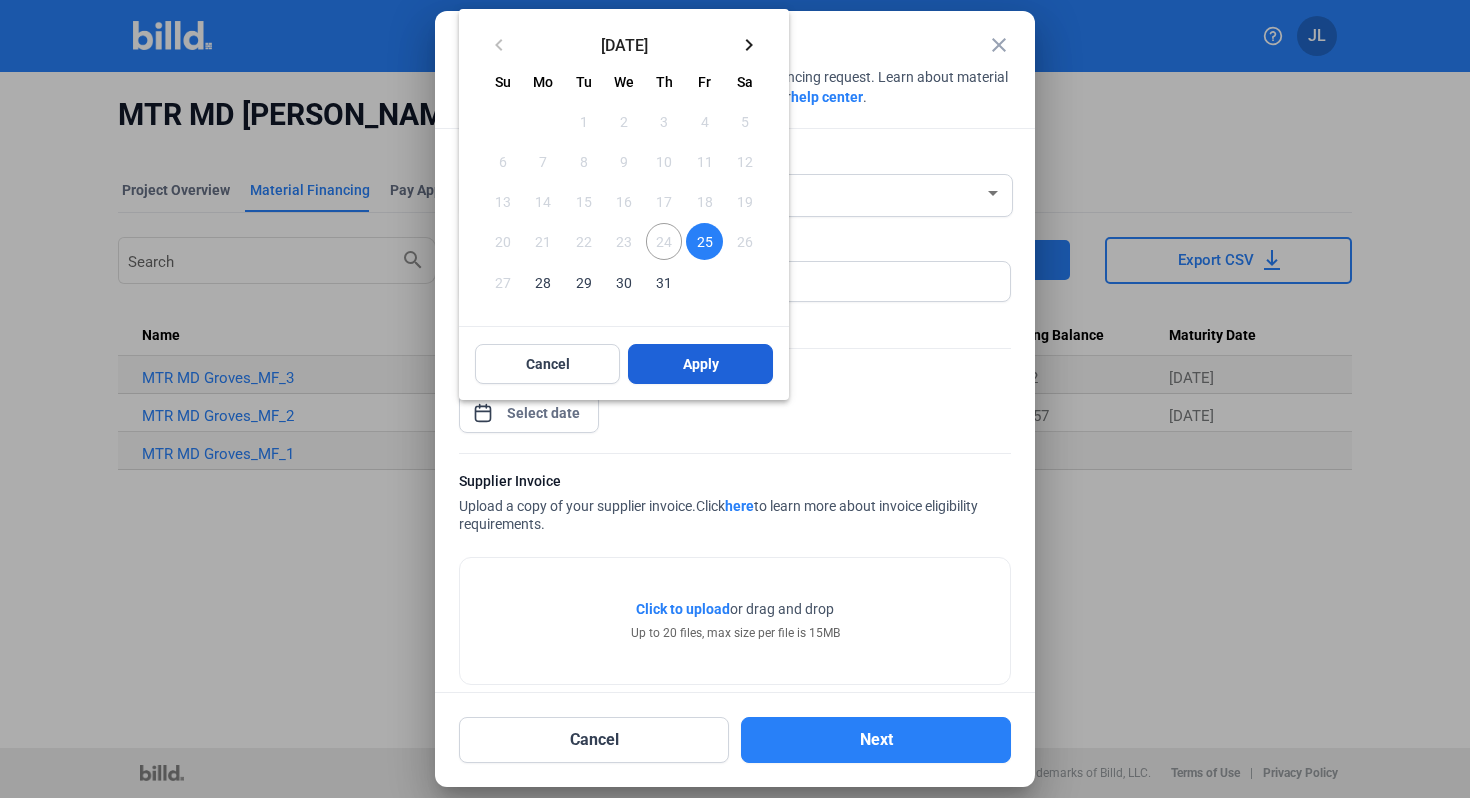 click on "Apply" at bounding box center (701, 364) 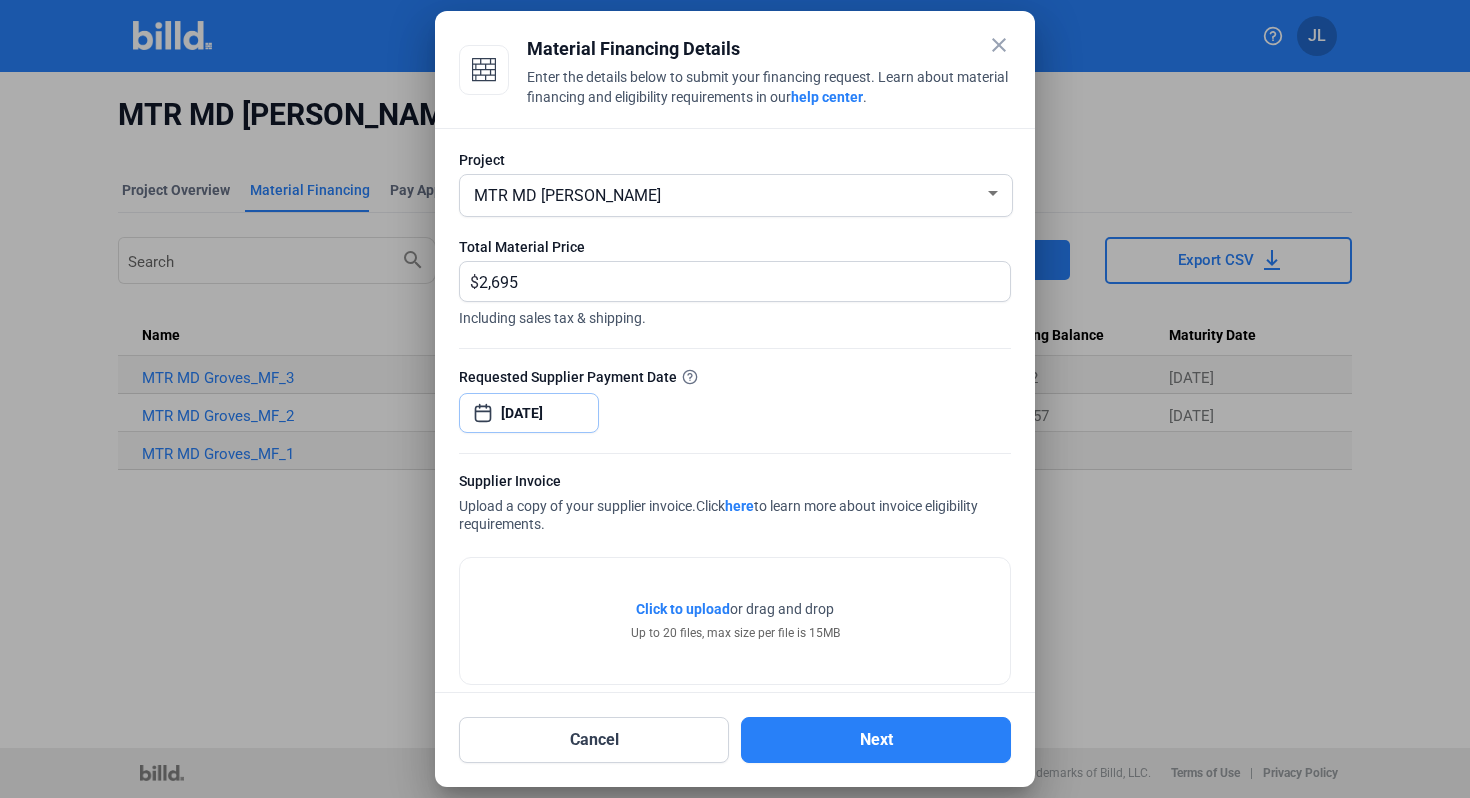 scroll, scrollTop: 25, scrollLeft: 0, axis: vertical 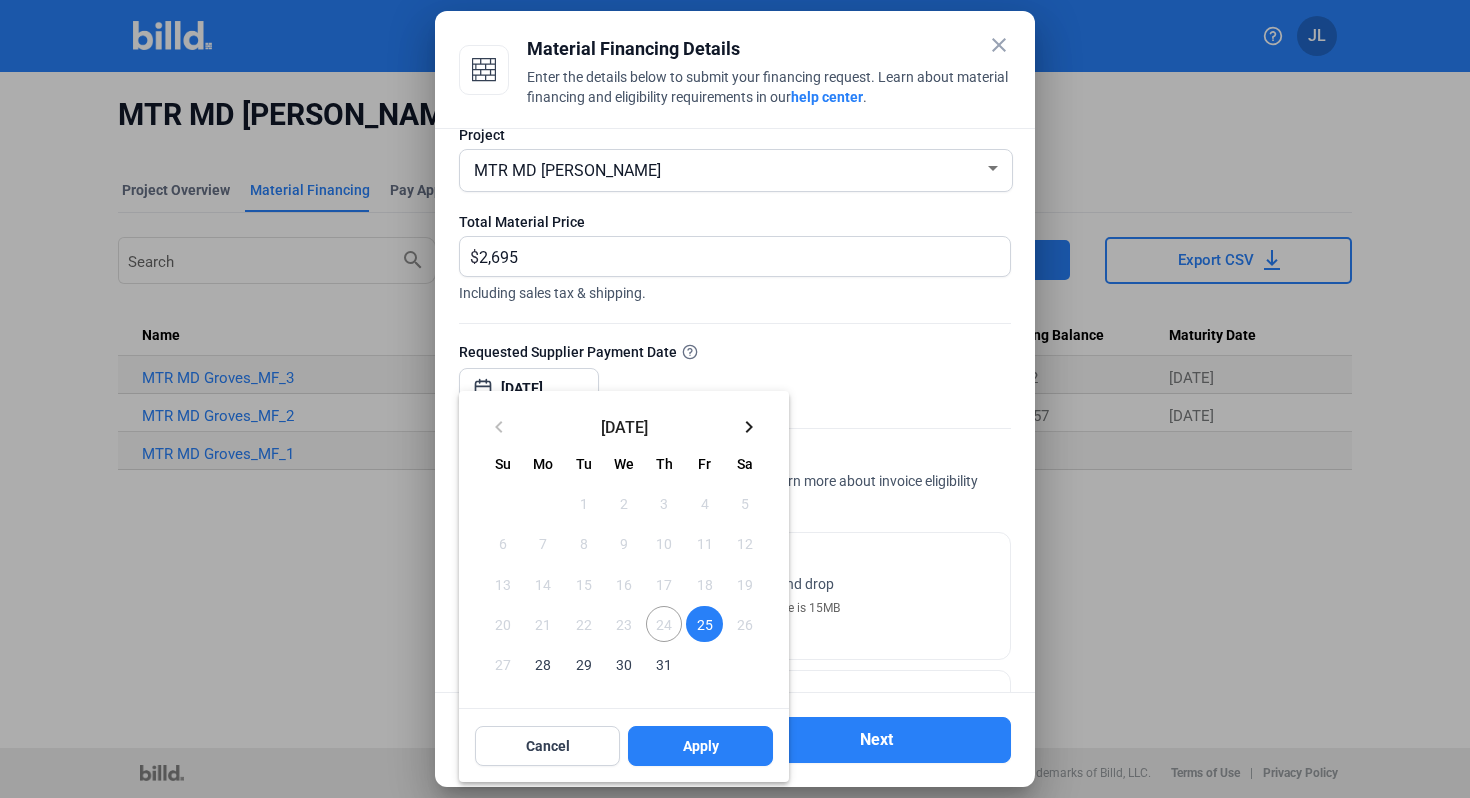 click at bounding box center (735, 399) 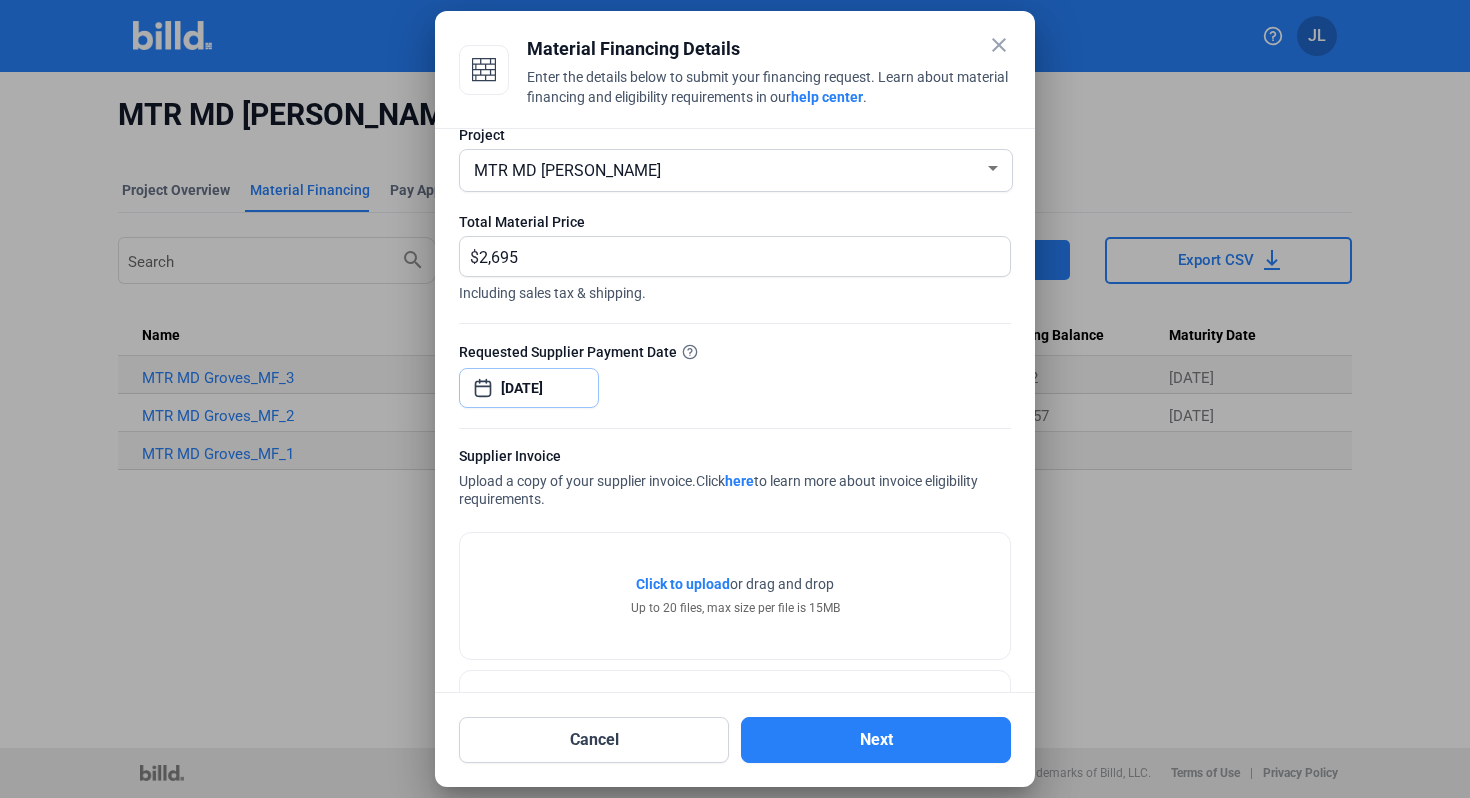 scroll, scrollTop: 99, scrollLeft: 0, axis: vertical 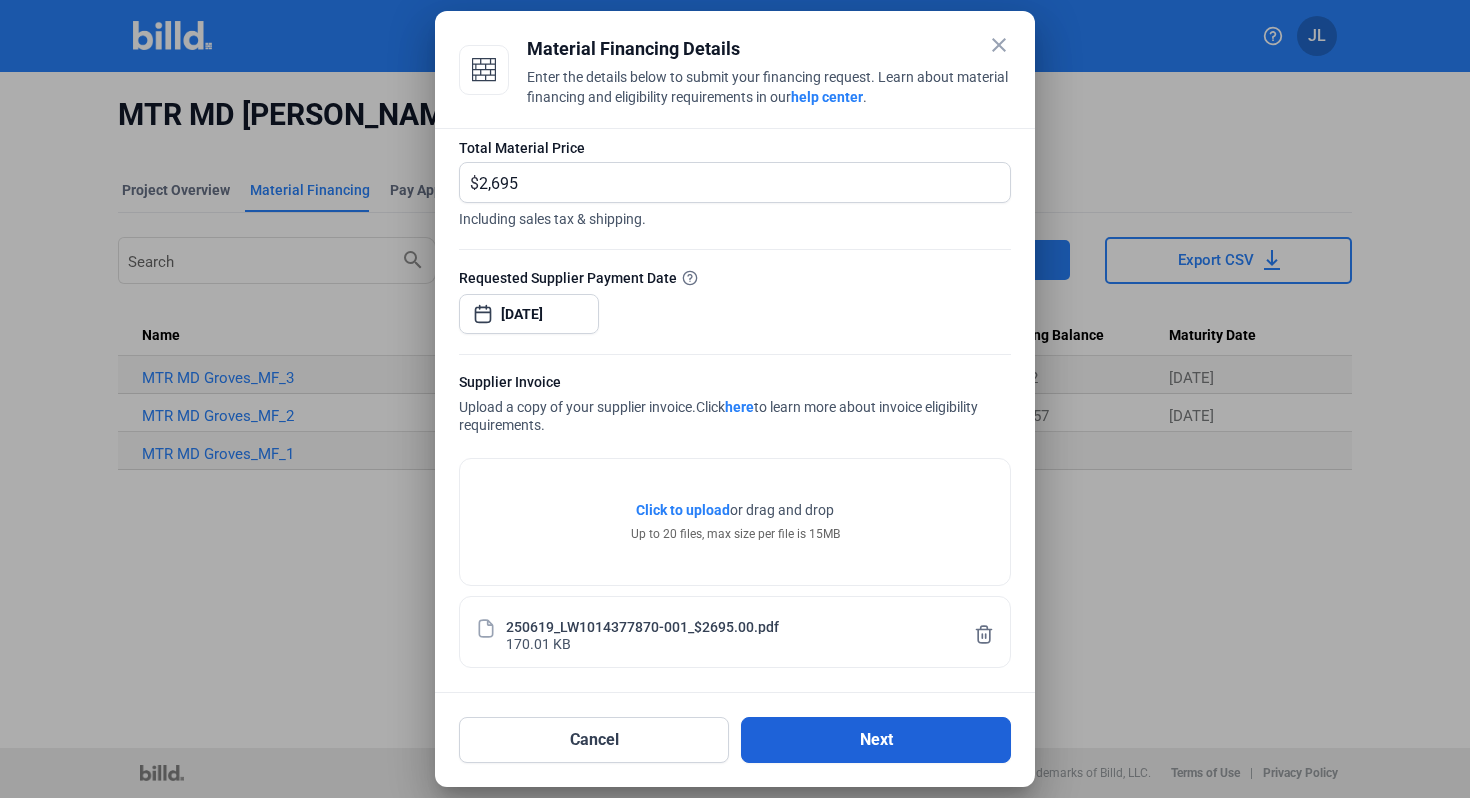 click on "Next" at bounding box center (876, 740) 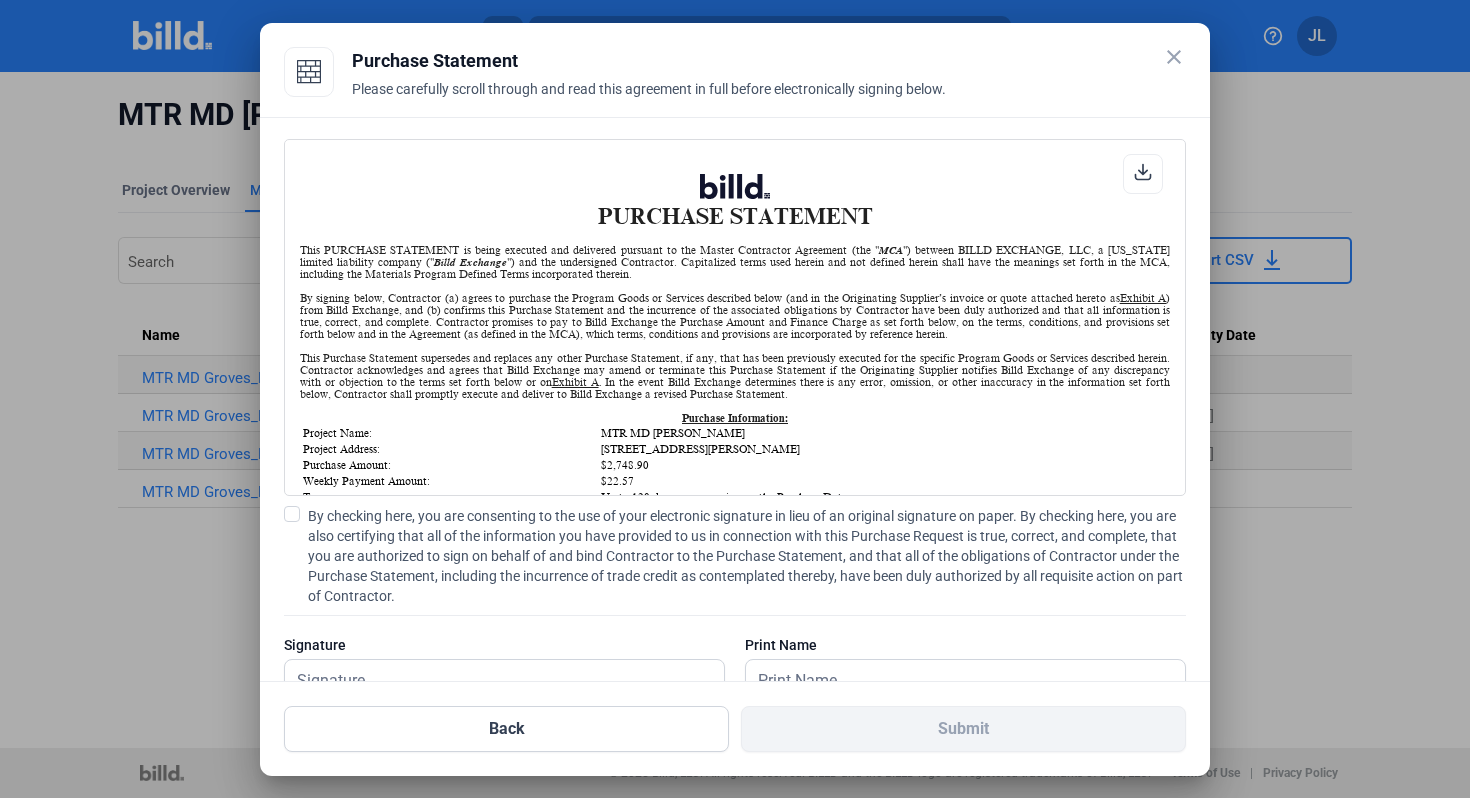 scroll, scrollTop: 1, scrollLeft: 0, axis: vertical 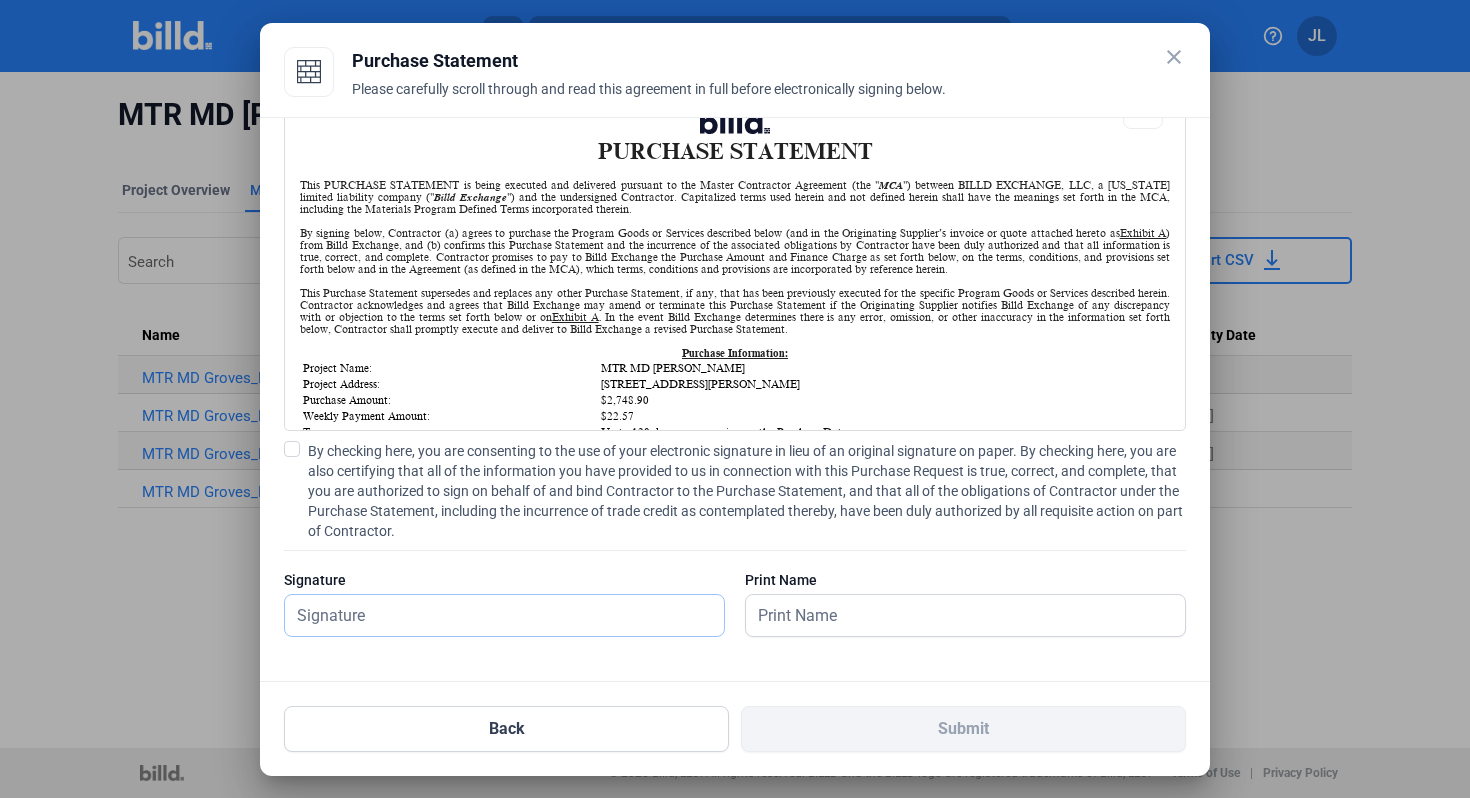 click at bounding box center (493, 615) 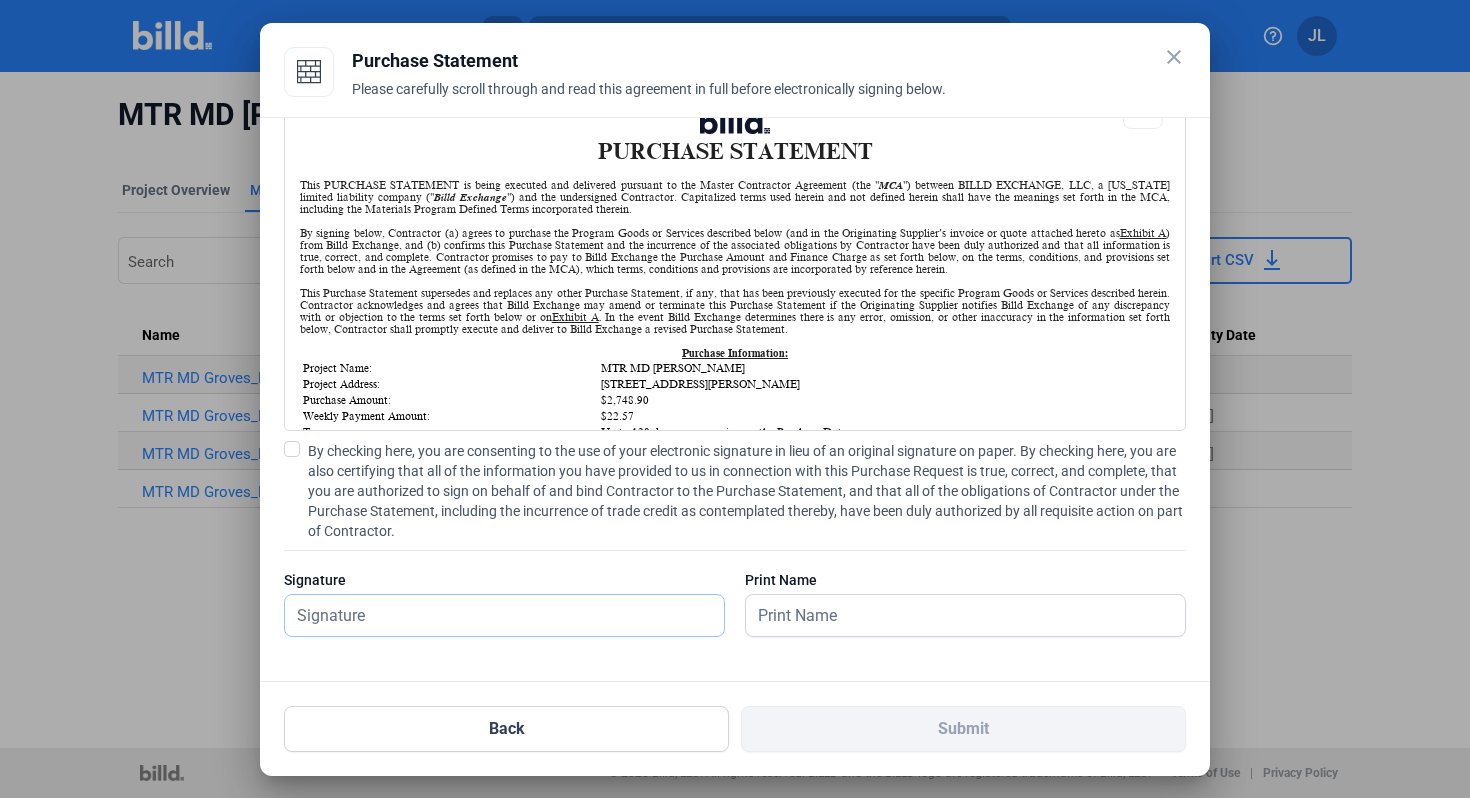 type on "[PERSON_NAME]" 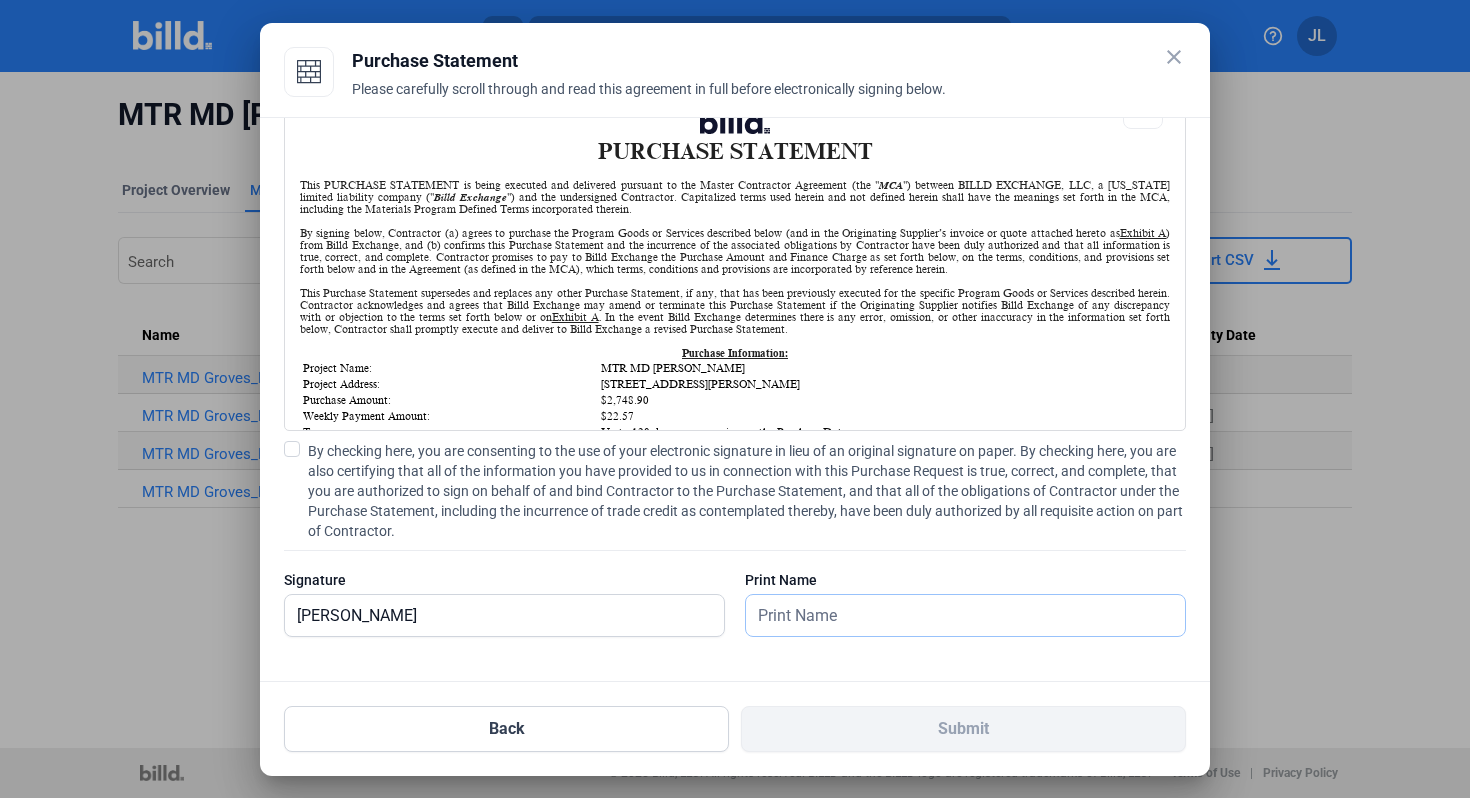 click at bounding box center (954, 615) 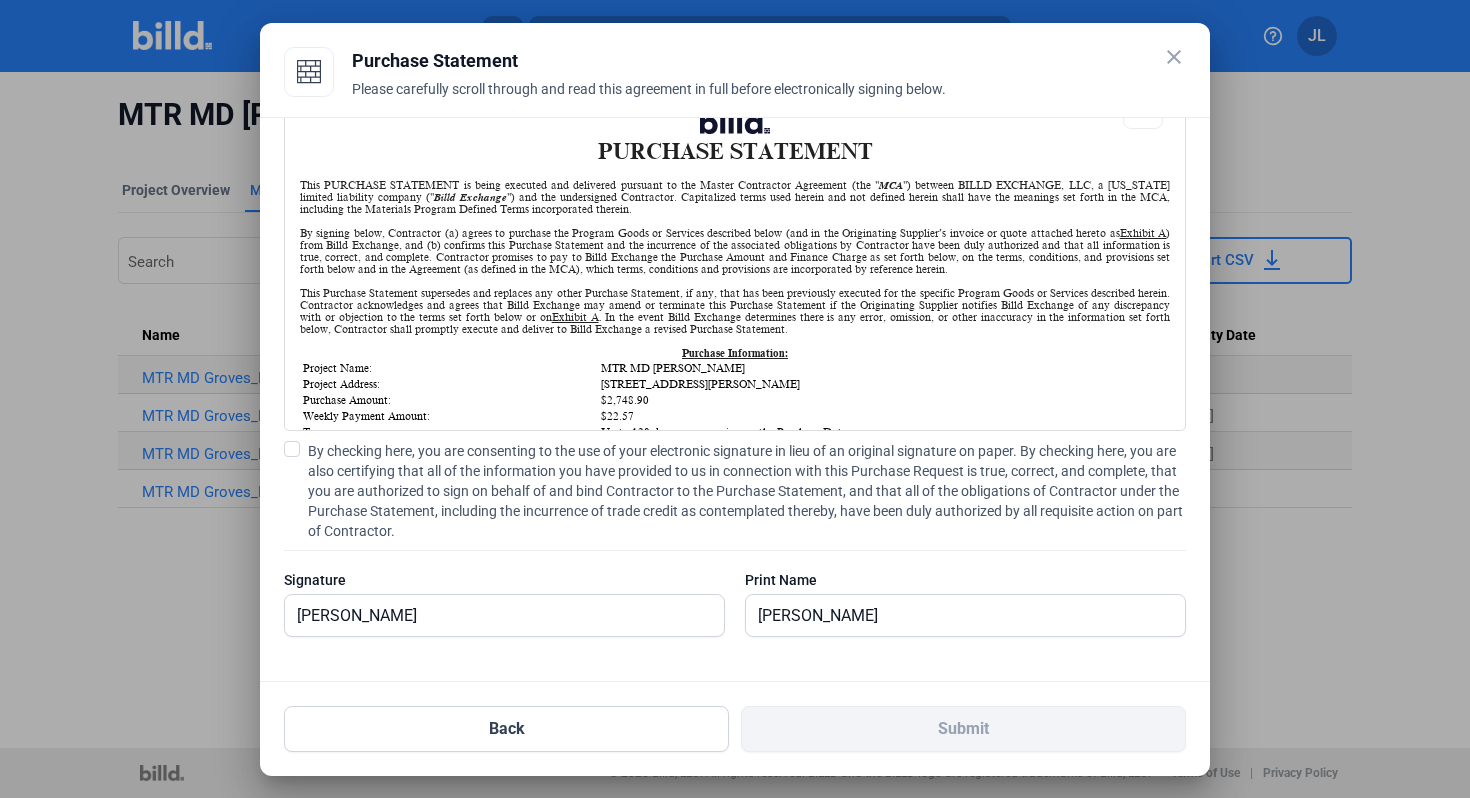 click at bounding box center (292, 449) 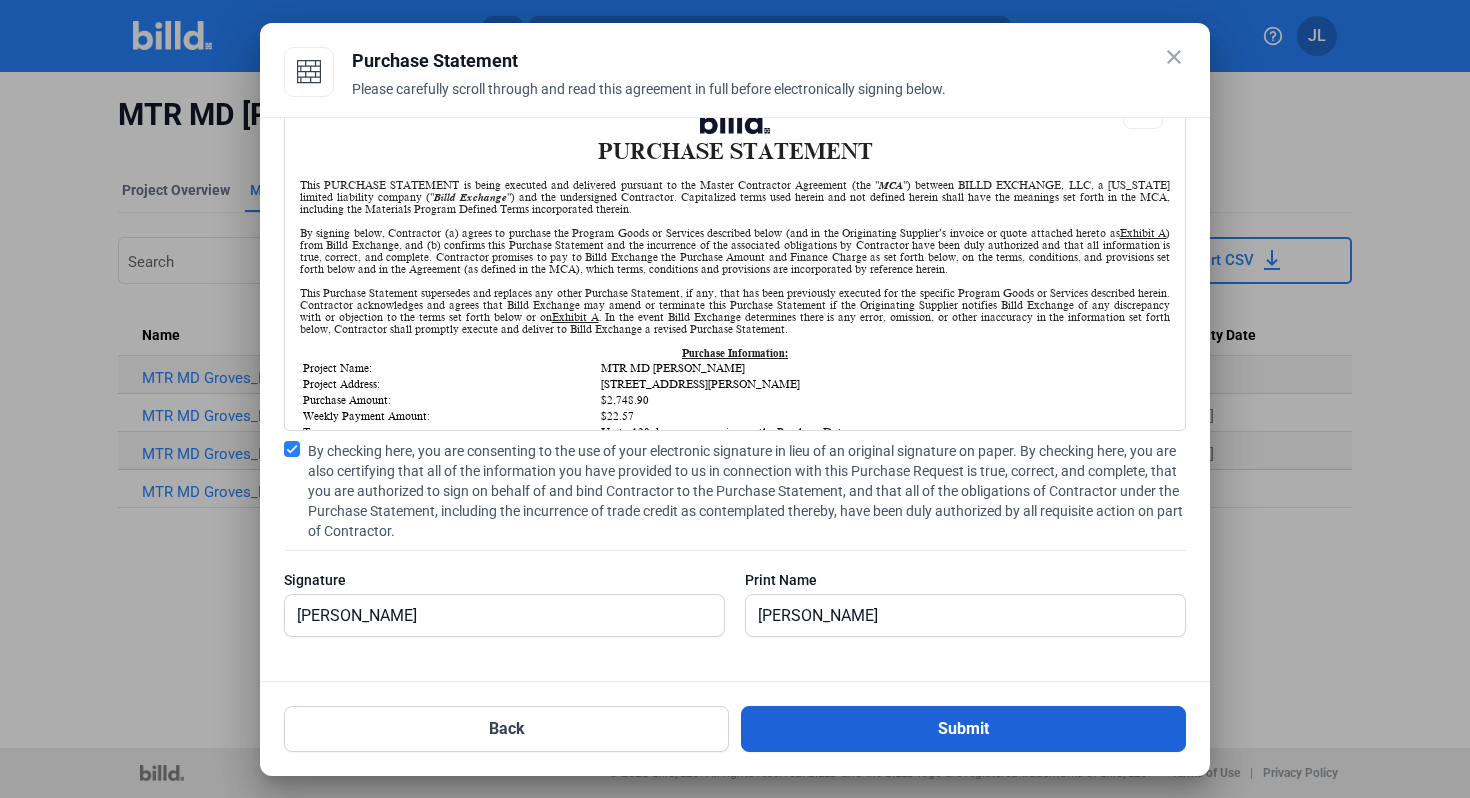 click on "Submit" at bounding box center (963, 729) 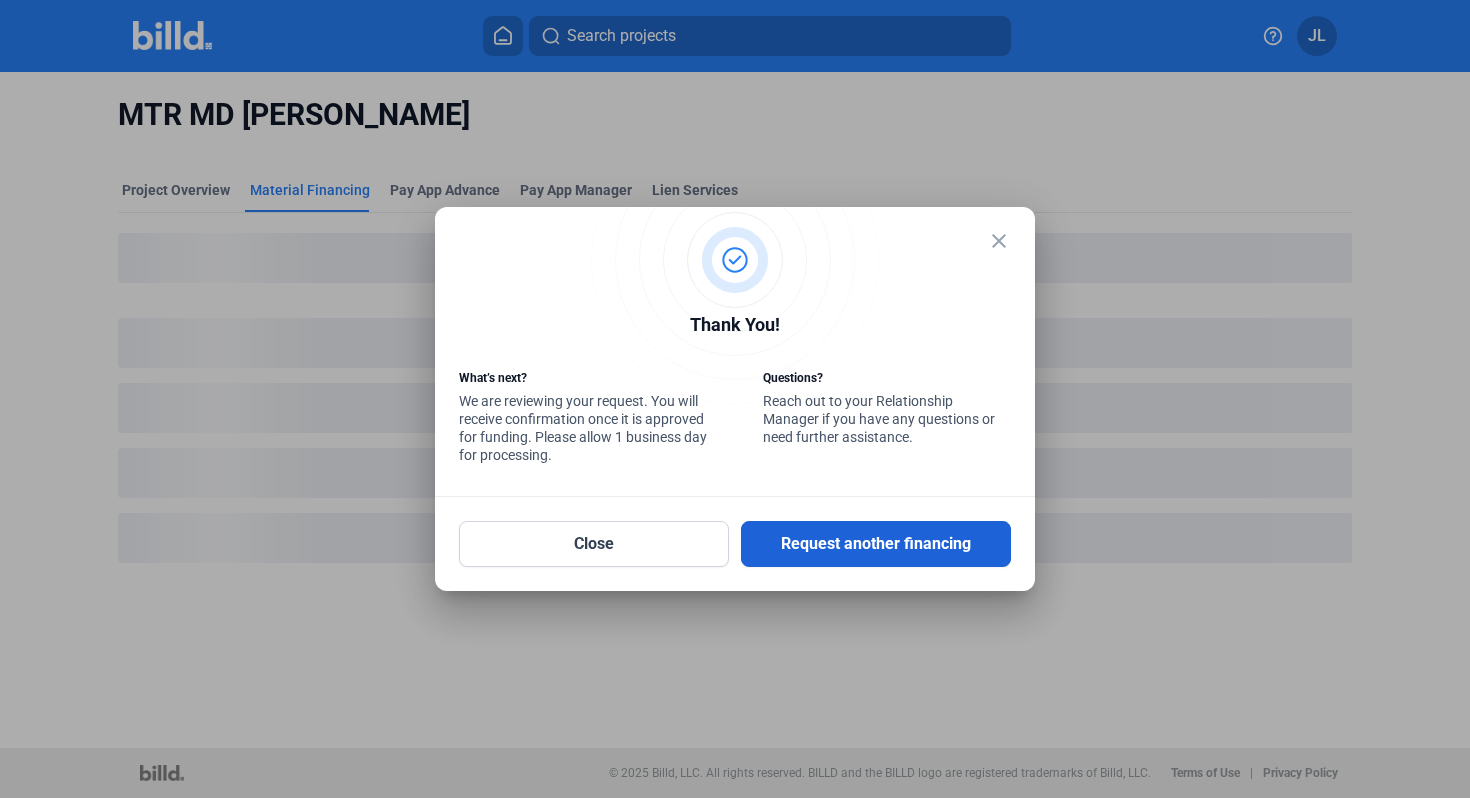 click on "Request another financing" at bounding box center (876, 544) 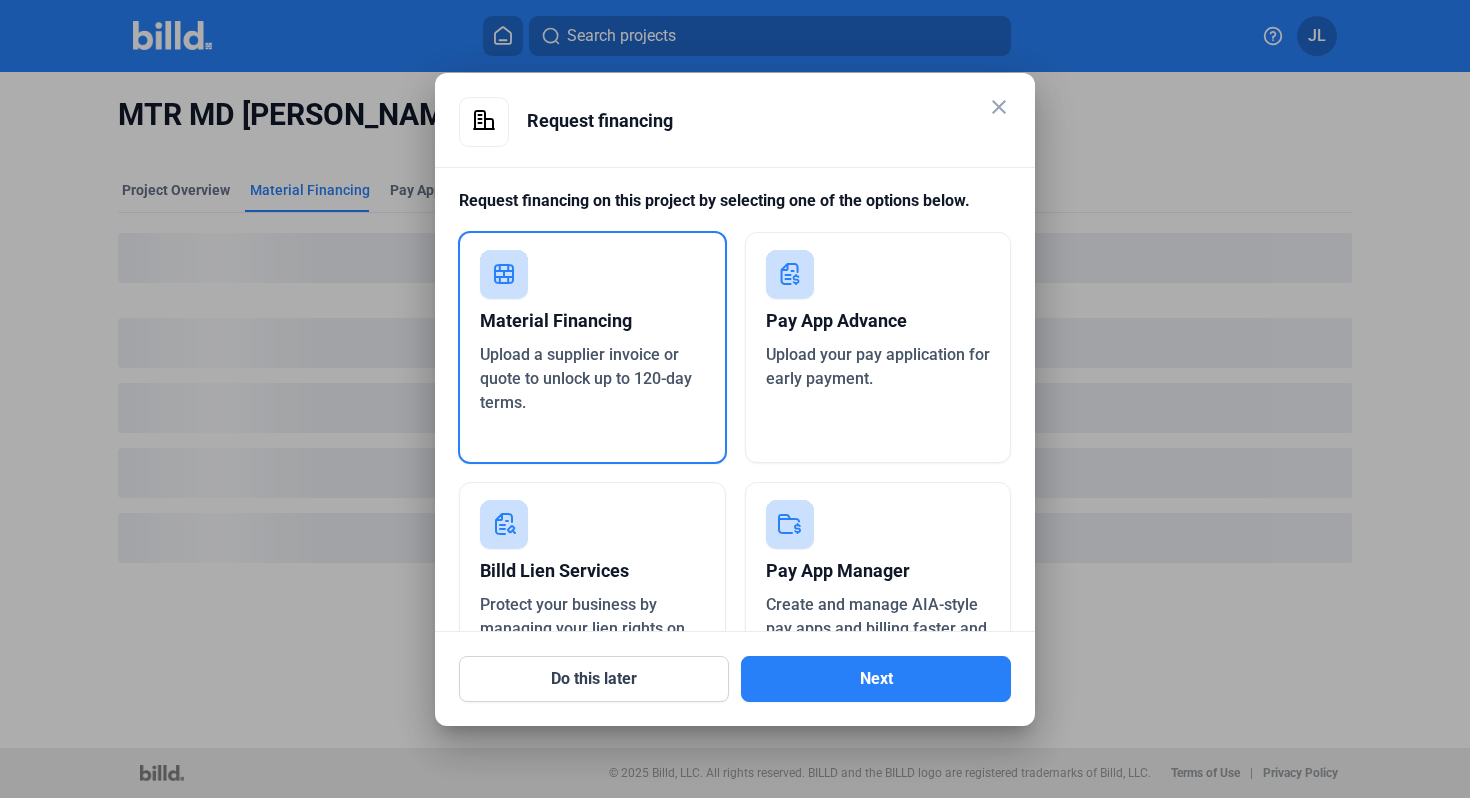 click on "Upload a supplier invoice or quote to unlock up to 120-day terms." at bounding box center (586, 378) 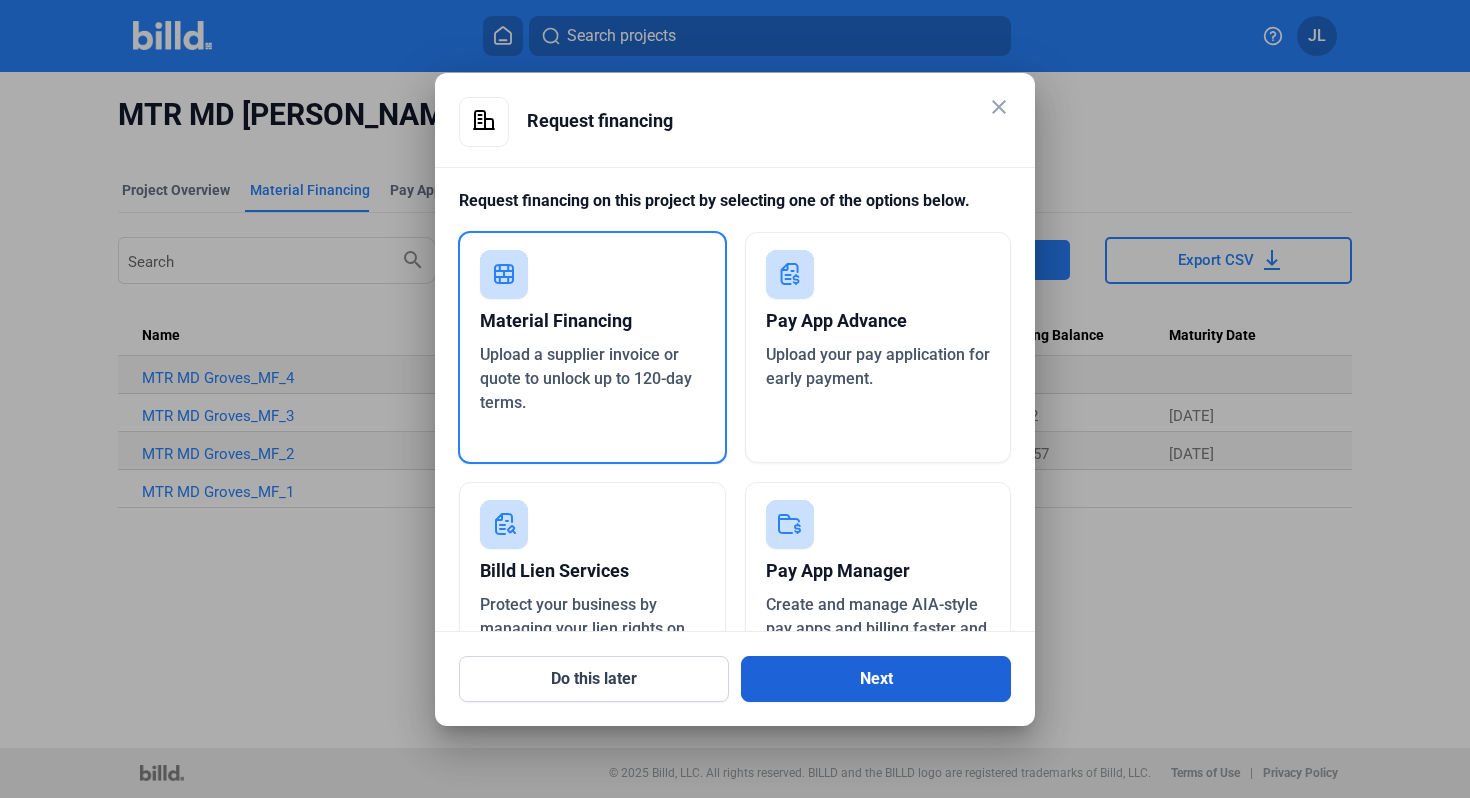 click on "Next" at bounding box center [876, 679] 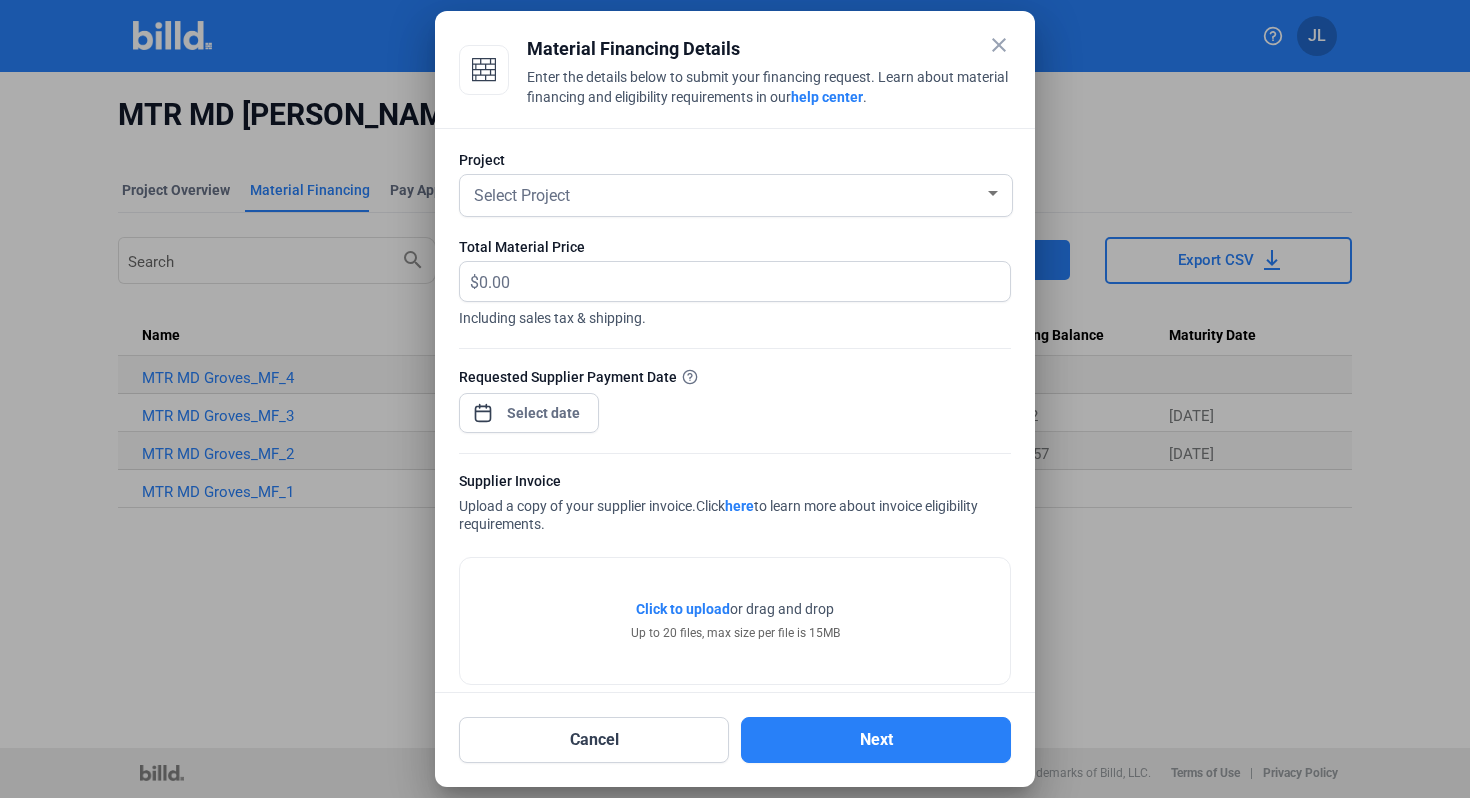 click on "Select Project" at bounding box center (727, 194) 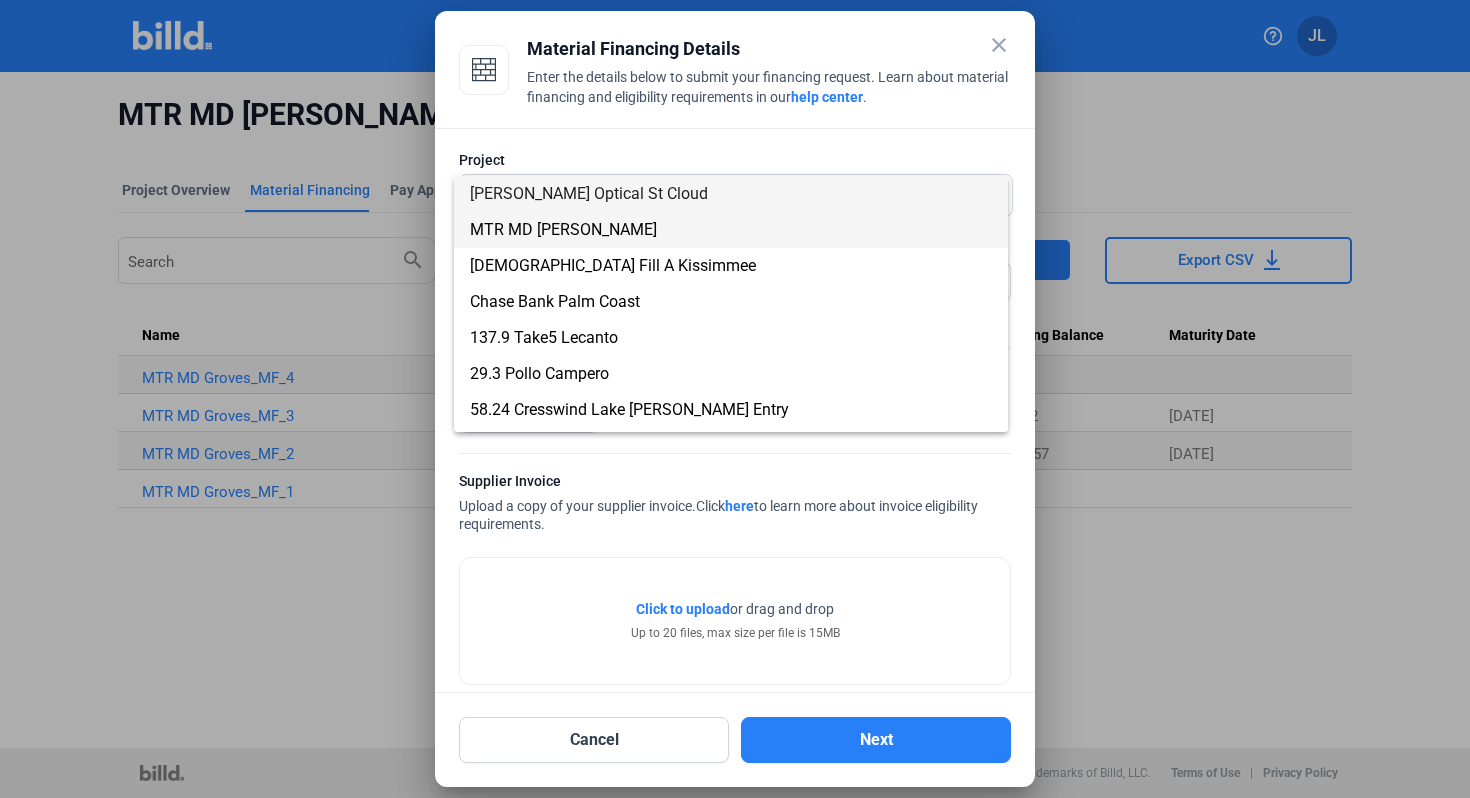 click on "MTR MD [PERSON_NAME]" at bounding box center (731, 230) 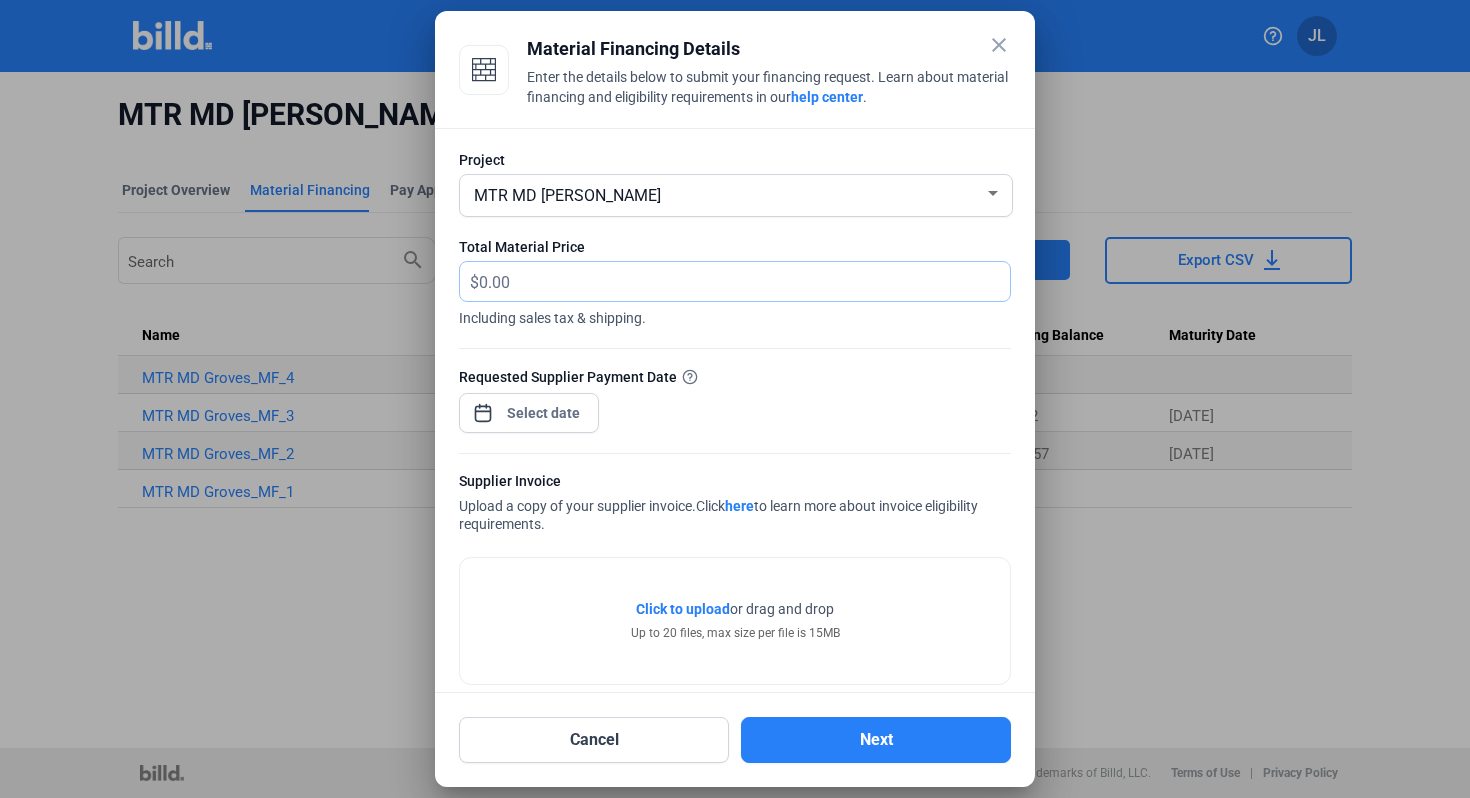 click at bounding box center (733, 281) 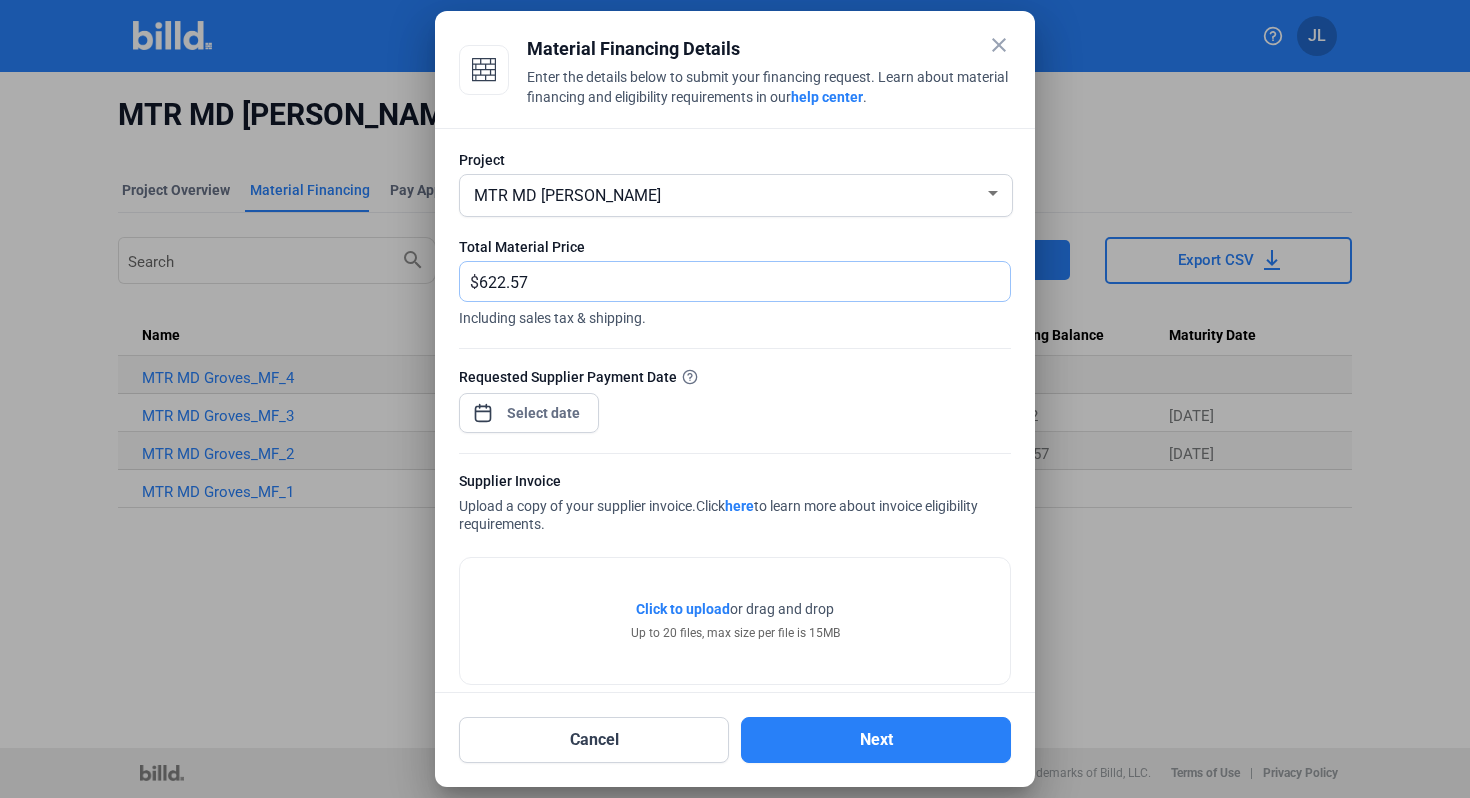 type on "622.57" 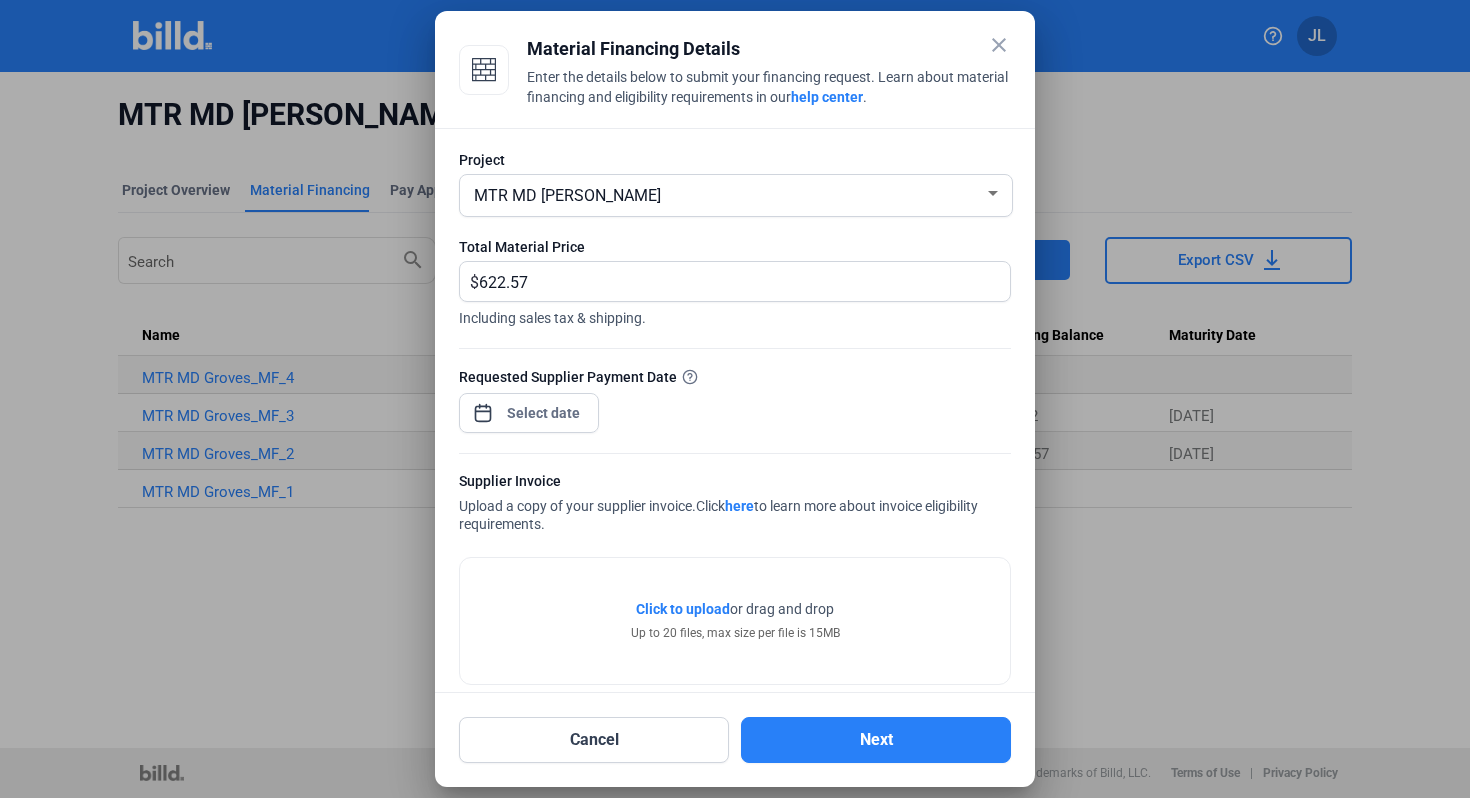 click 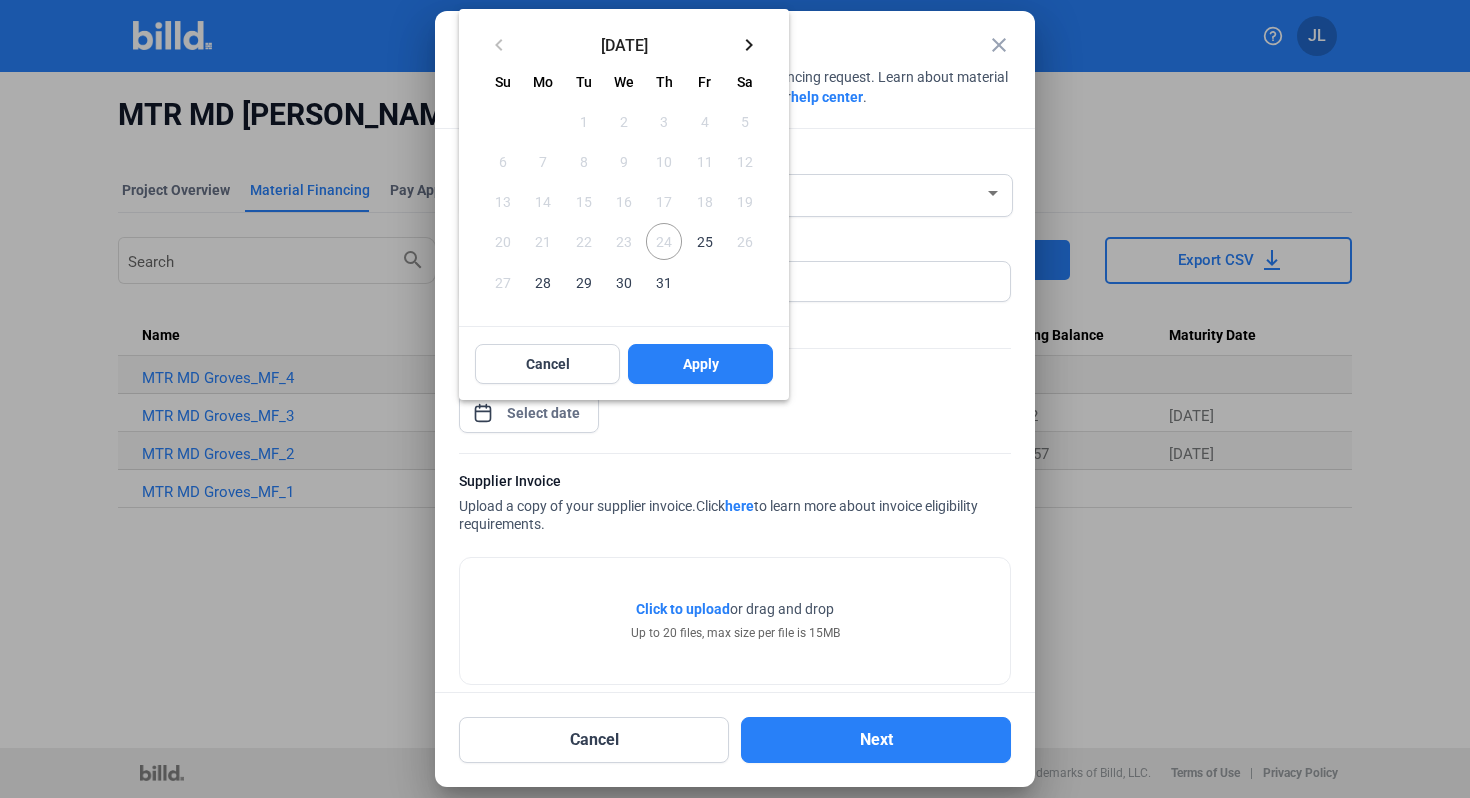 click on "25" at bounding box center [704, 241] 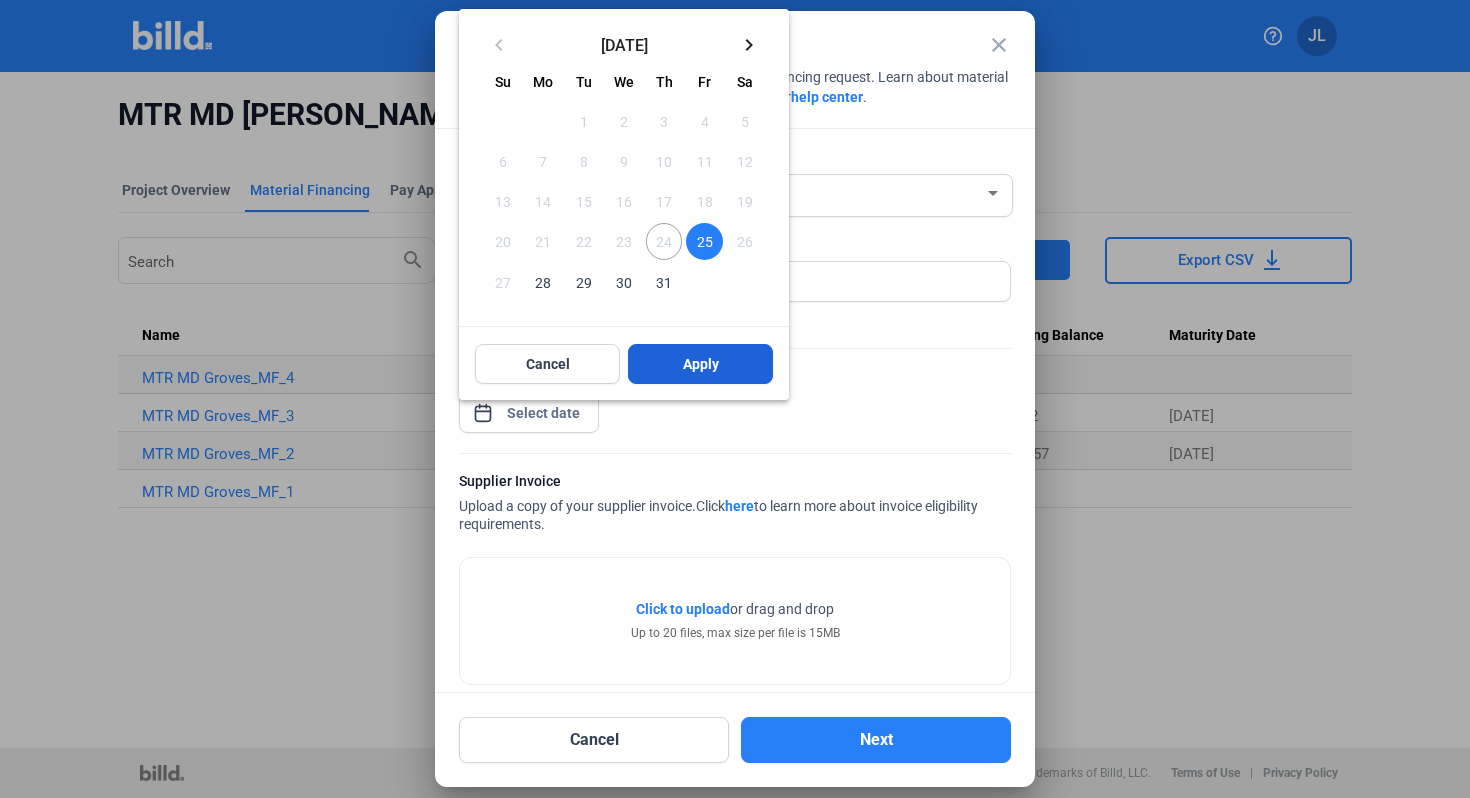 click on "Apply" at bounding box center (701, 364) 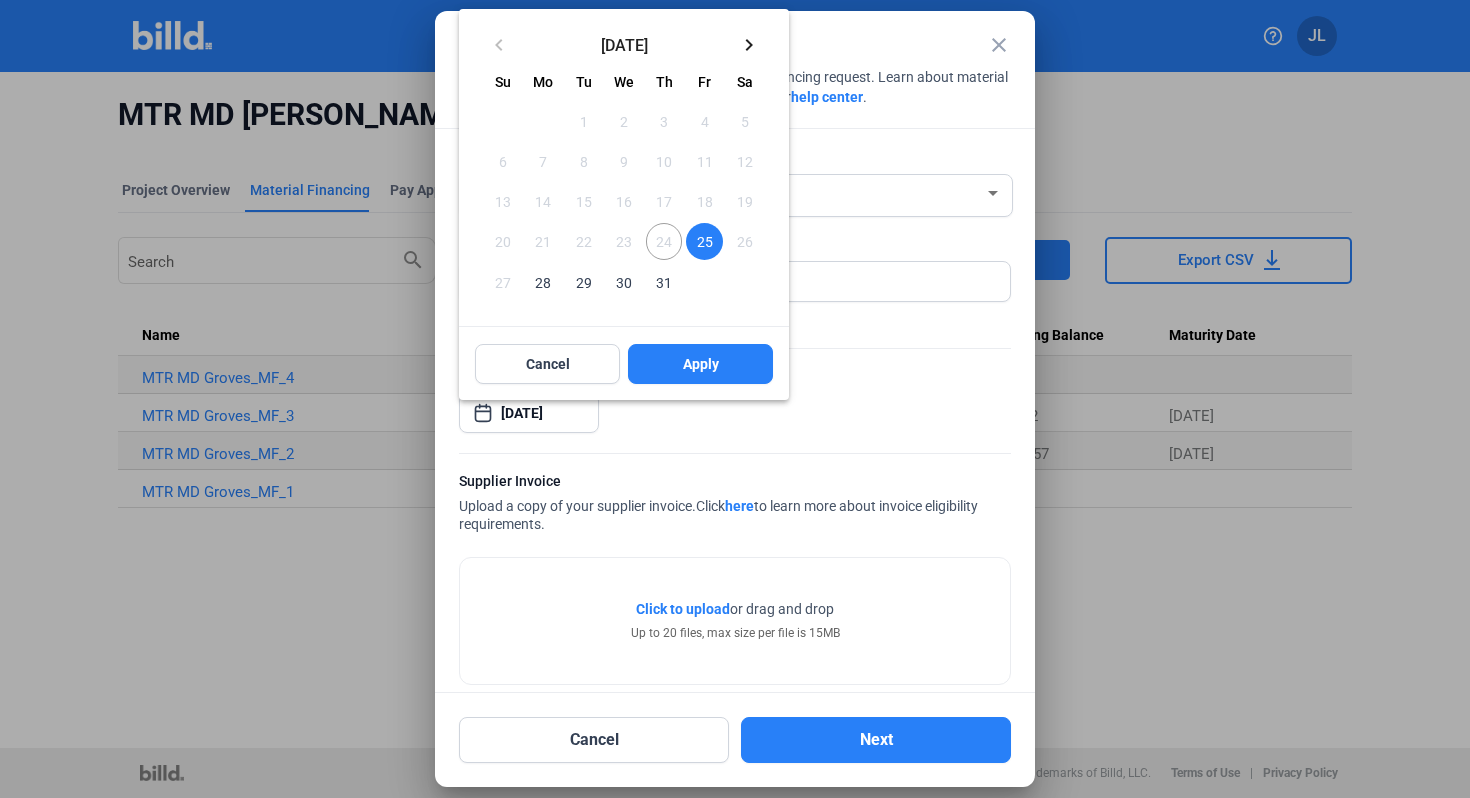 click at bounding box center (735, 399) 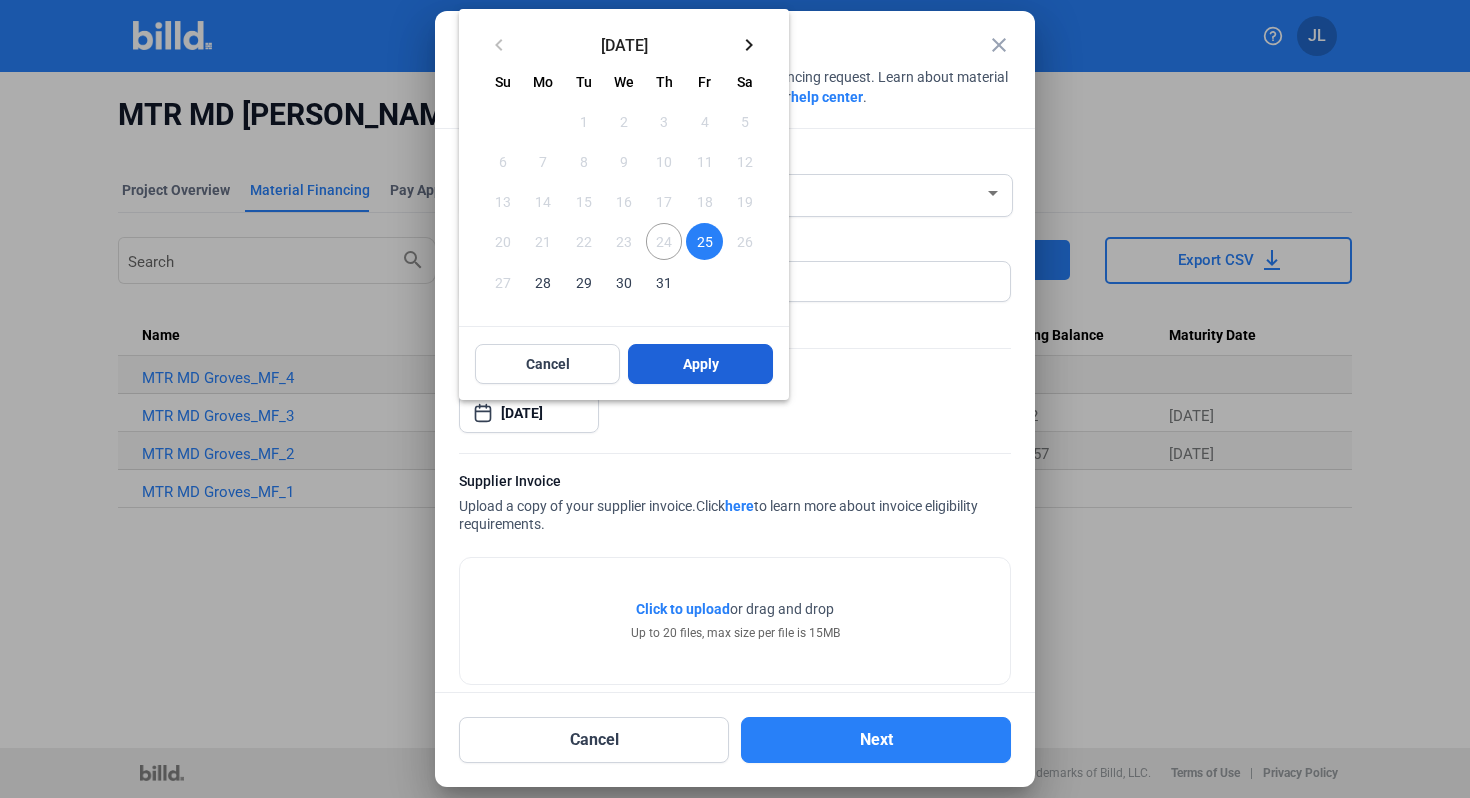 click on "Apply" at bounding box center (700, 364) 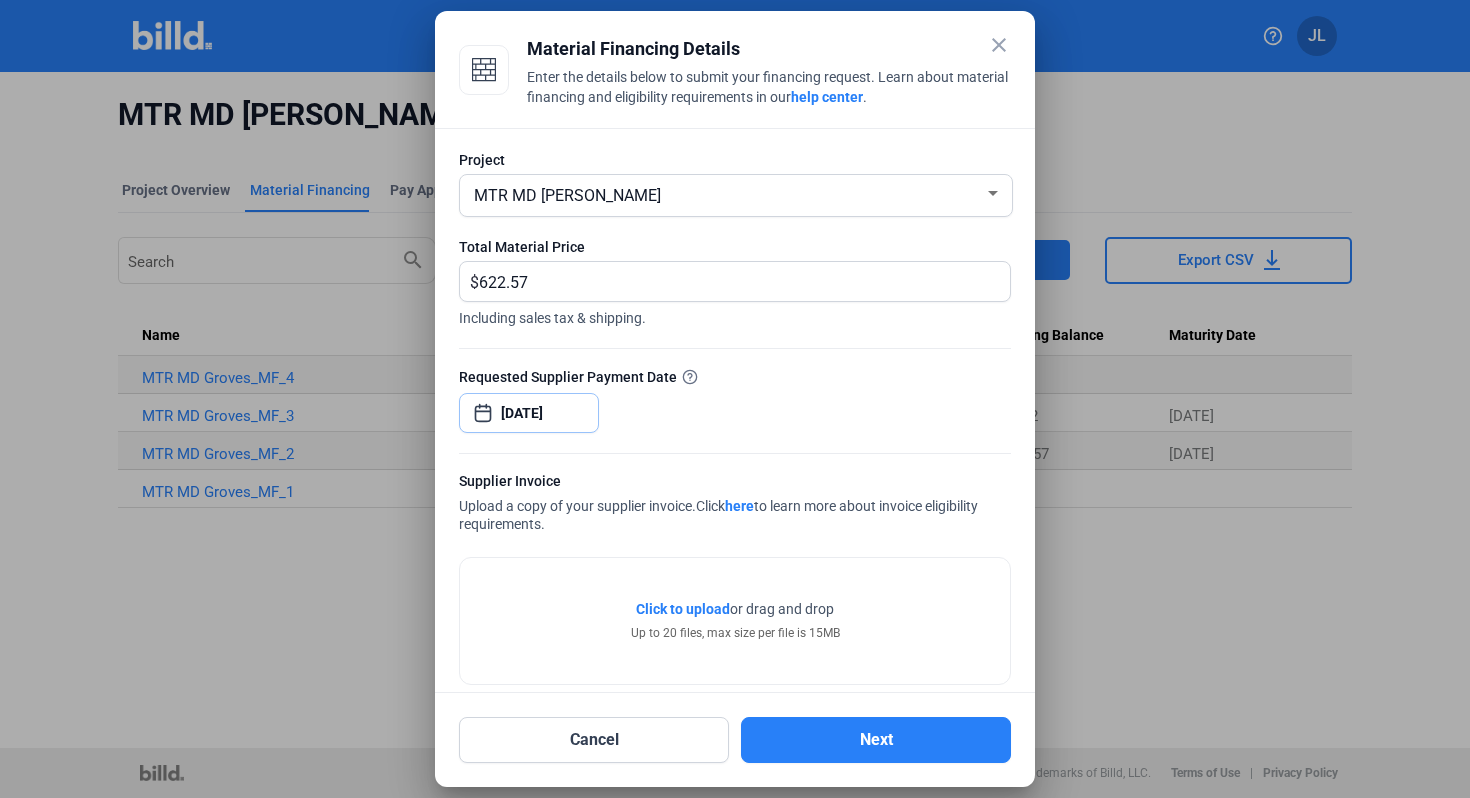 scroll, scrollTop: 99, scrollLeft: 0, axis: vertical 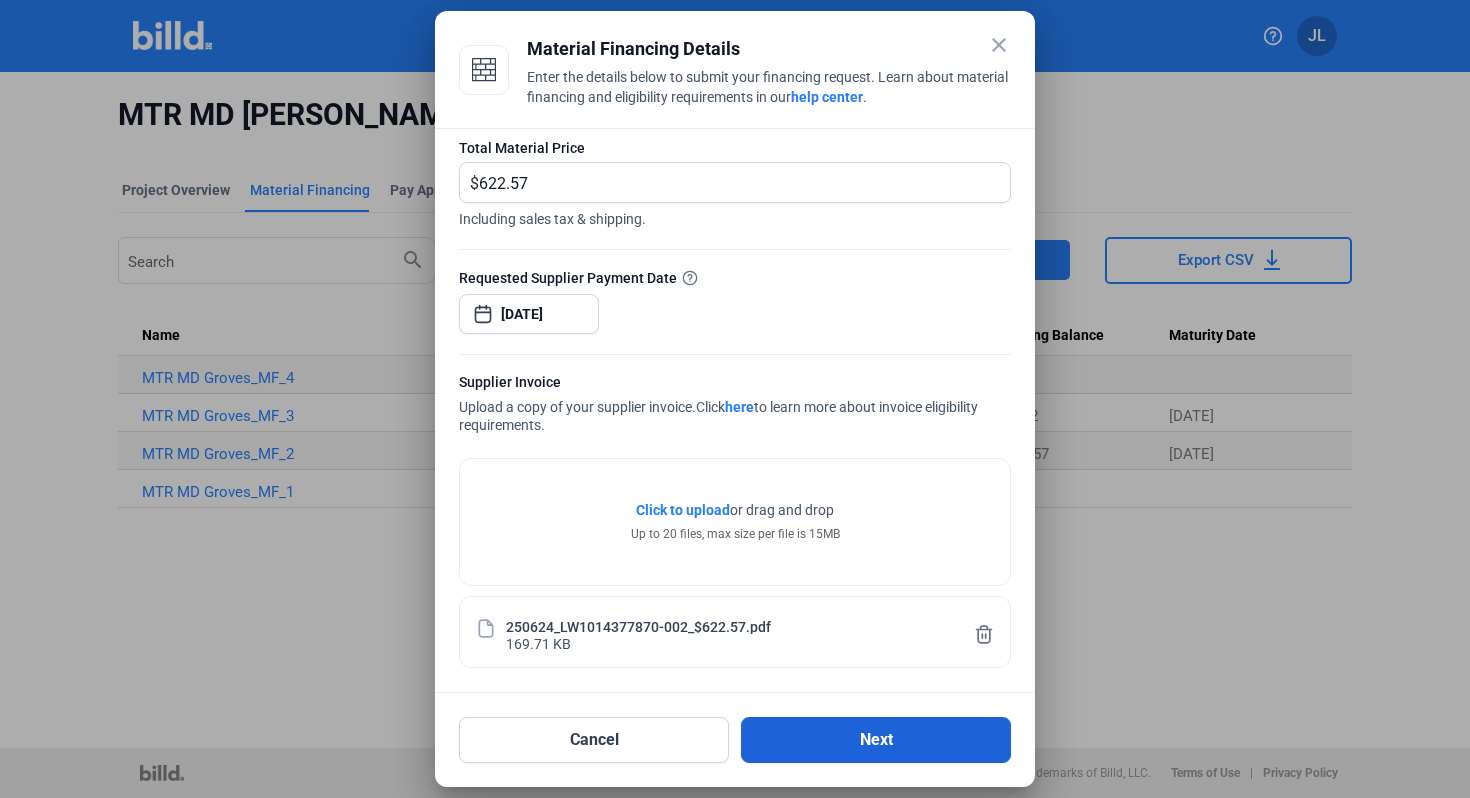 click on "Next" at bounding box center (876, 740) 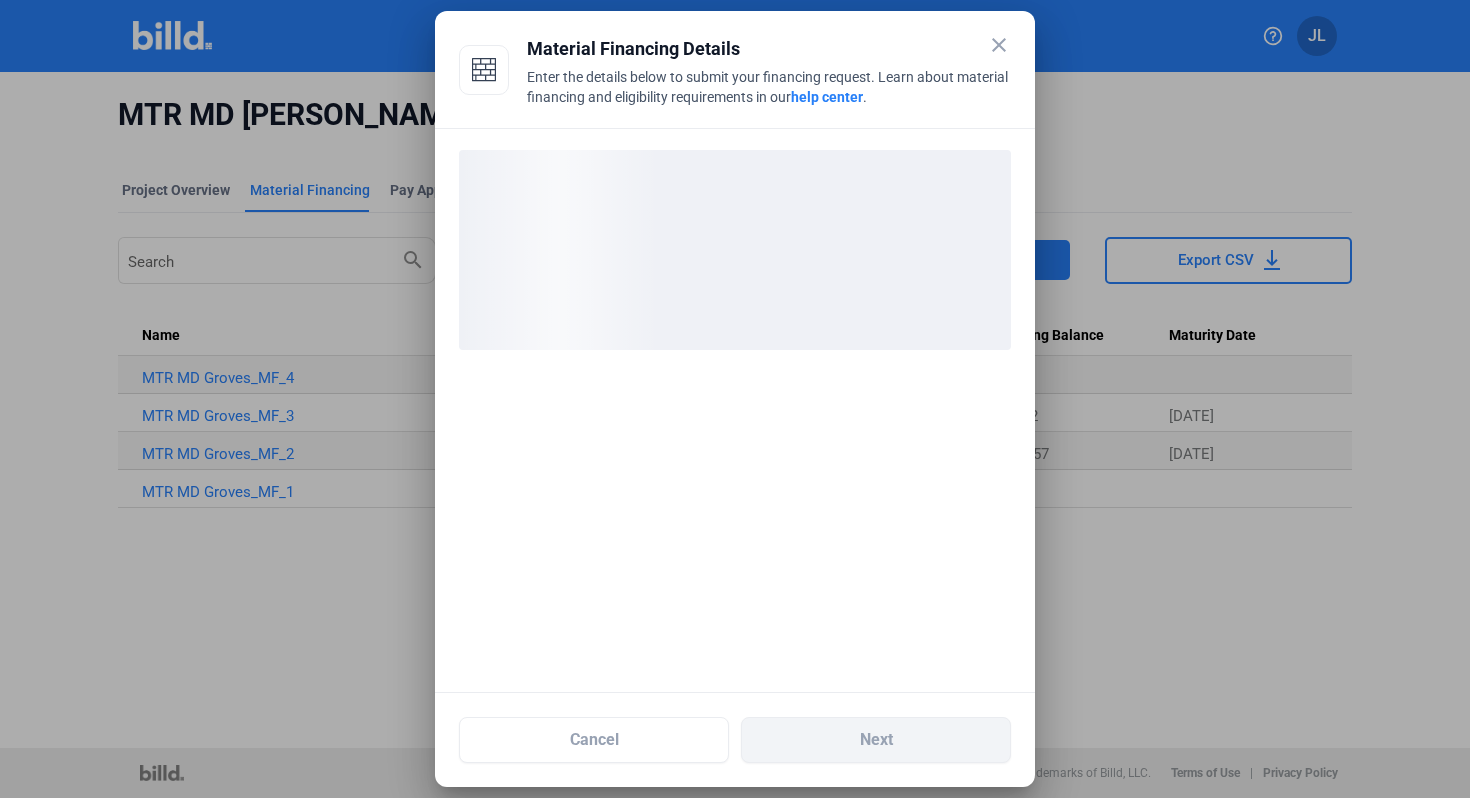 scroll, scrollTop: 0, scrollLeft: 0, axis: both 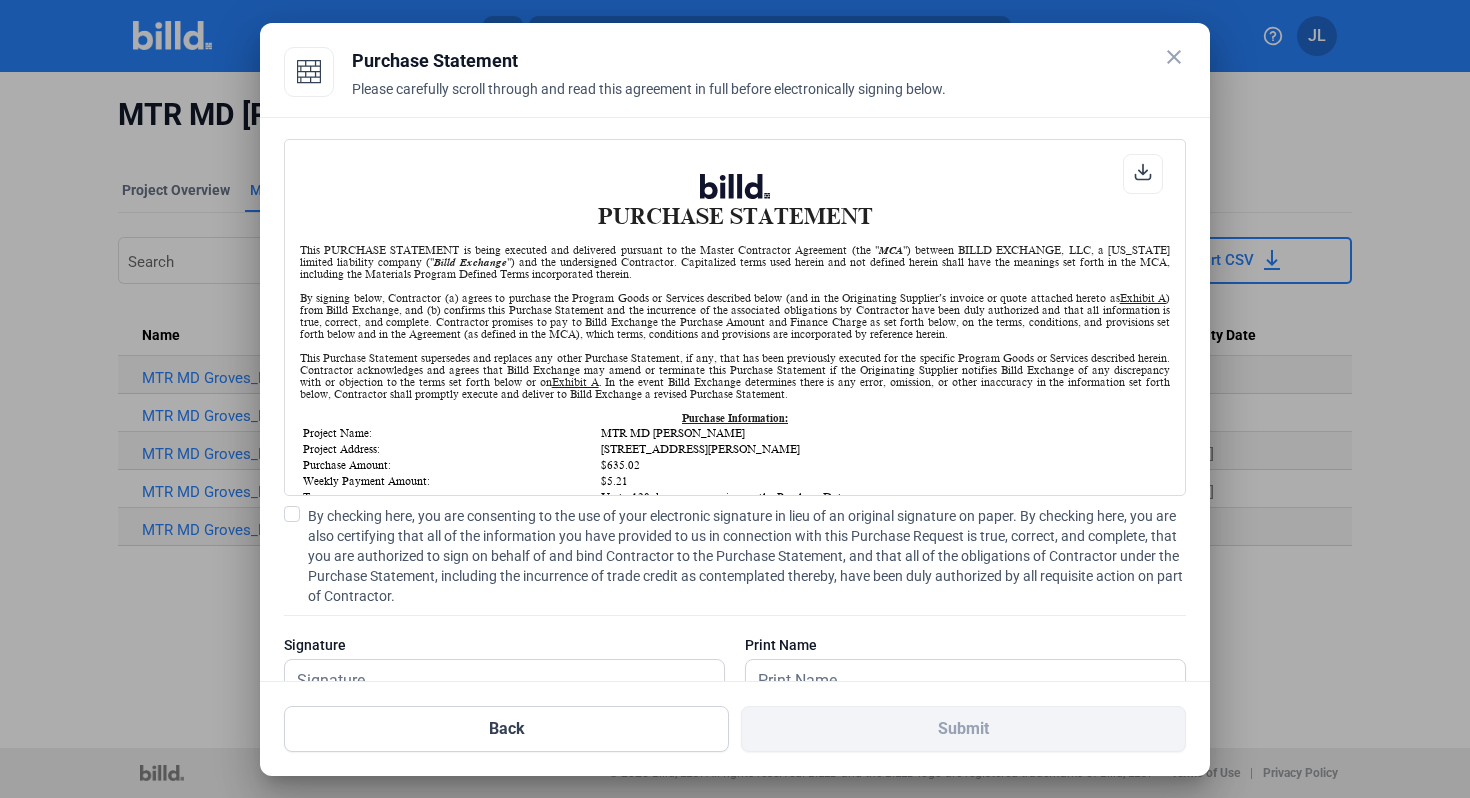 click on "By checking here, you are consenting to the use of your
electronic signature in lieu of an original signature on
paper. By checking here, you are also certifying that all of
the information you have provided to us in connection with
this Purchase Request is true, correct, and complete, that you
are authorized to sign on behalf of and bind Contractor to the
Purchase Statement, and that all of the obligations of
Contractor under the Purchase Statement, including the
incurrence of trade credit as contemplated thereby, have been
duly authorized by all requisite action on part of Contractor." at bounding box center (747, 556) 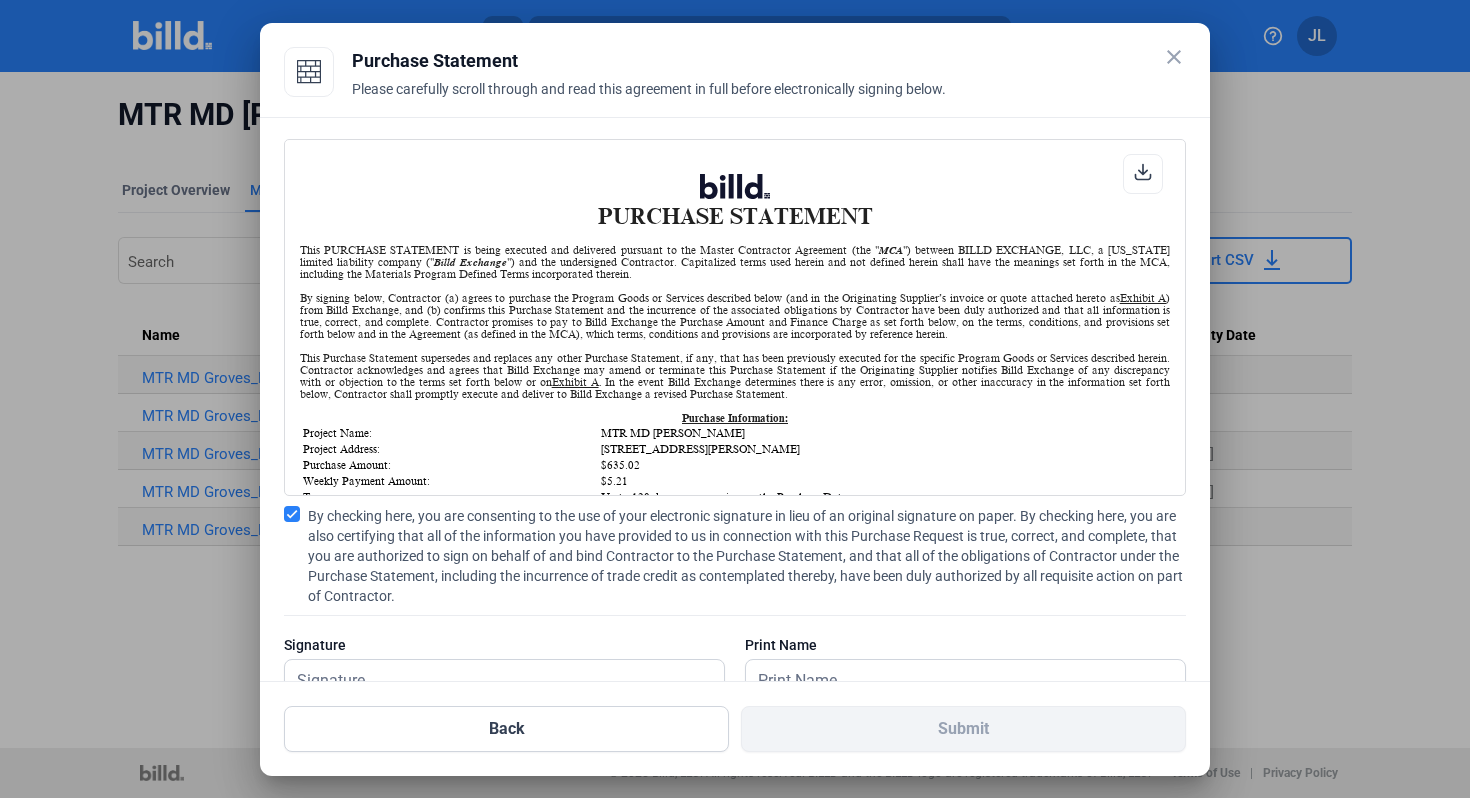 scroll, scrollTop: 65, scrollLeft: 0, axis: vertical 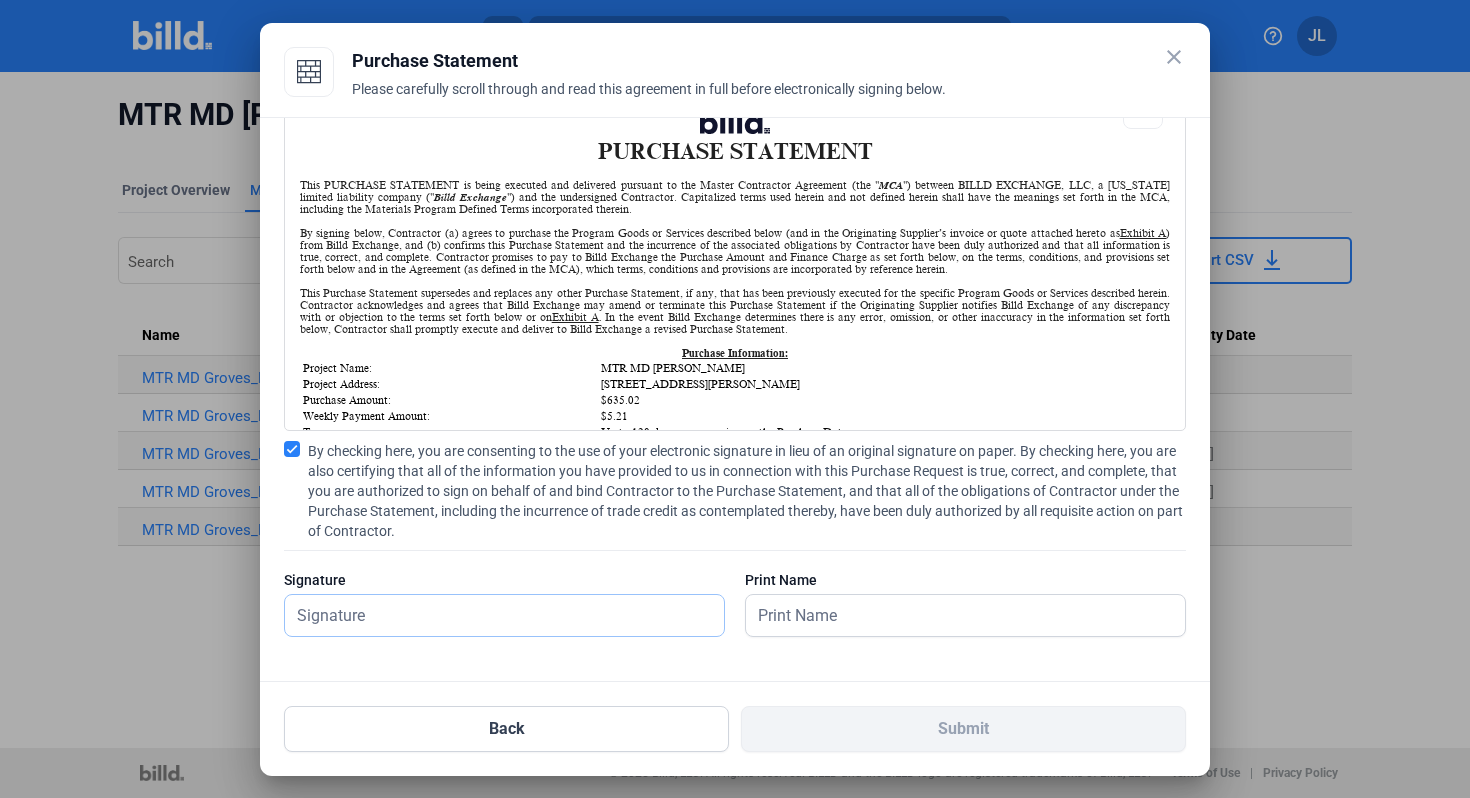 click at bounding box center (493, 615) 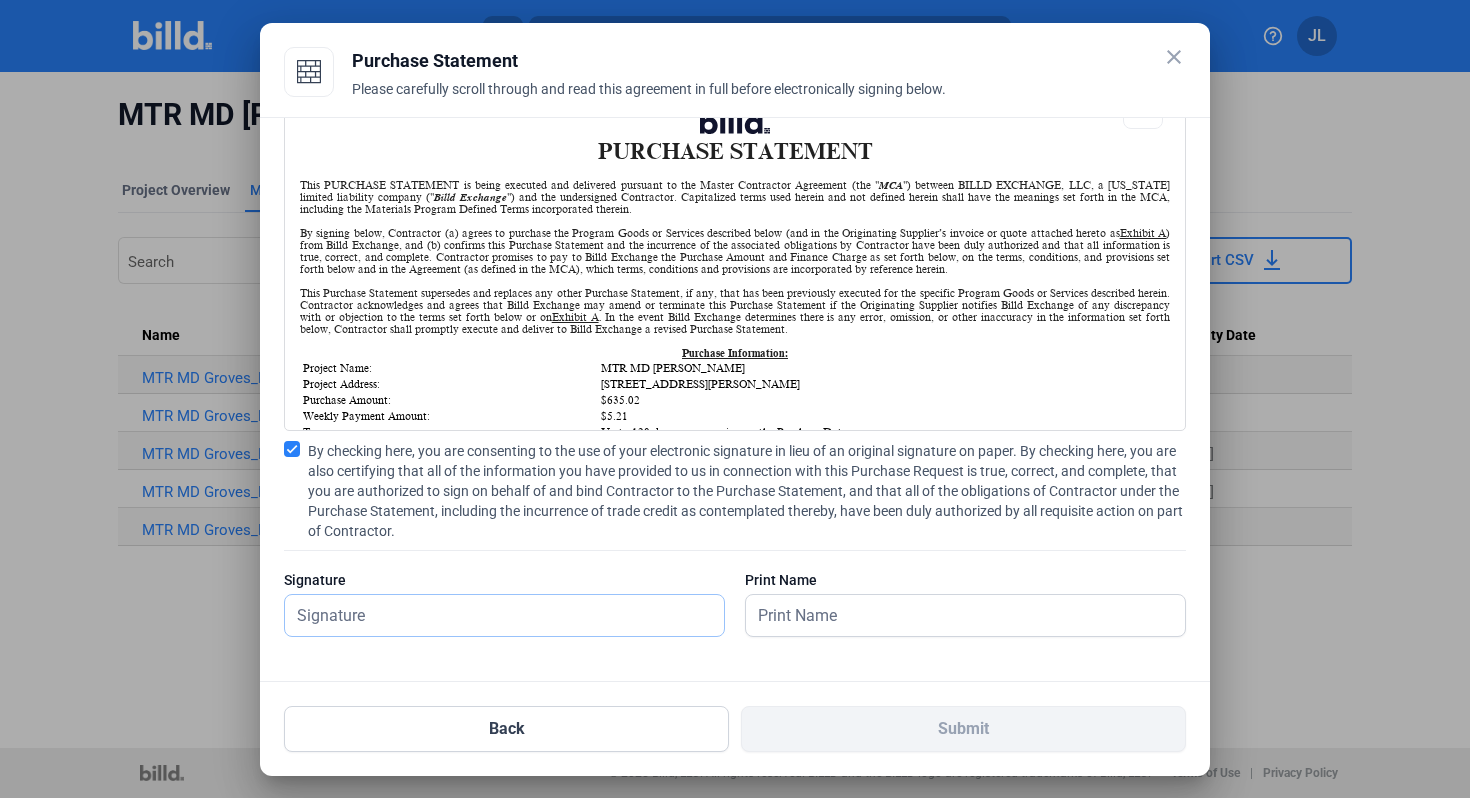 type on "[PERSON_NAME]" 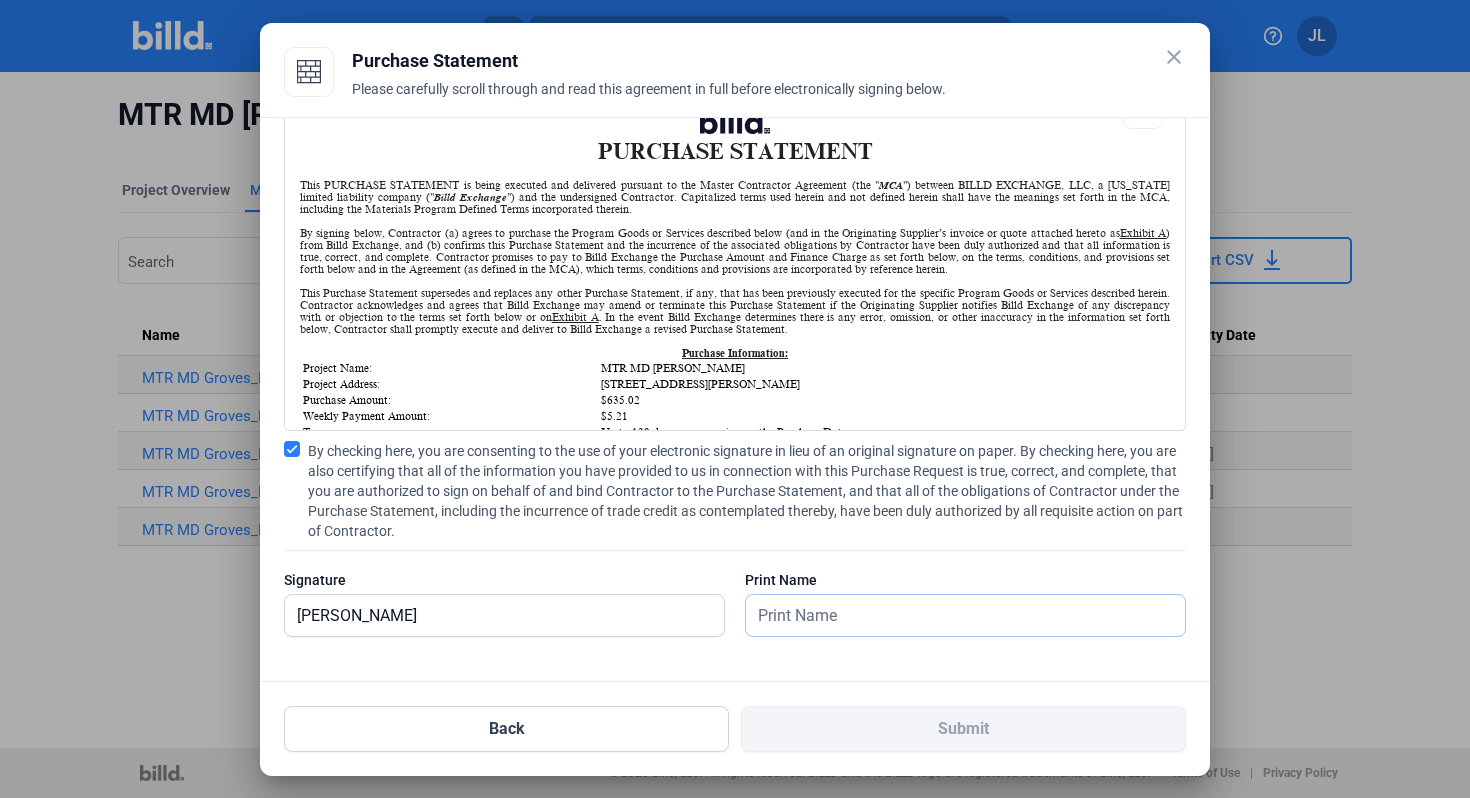 click at bounding box center [954, 615] 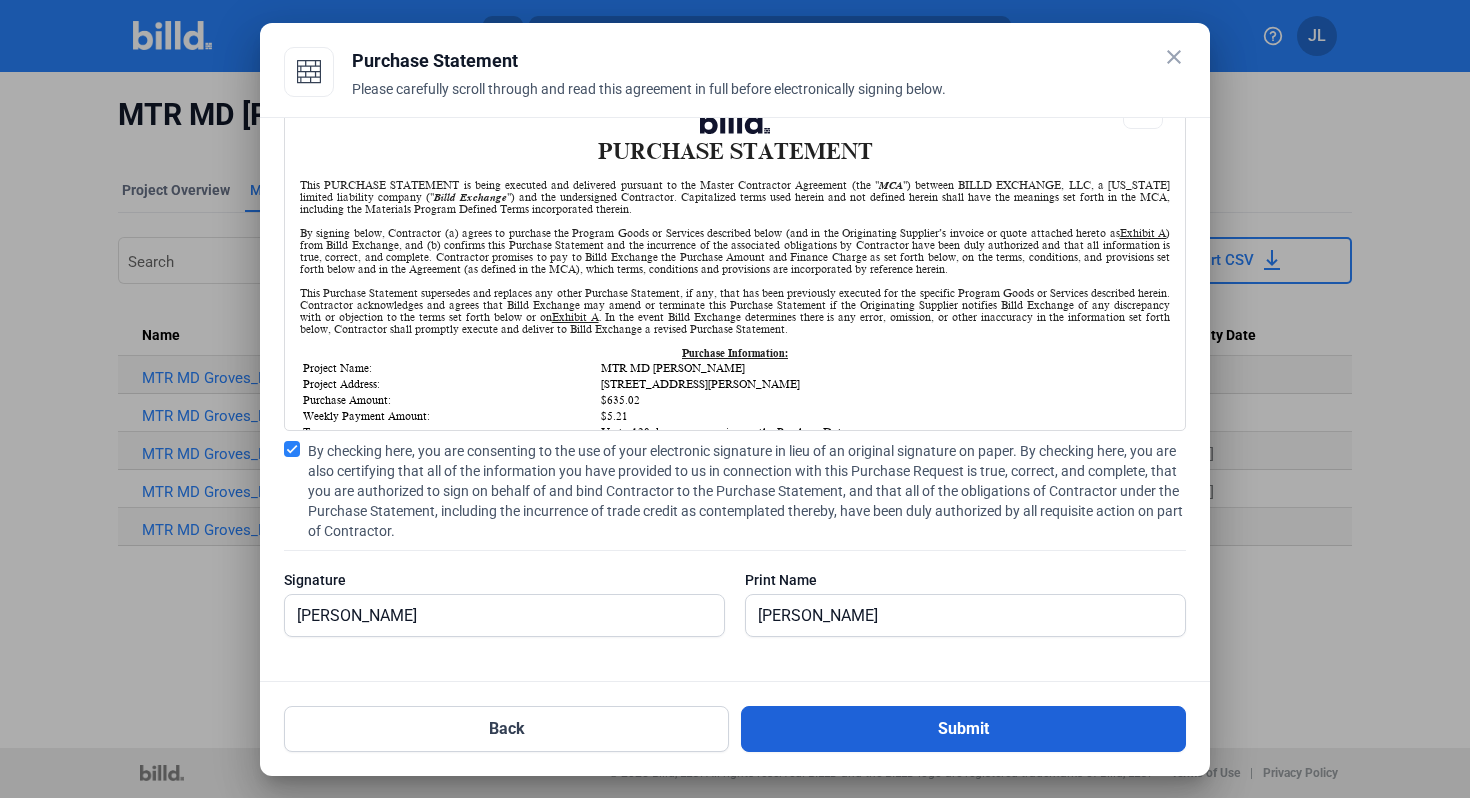 click on "Submit" at bounding box center [963, 729] 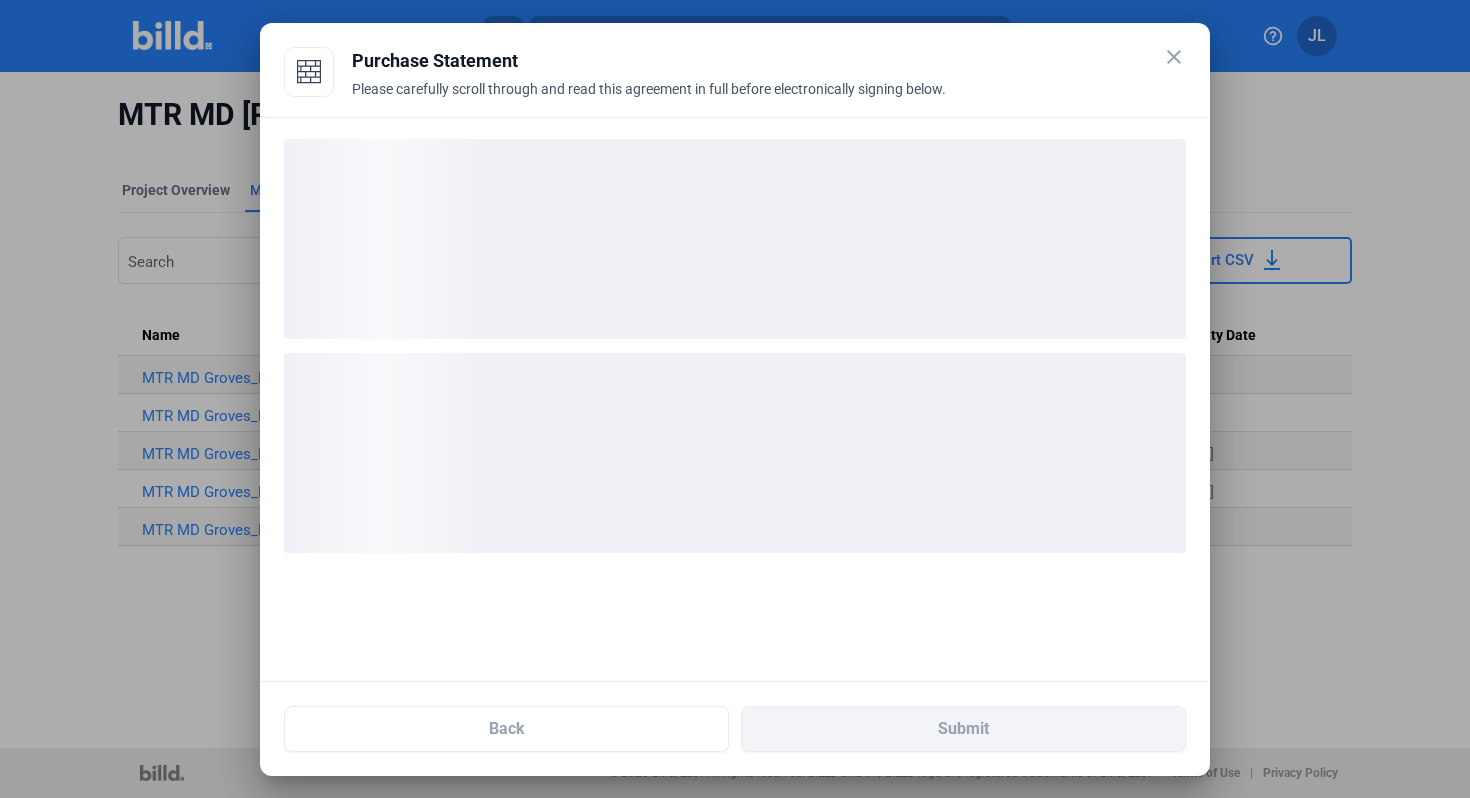 scroll, scrollTop: 0, scrollLeft: 0, axis: both 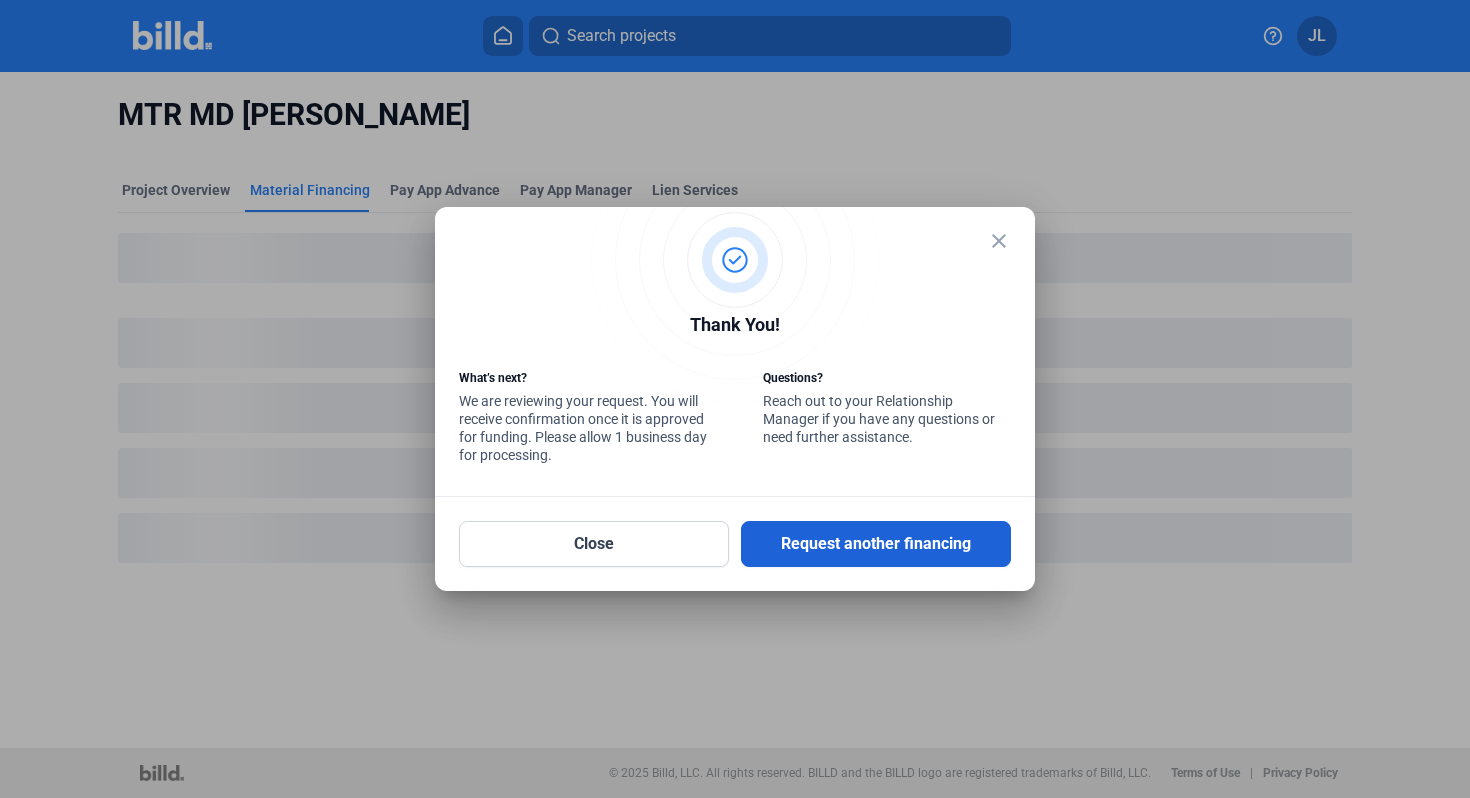 click on "Request another financing" at bounding box center [876, 544] 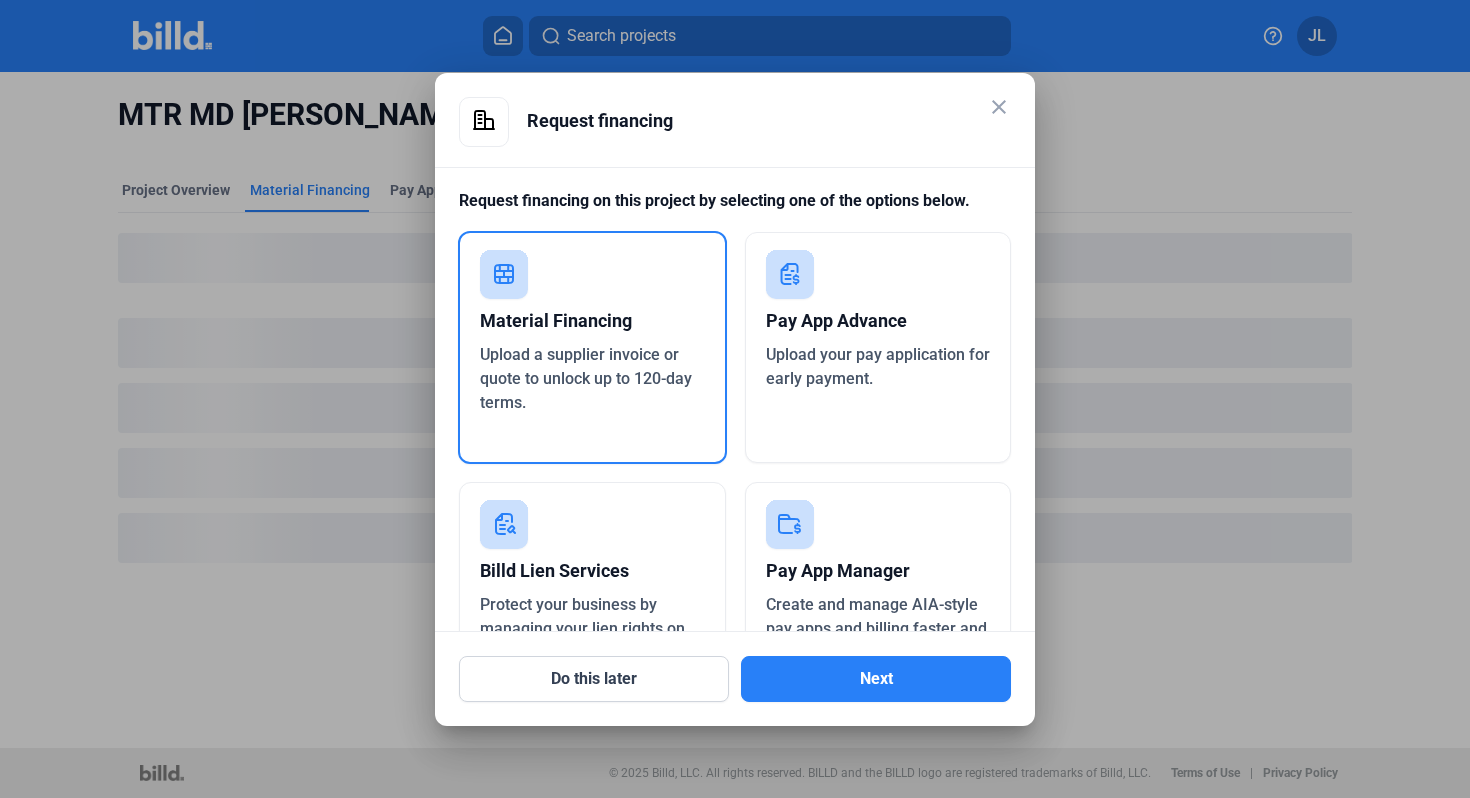 click on "Upload a supplier invoice or quote to unlock up to 120-day terms." at bounding box center (592, 379) 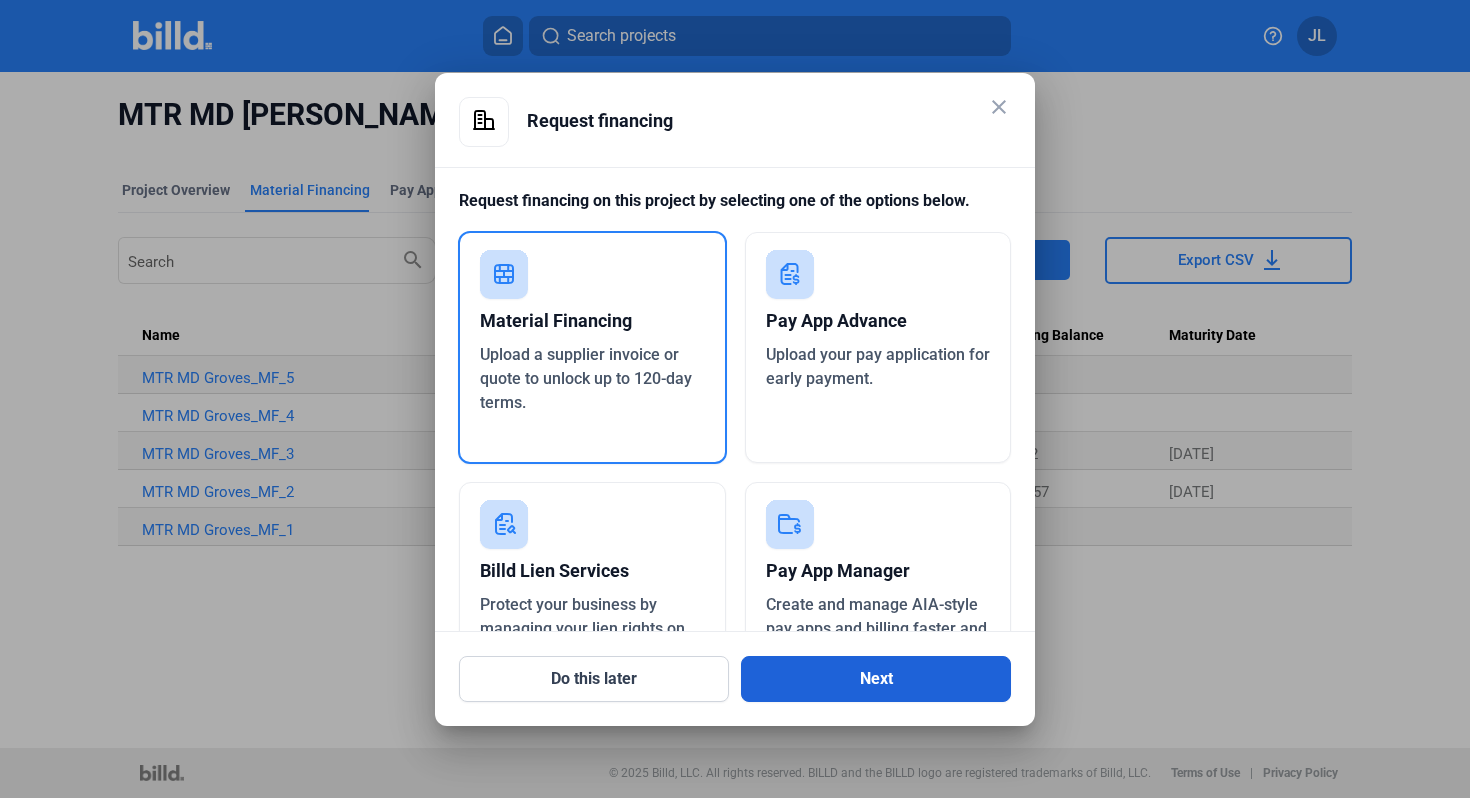 click on "Next" at bounding box center (876, 679) 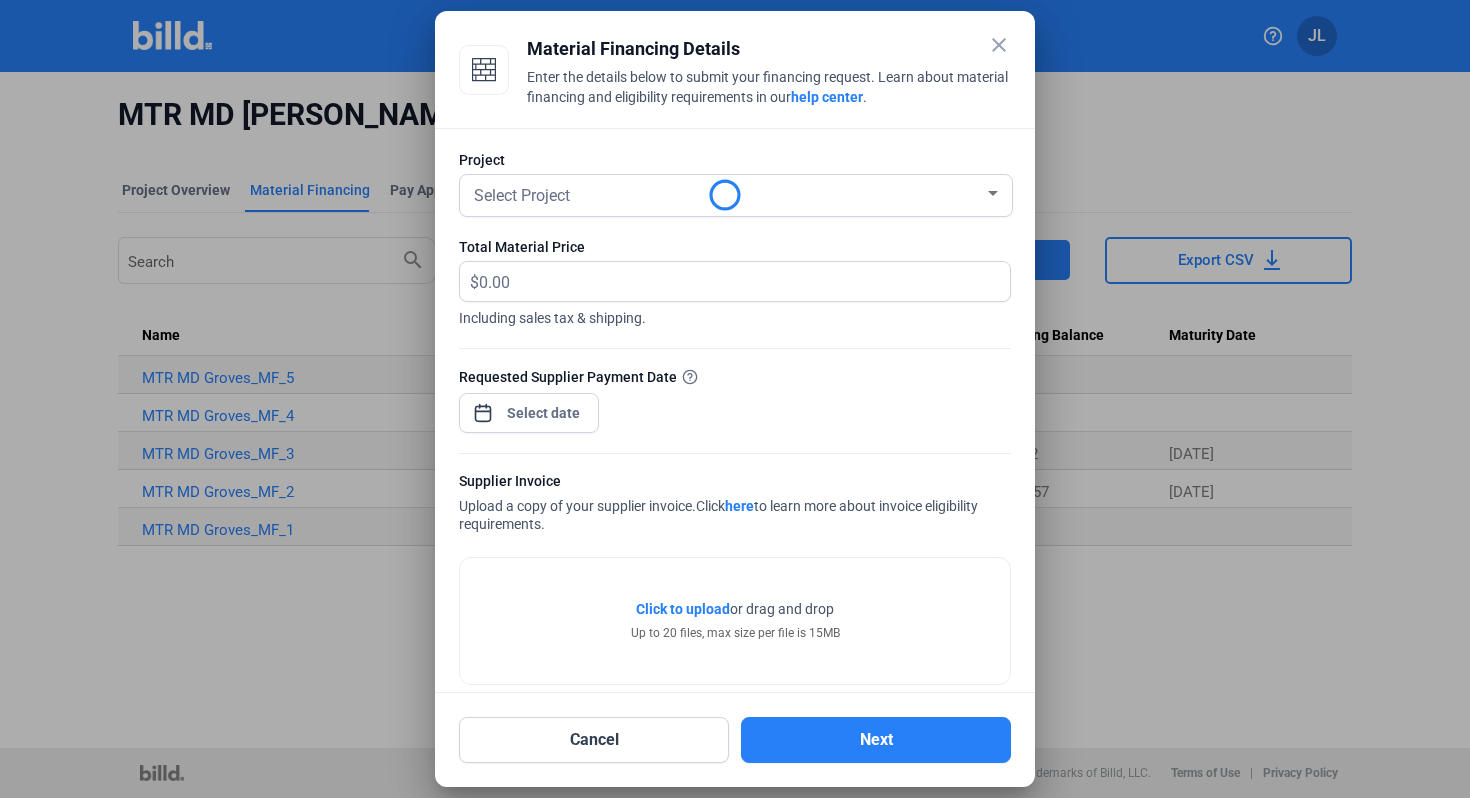 click on "Select Project" at bounding box center [727, 194] 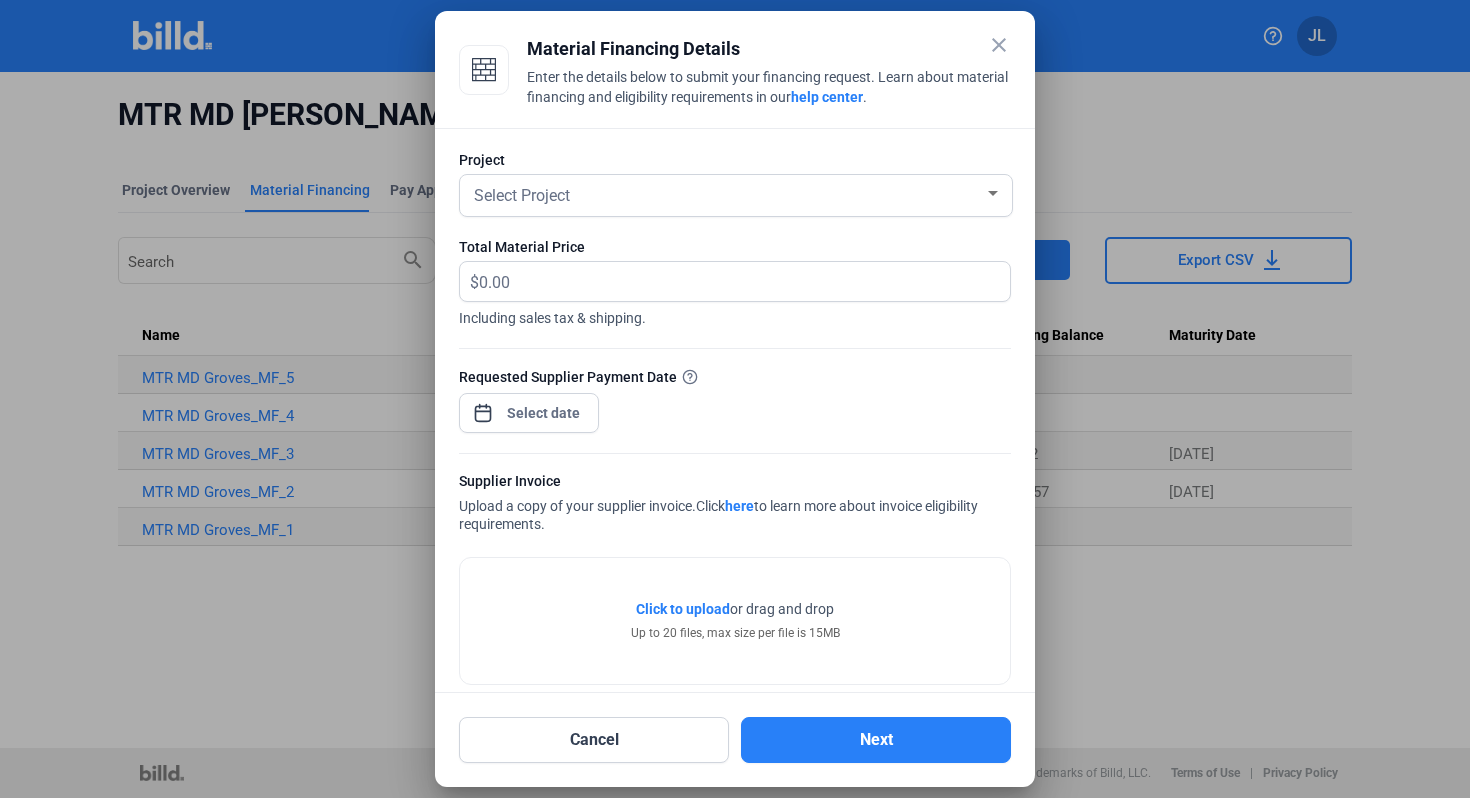 click on "Select Project" at bounding box center [727, 194] 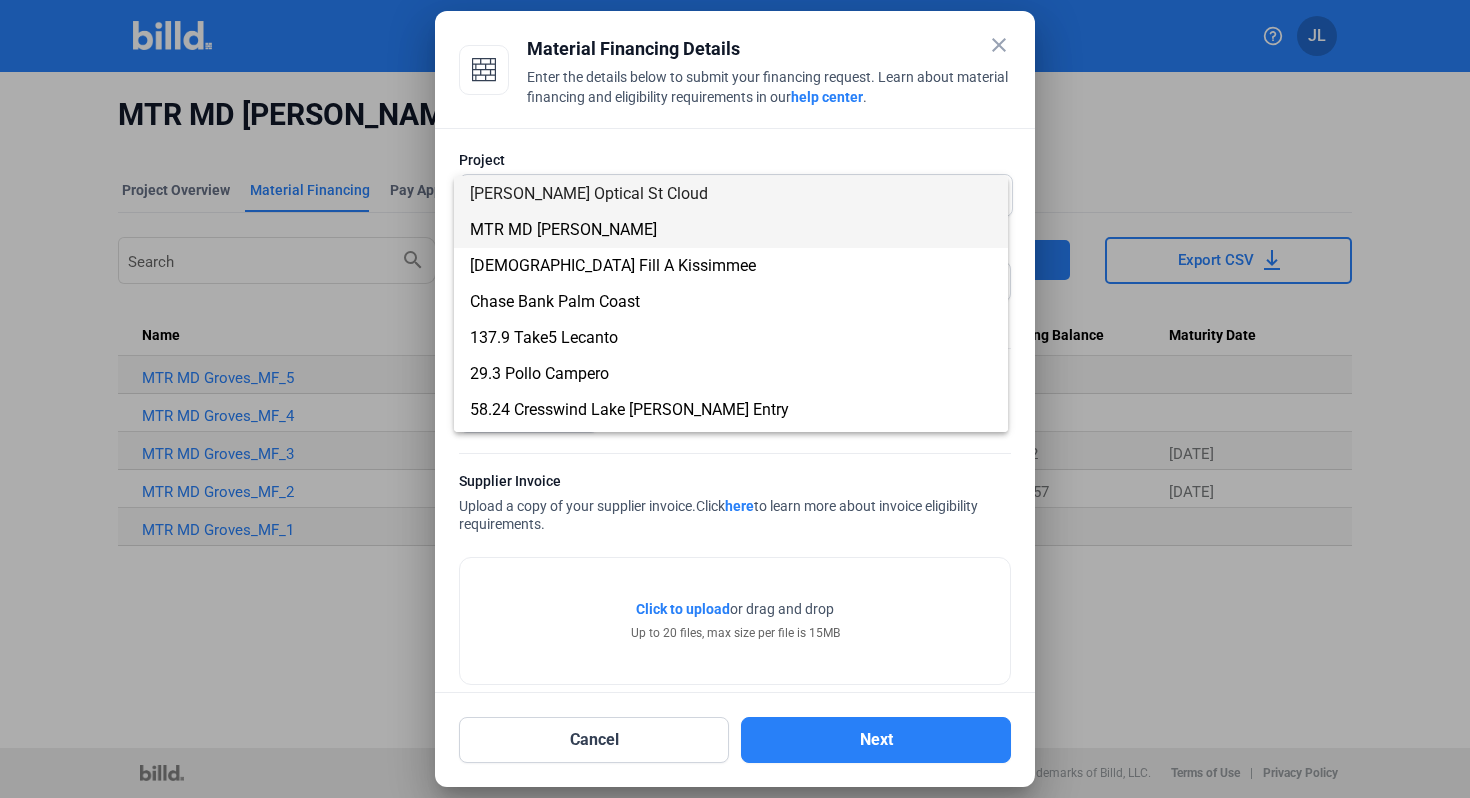 click on "MTR MD [PERSON_NAME]" at bounding box center (731, 230) 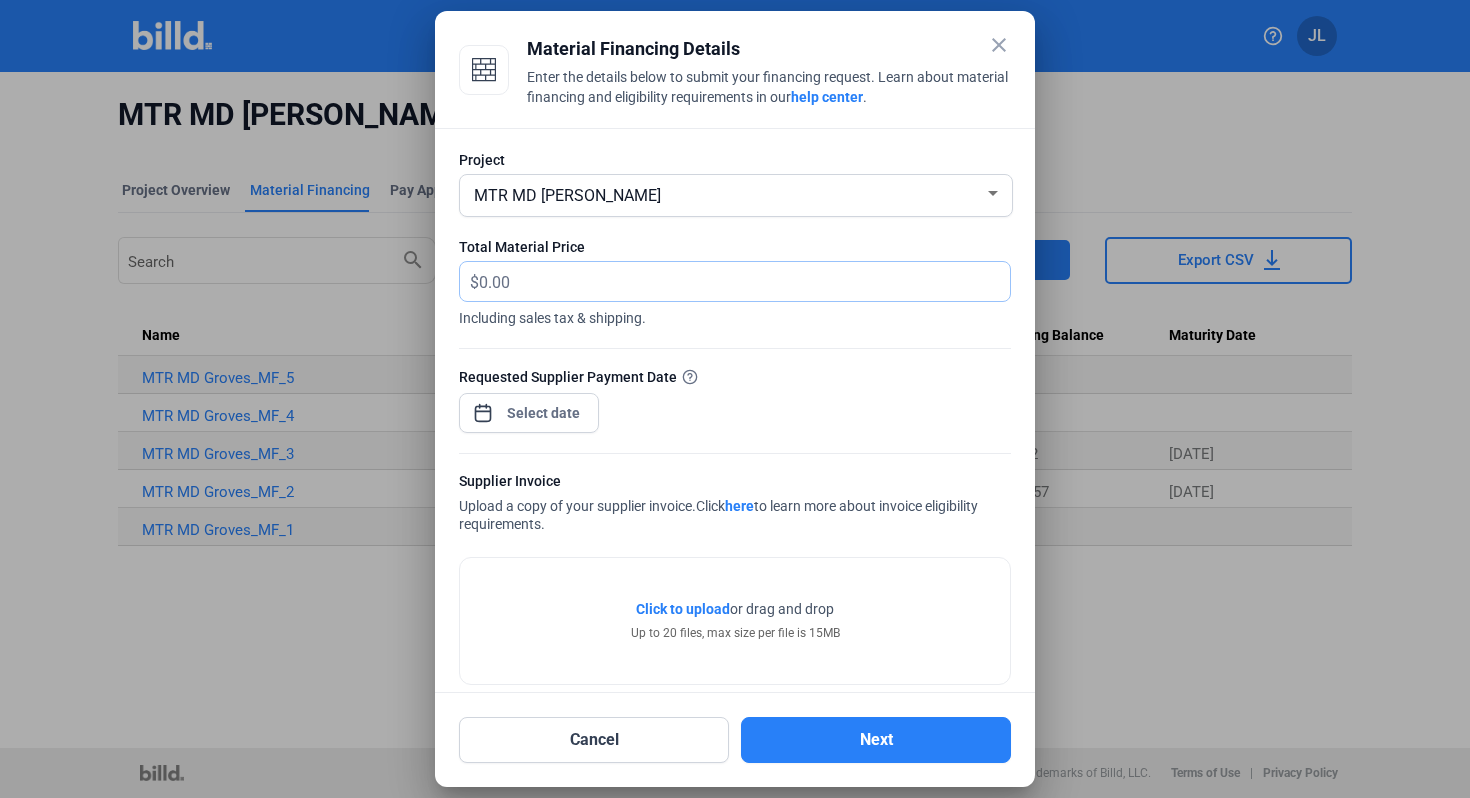 click at bounding box center [744, 281] 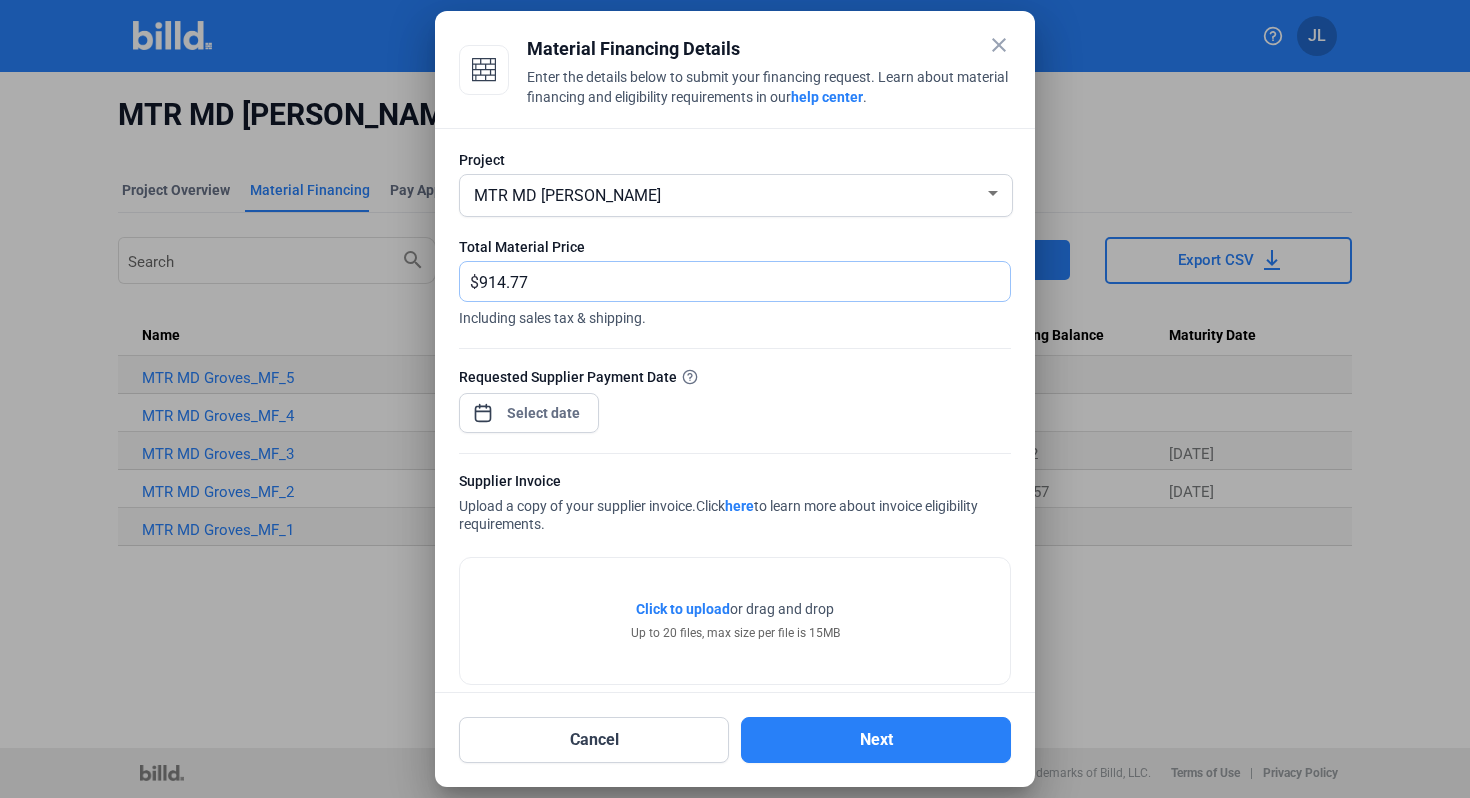 type on "914.77" 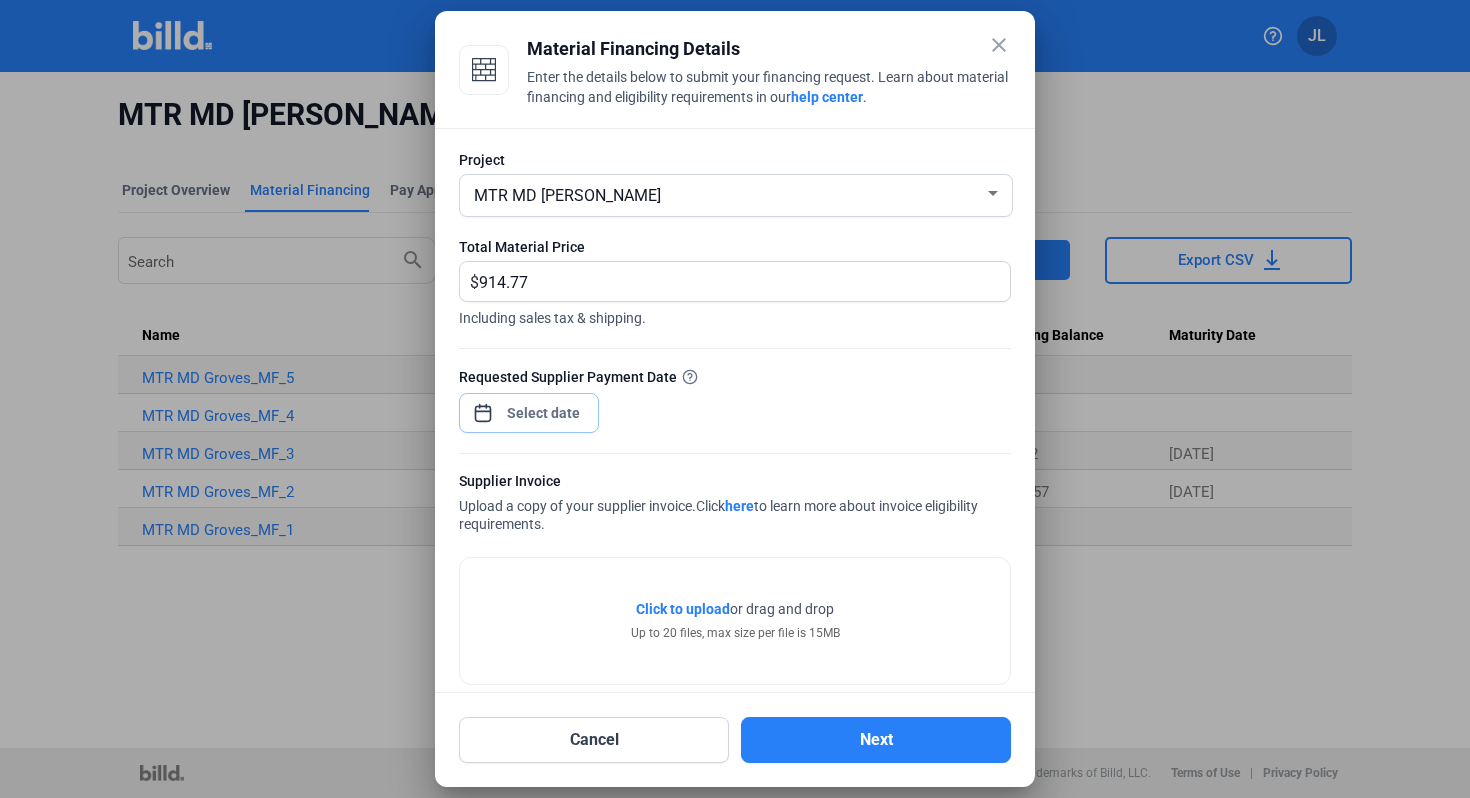 type 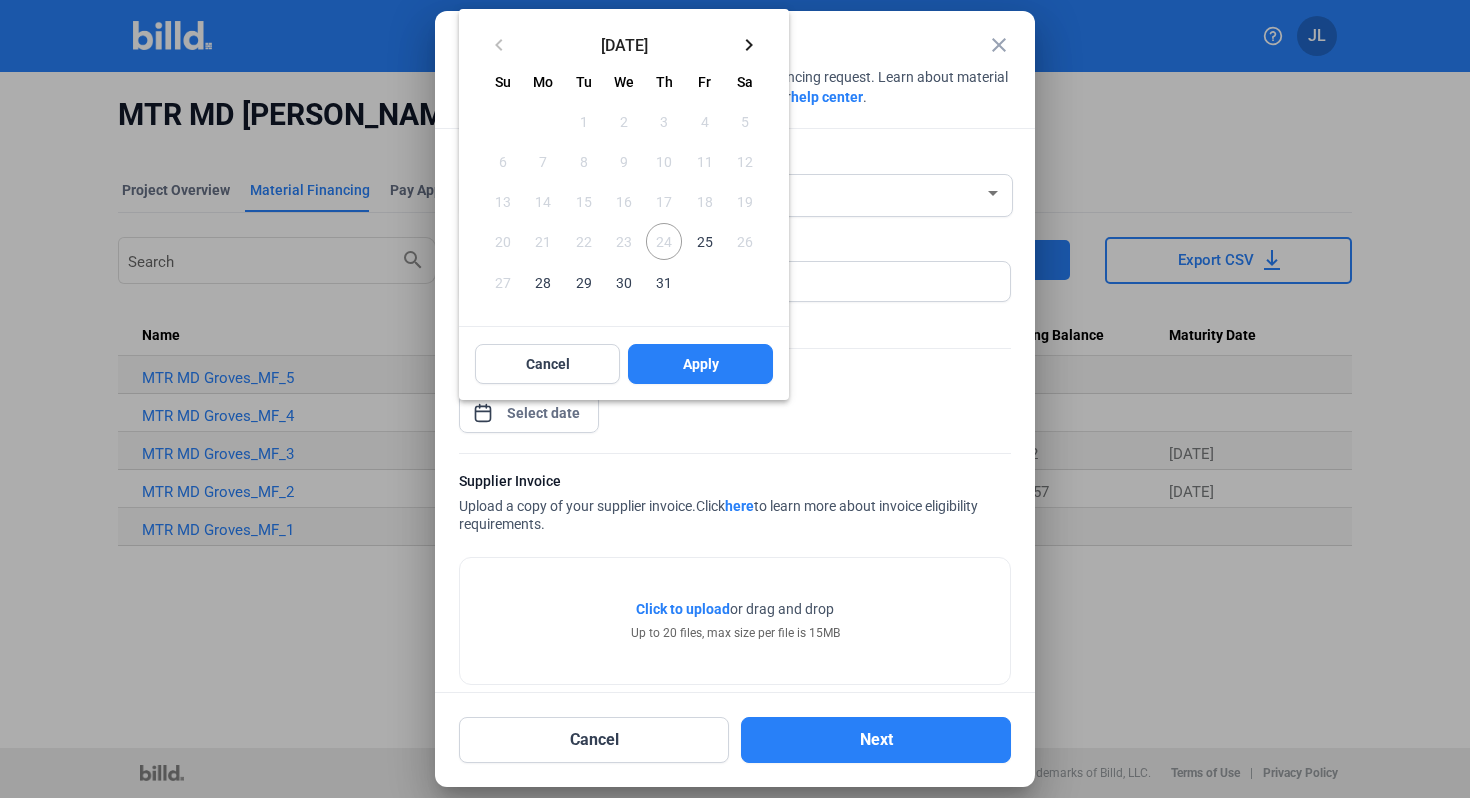 type 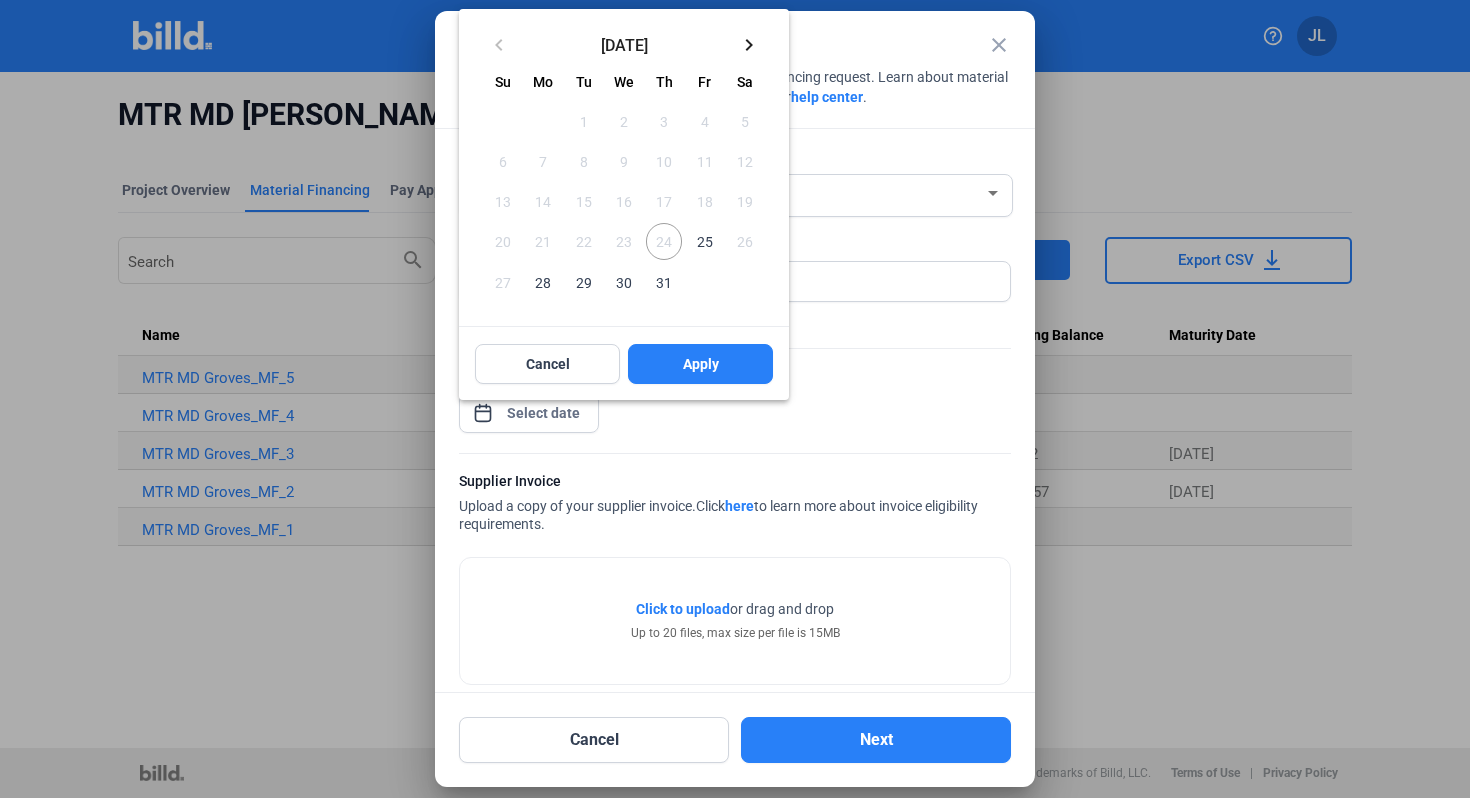 click on "25" at bounding box center (704, 241) 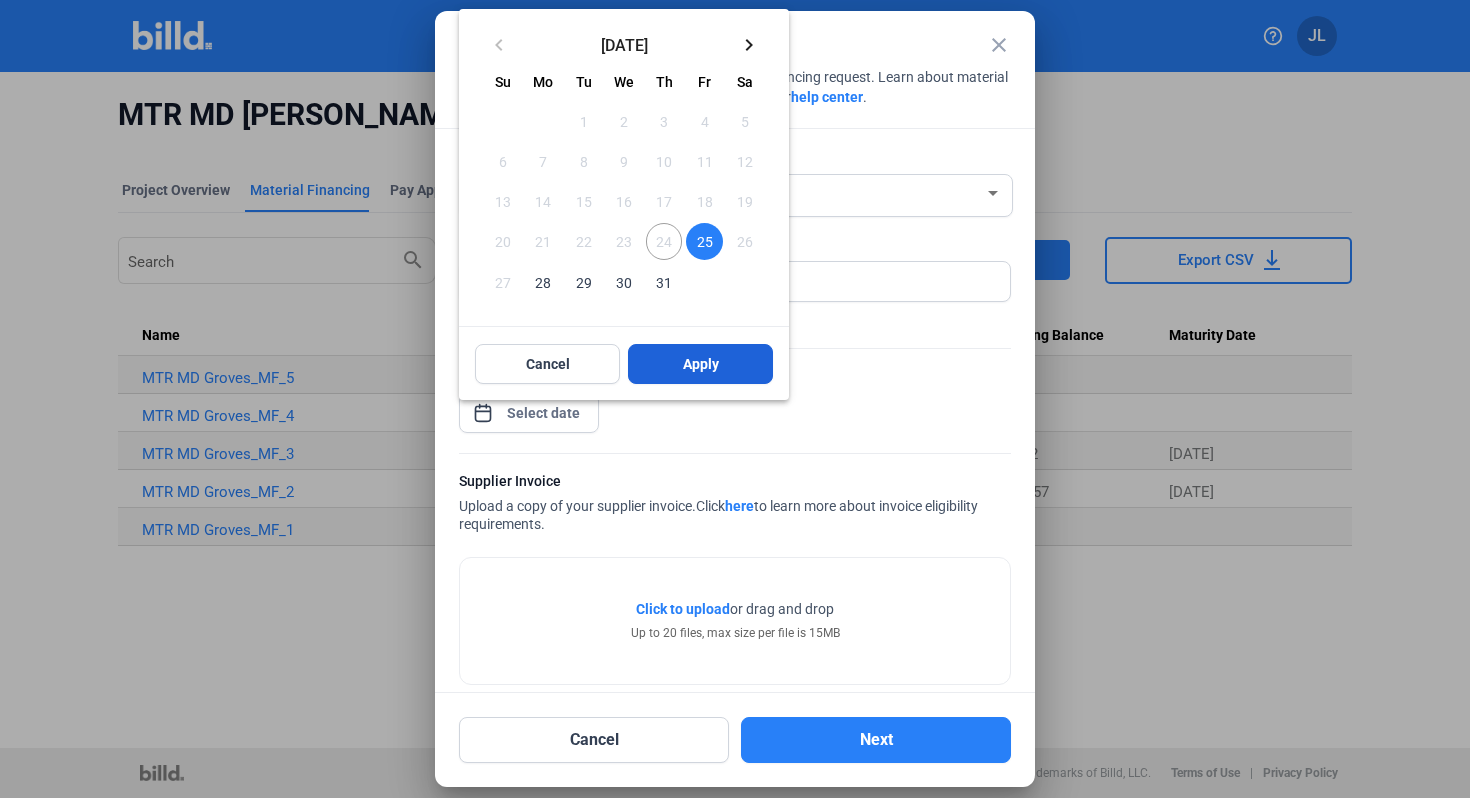 click on "Apply" at bounding box center (701, 364) 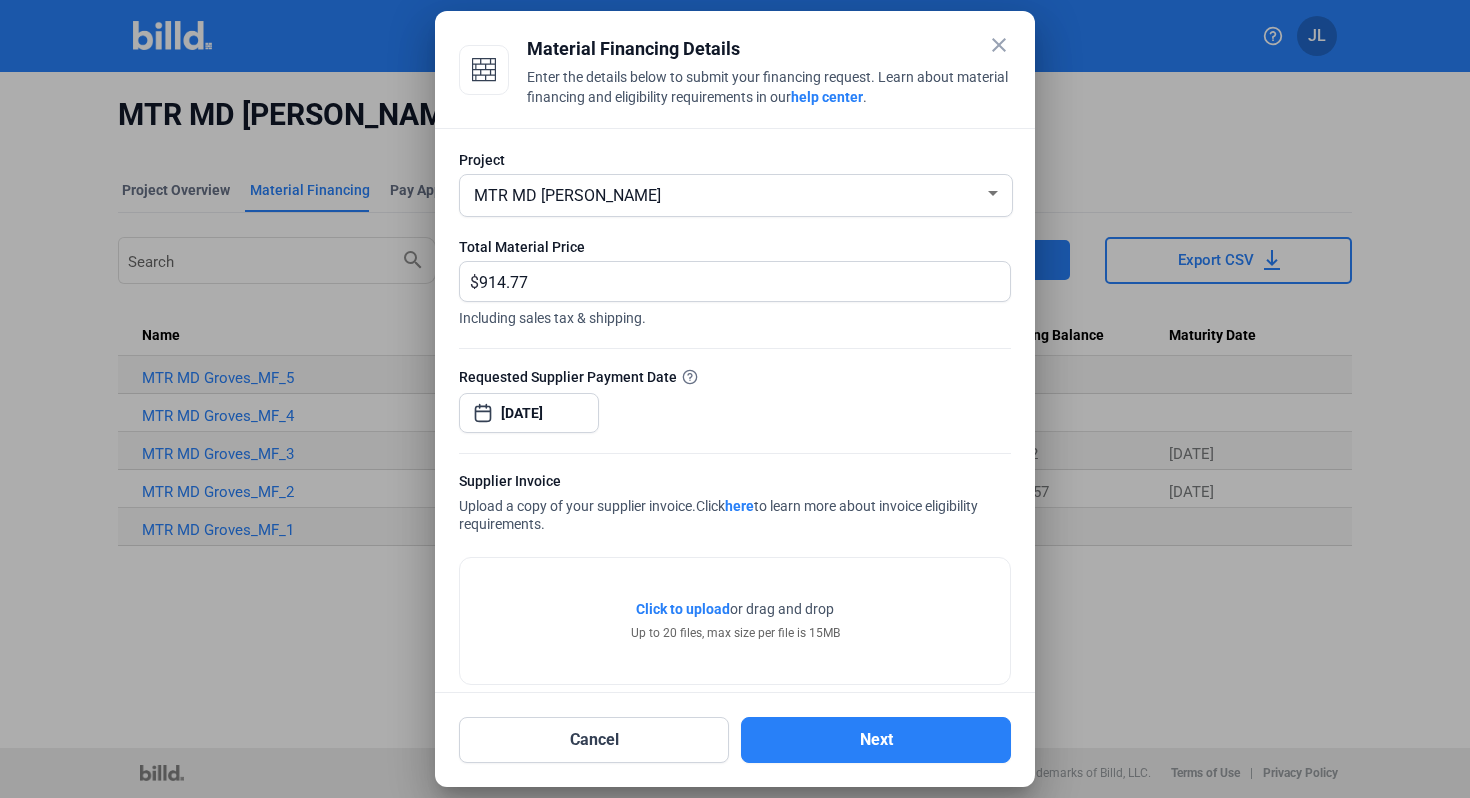click on "Requested Supplier Payment Date  [DATE]" 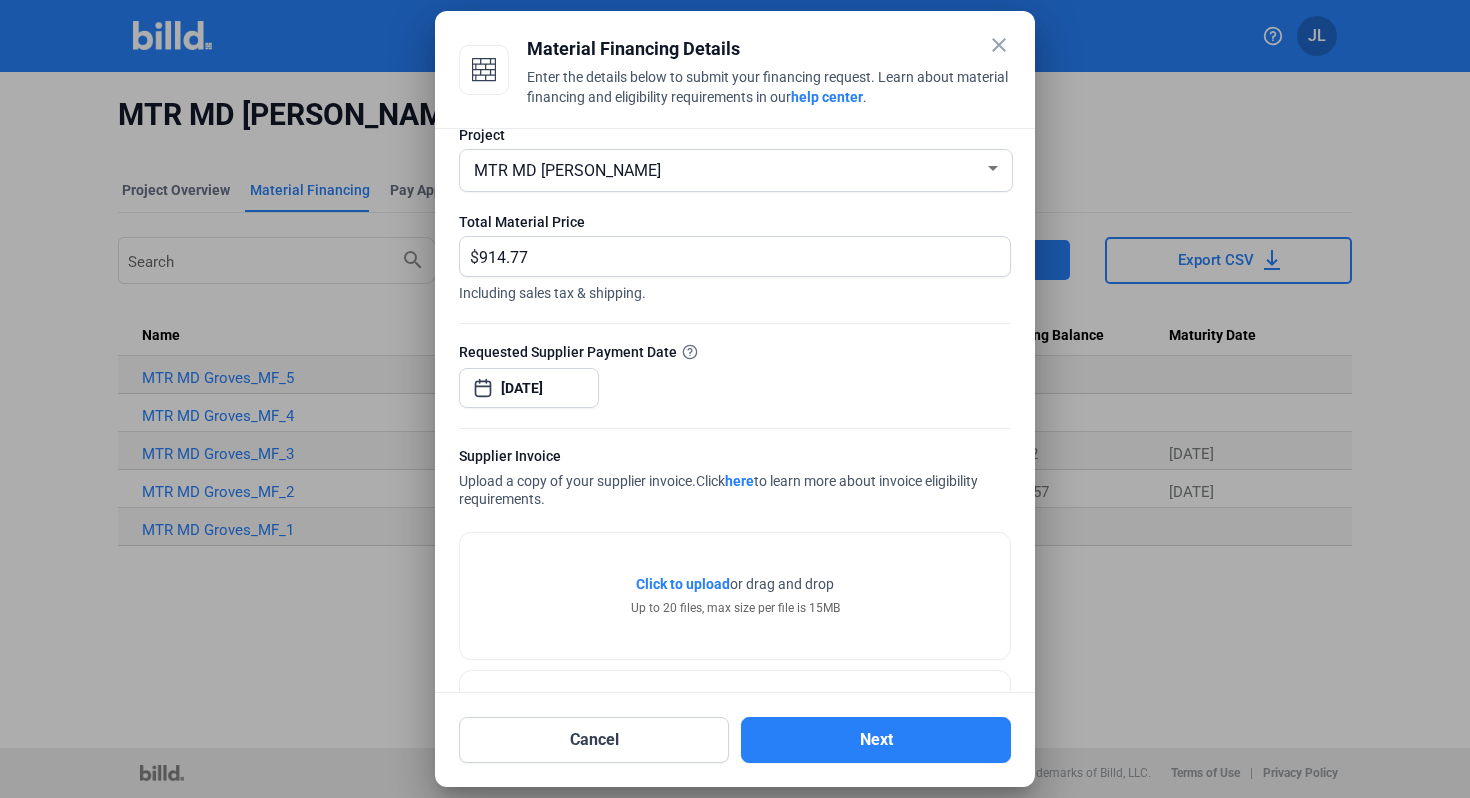 scroll, scrollTop: 99, scrollLeft: 0, axis: vertical 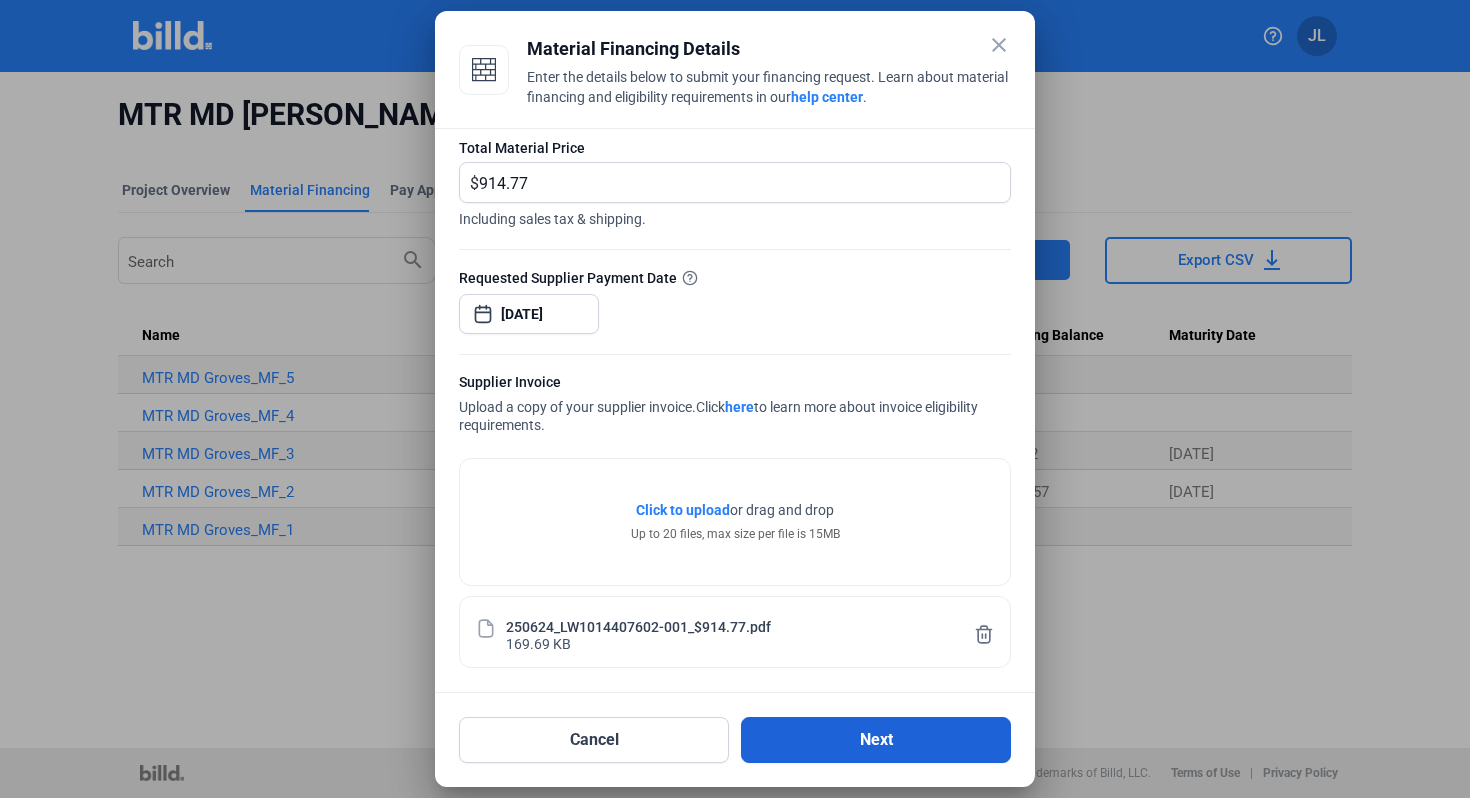 click on "Next" at bounding box center [876, 740] 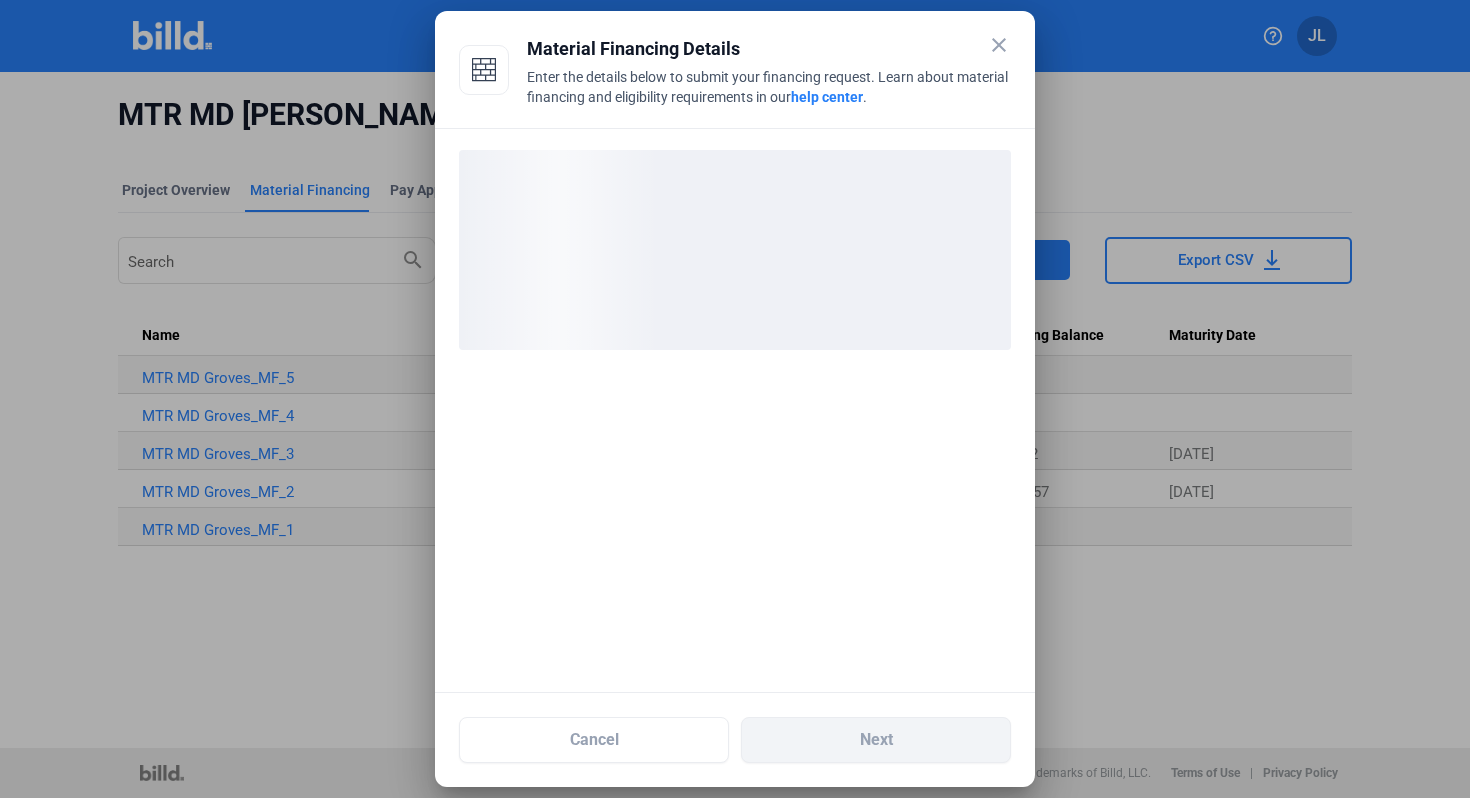 scroll, scrollTop: 0, scrollLeft: 0, axis: both 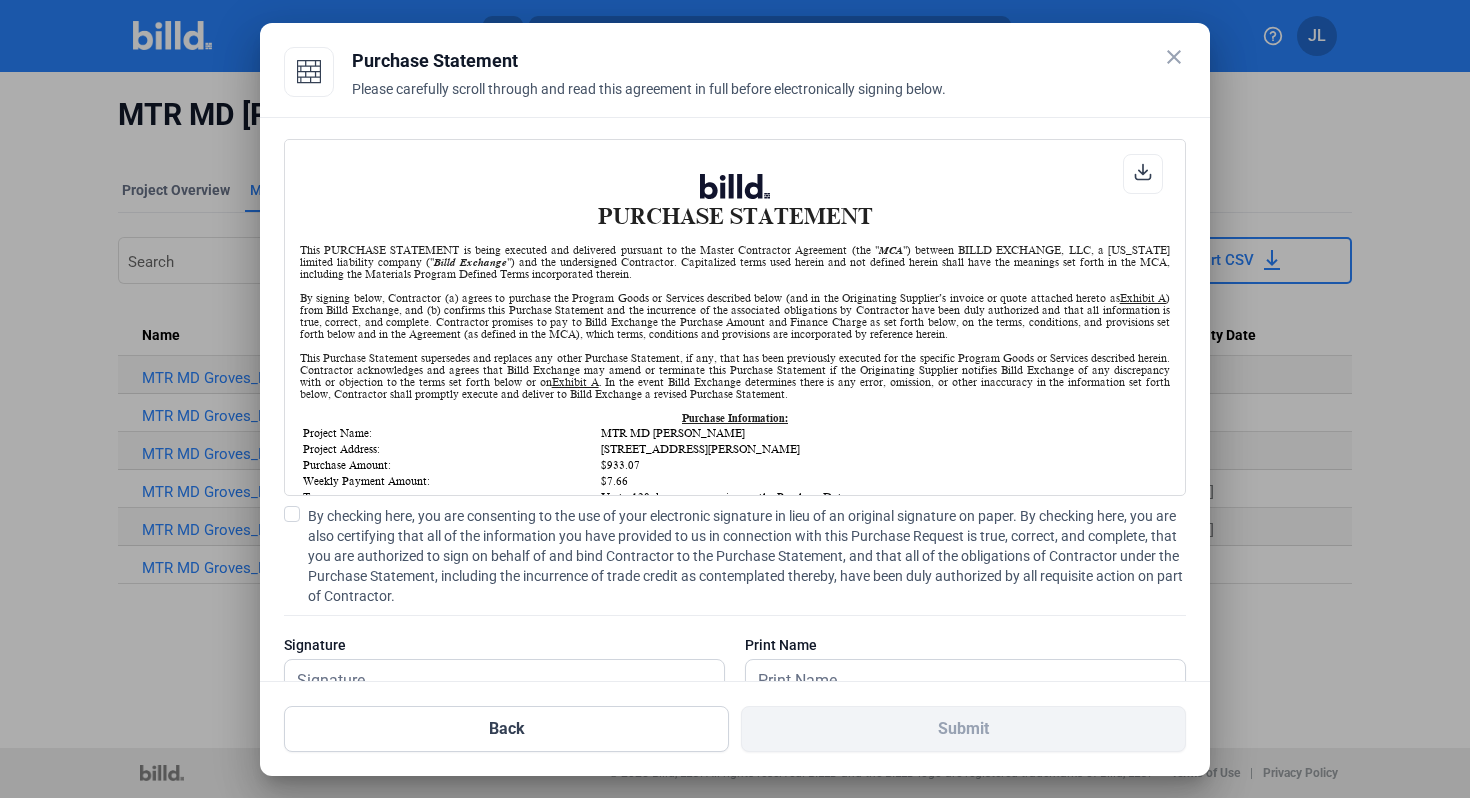 click at bounding box center [292, 514] 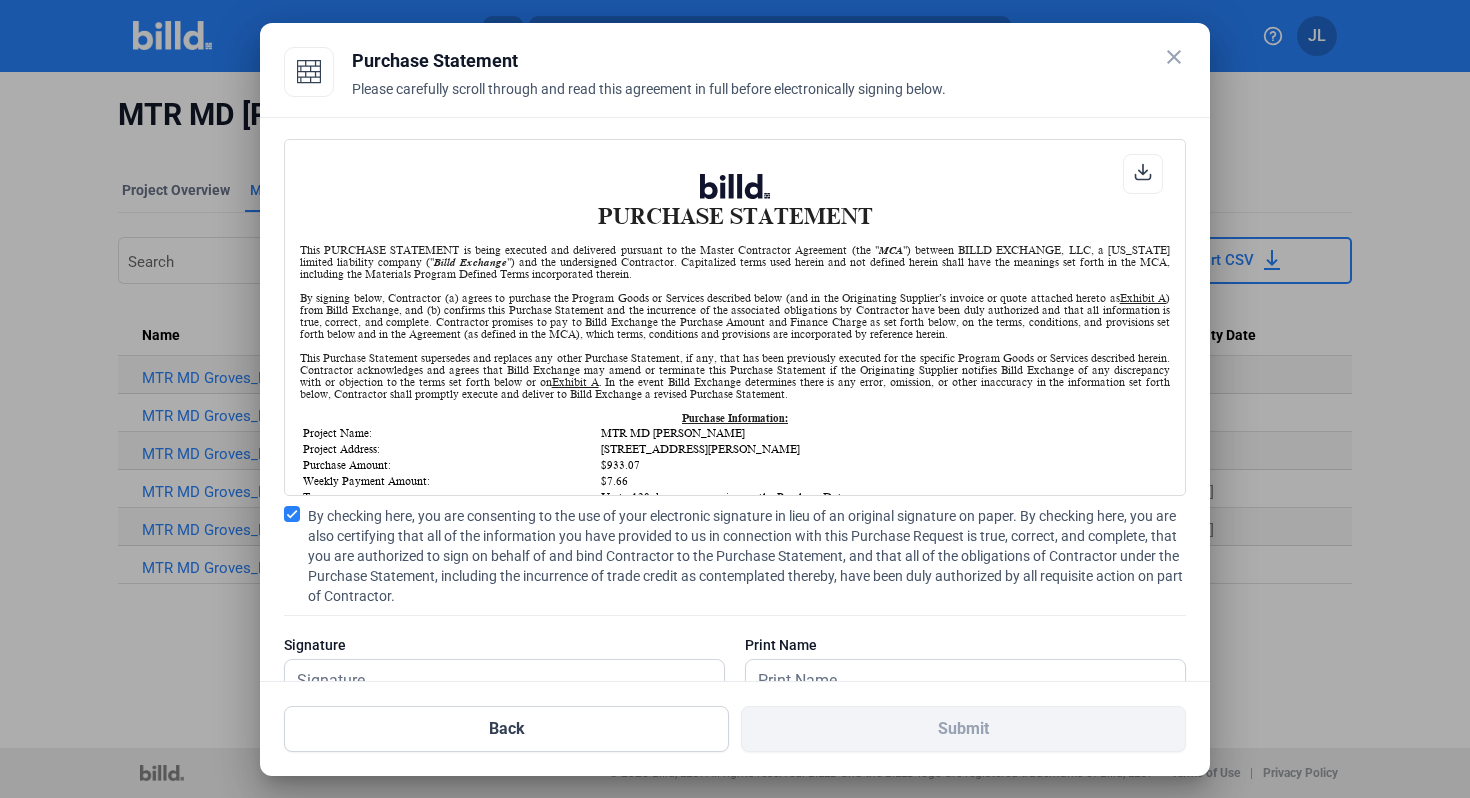 scroll, scrollTop: 65, scrollLeft: 0, axis: vertical 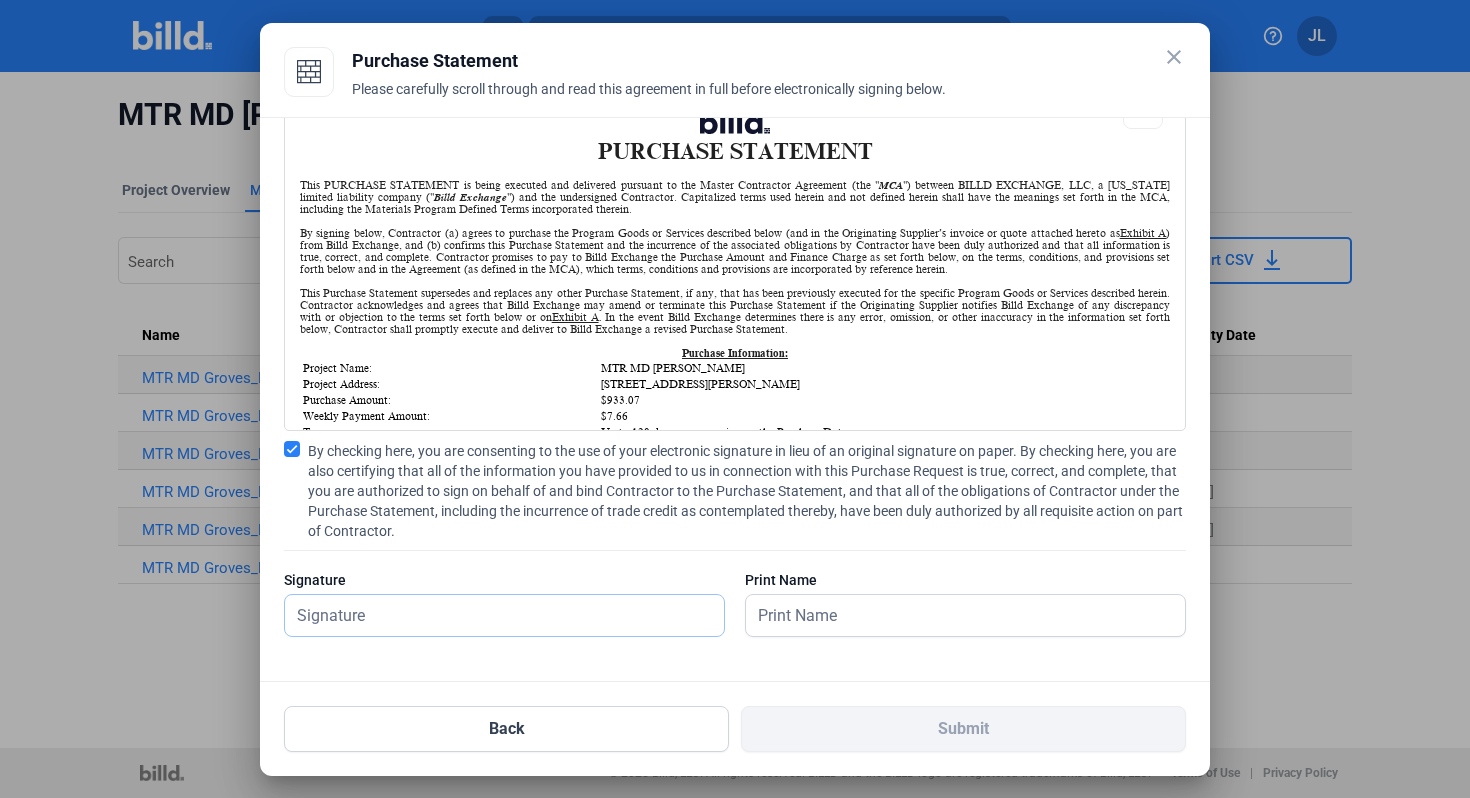 click at bounding box center (493, 615) 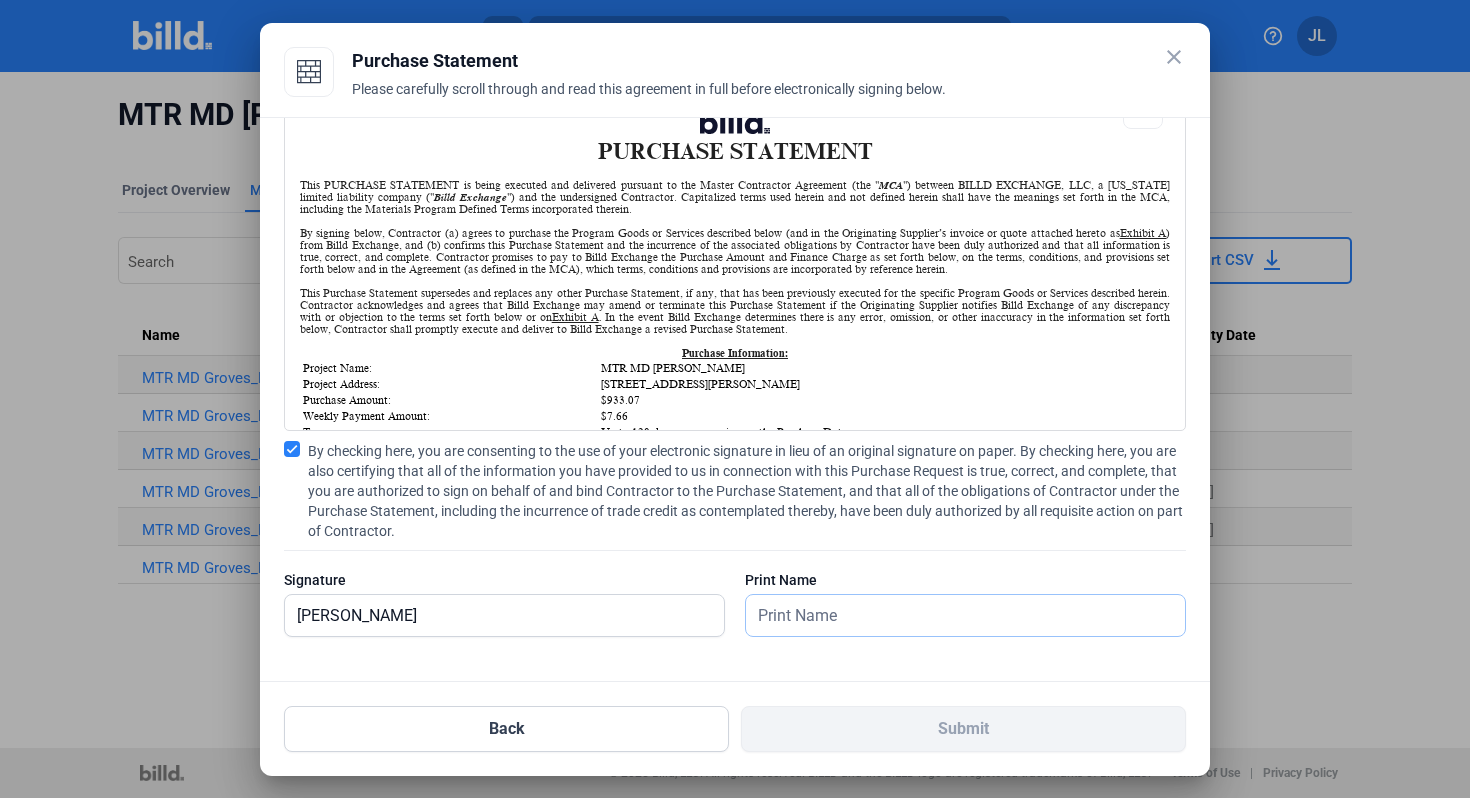 click at bounding box center [954, 615] 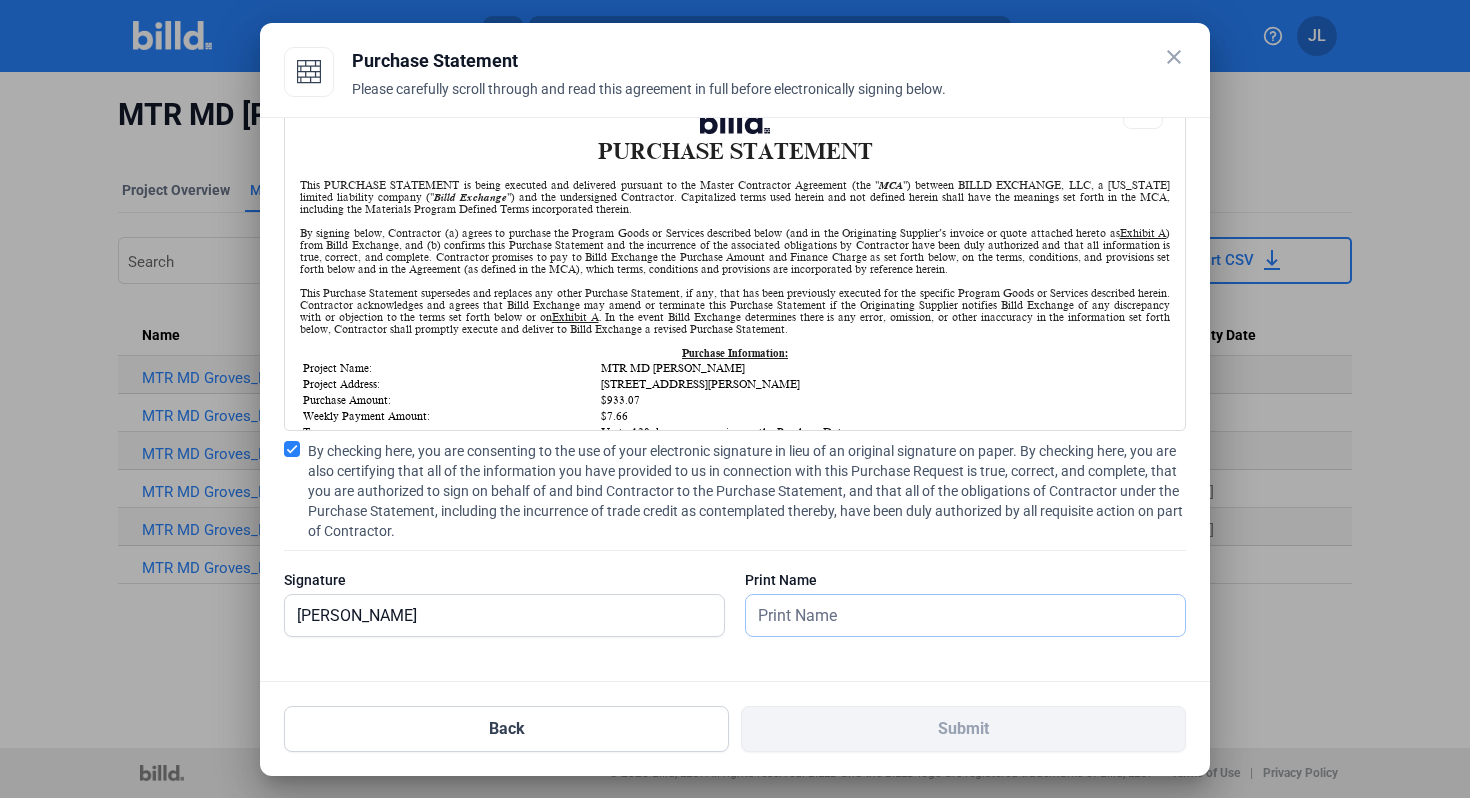 type on "[PERSON_NAME]" 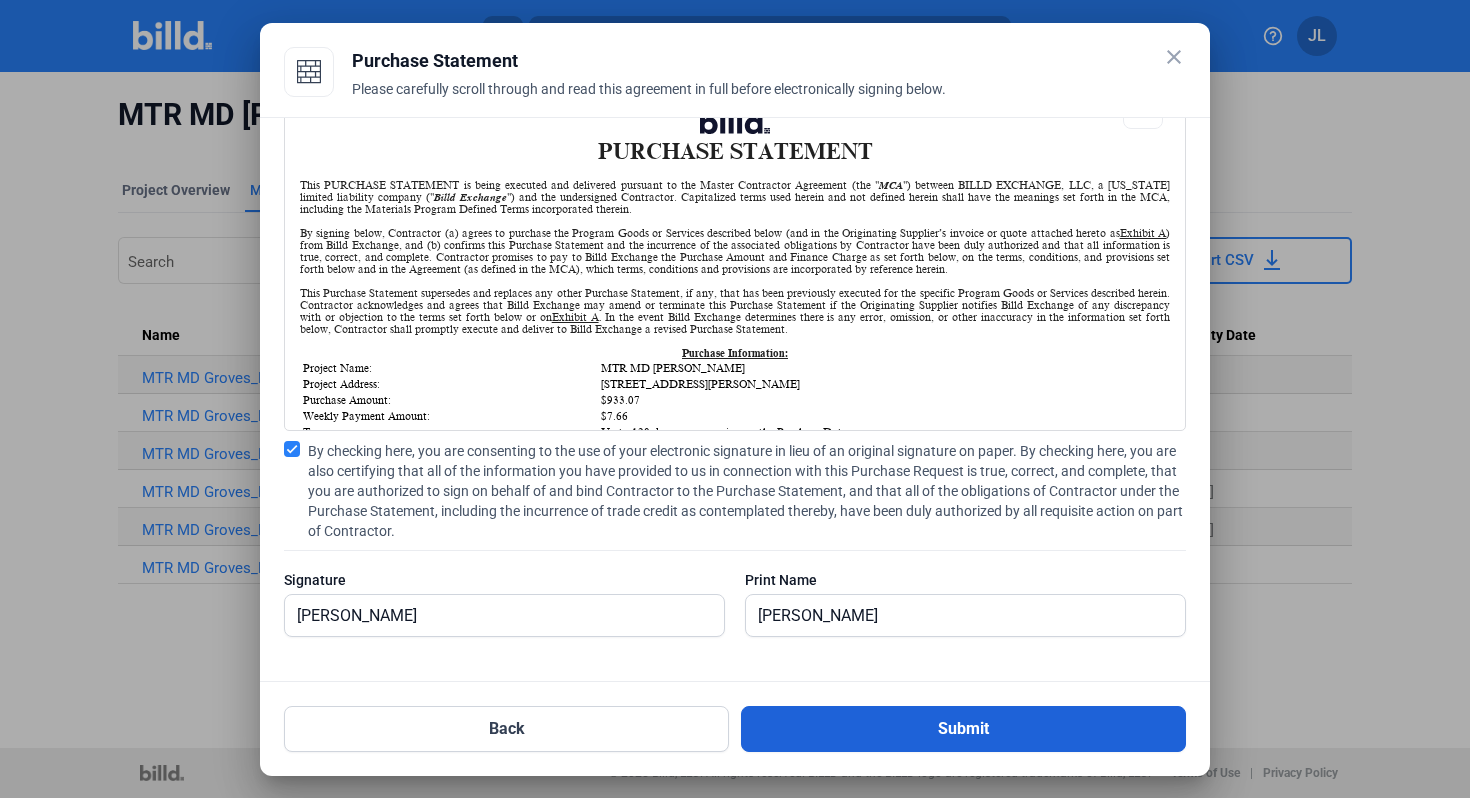click on "Submit" at bounding box center (963, 729) 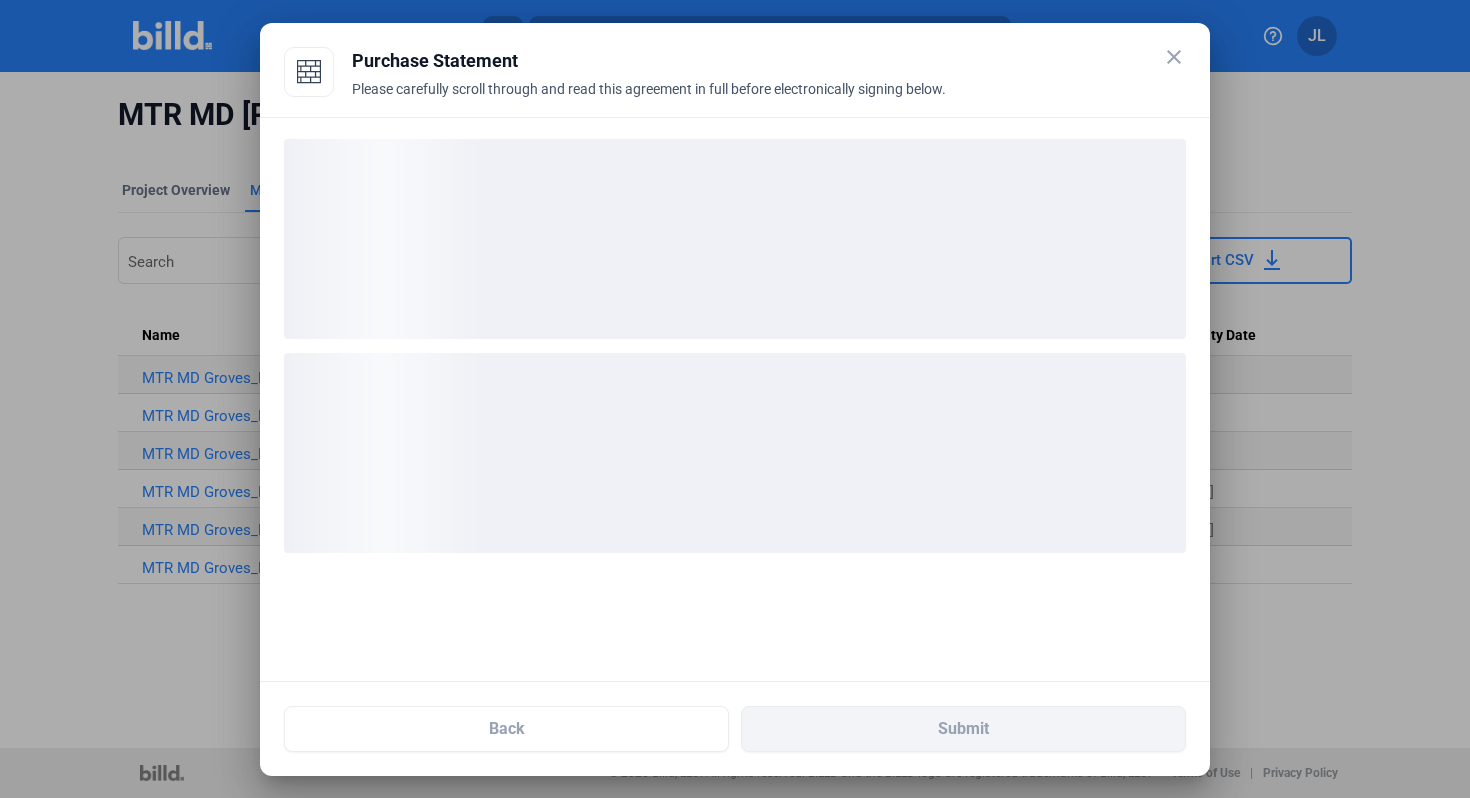 scroll, scrollTop: 0, scrollLeft: 0, axis: both 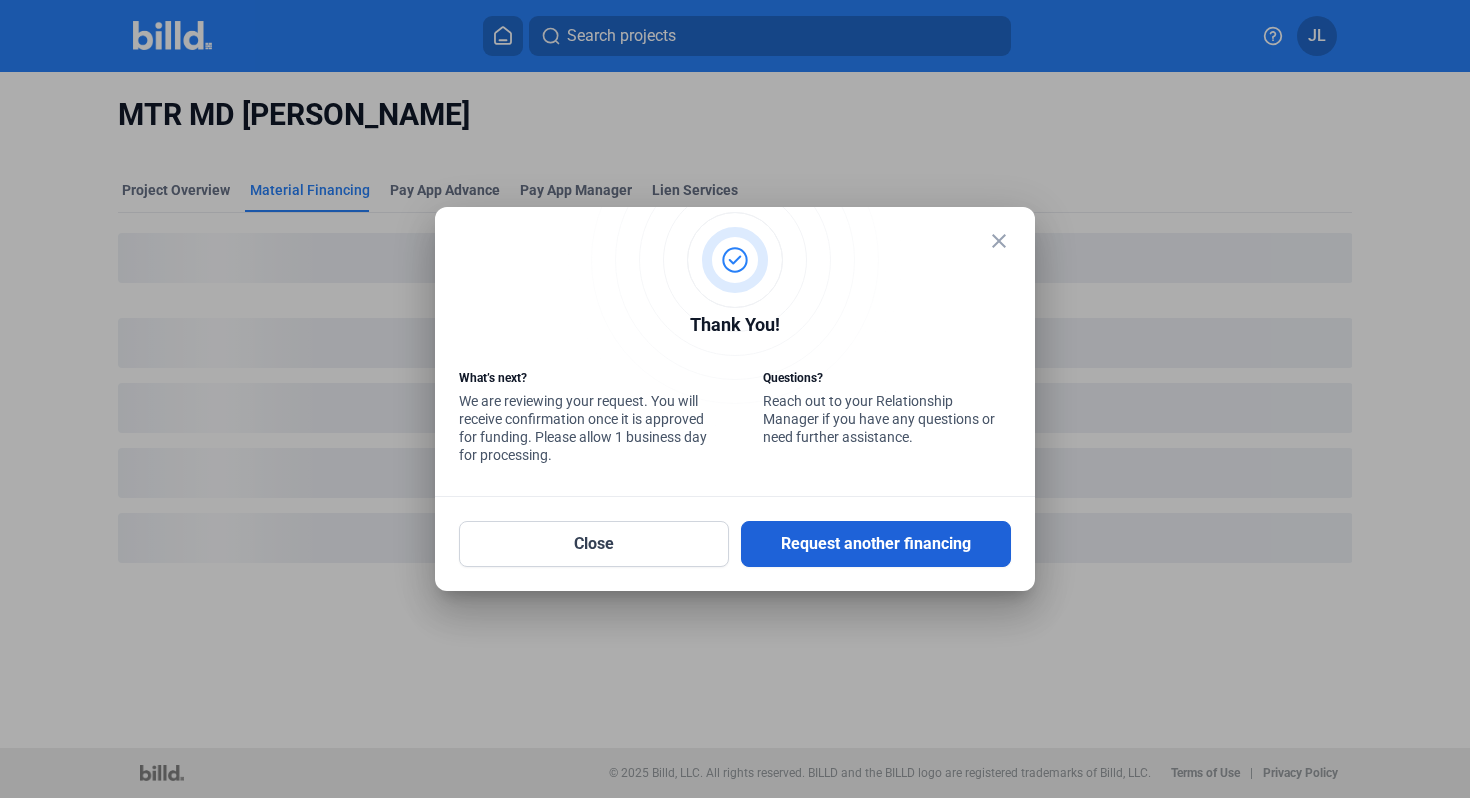 click on "Request another financing" at bounding box center [876, 544] 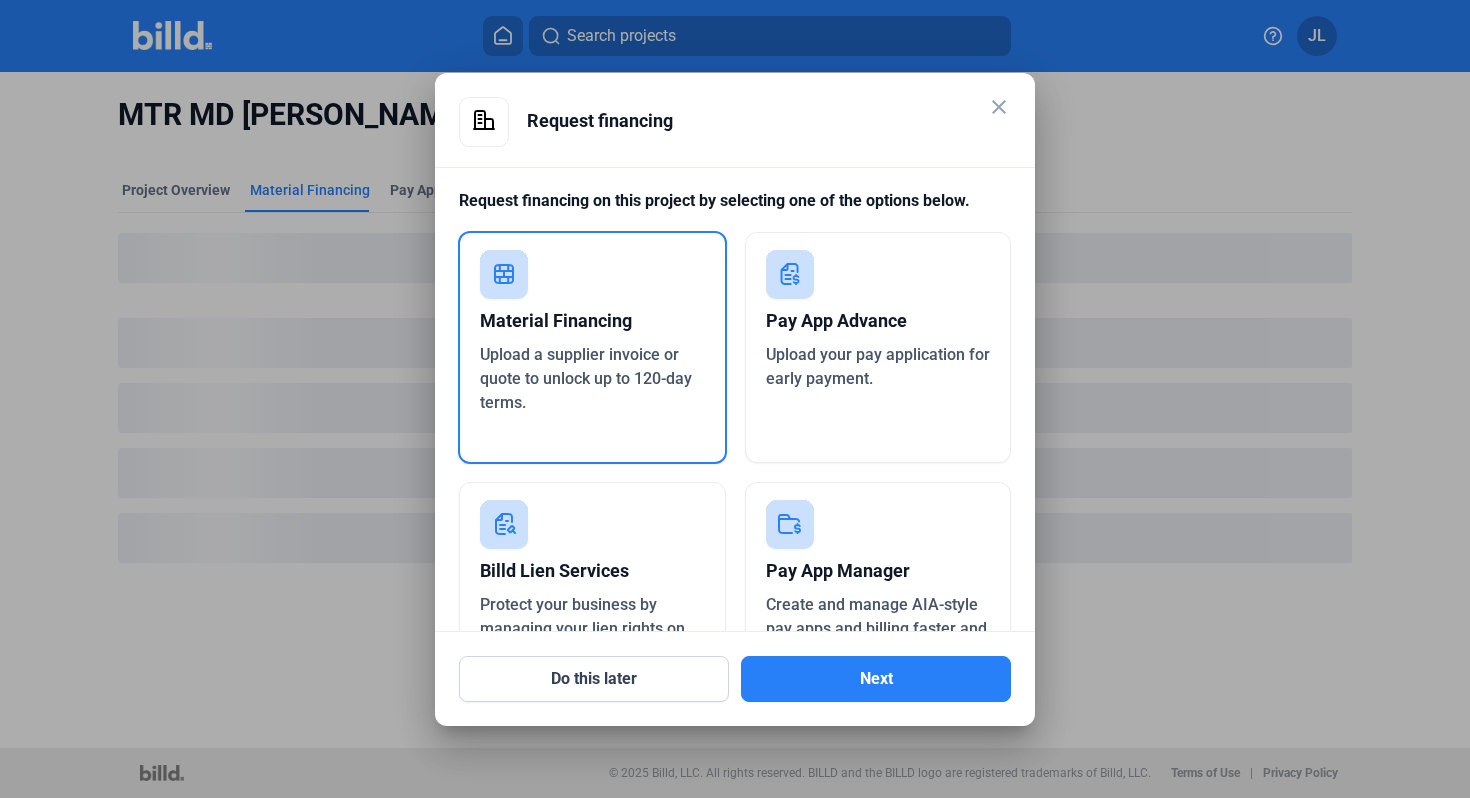 click on "Material Financing" at bounding box center (592, 321) 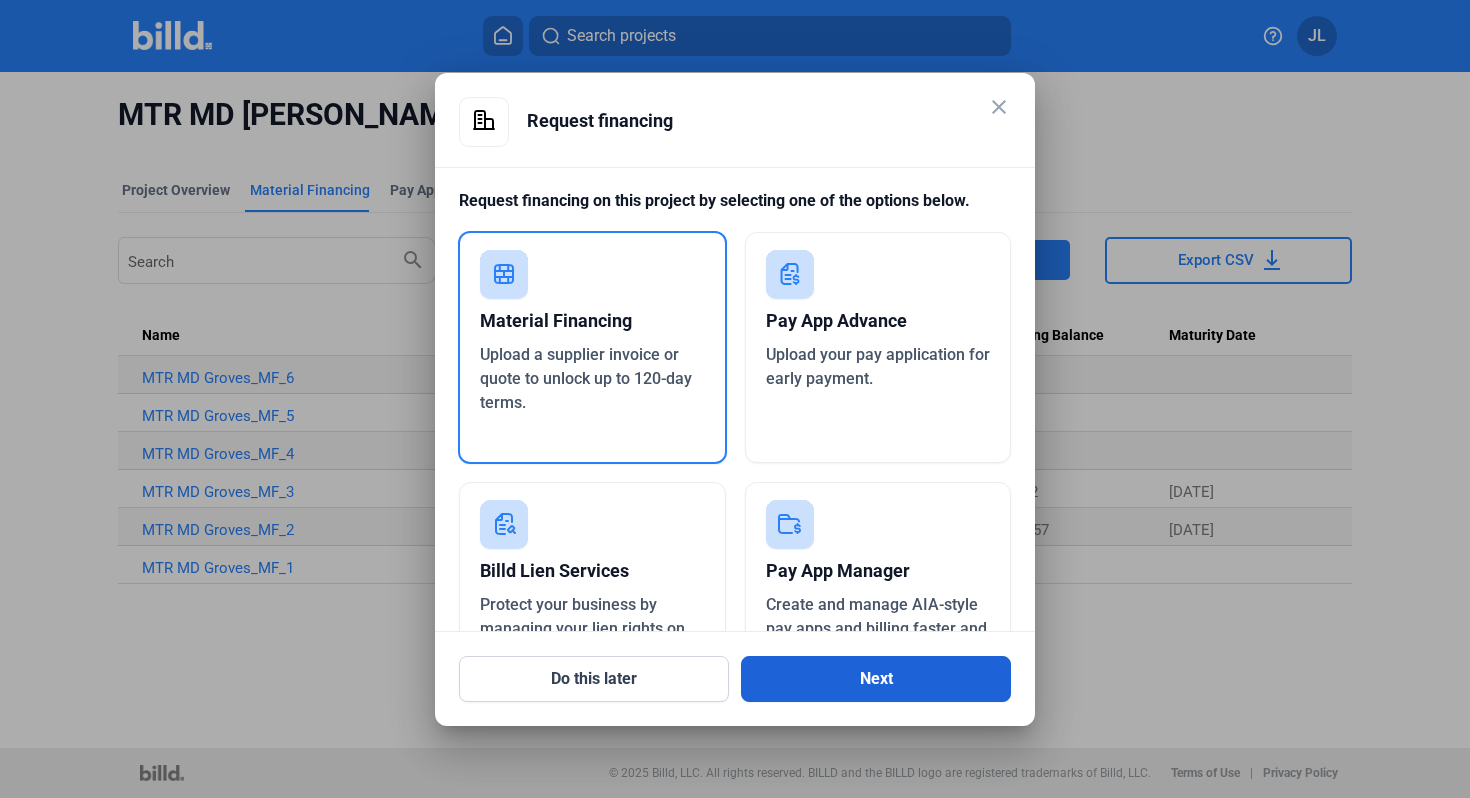 click on "Next" at bounding box center [876, 679] 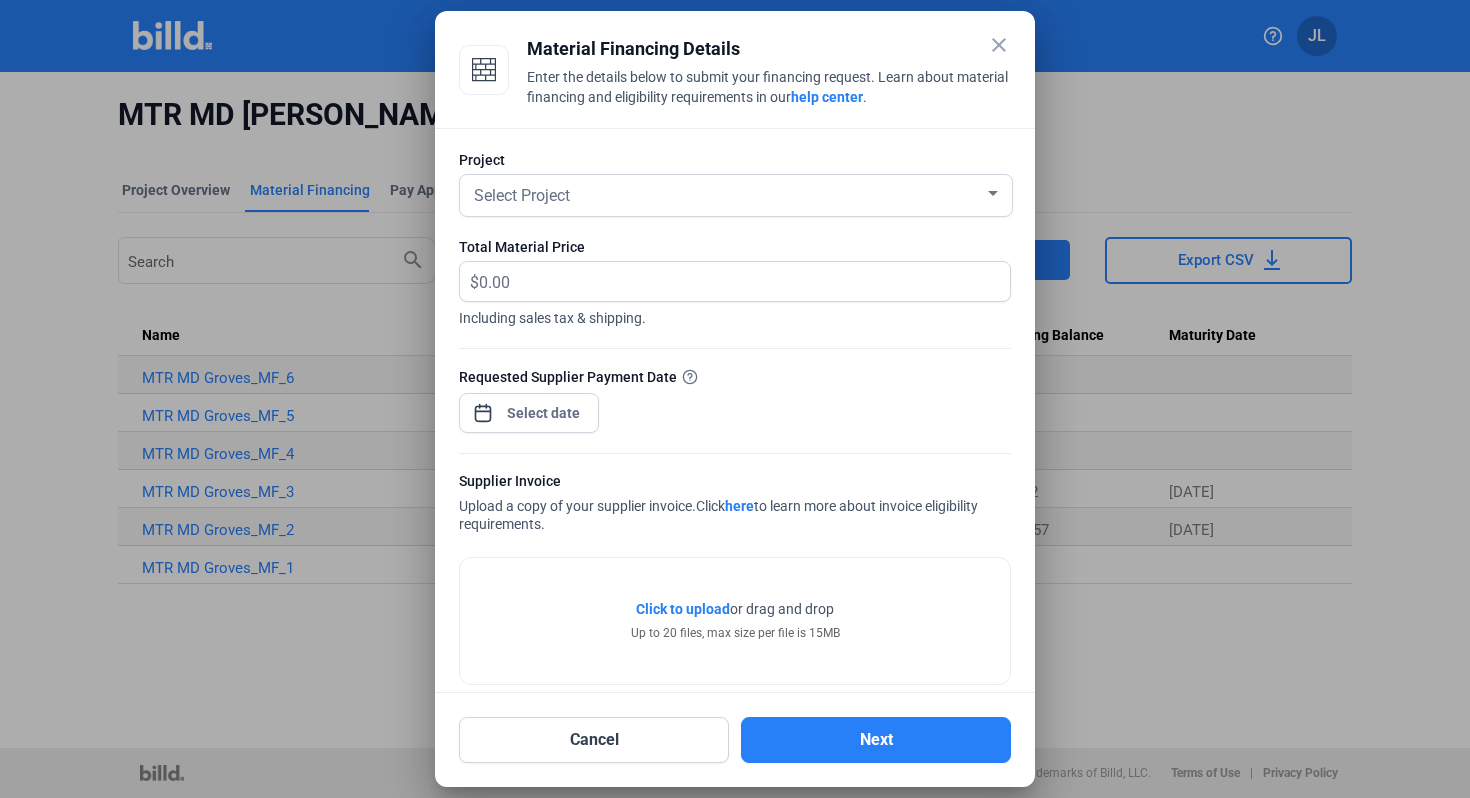 click on "Select Project" at bounding box center [727, 194] 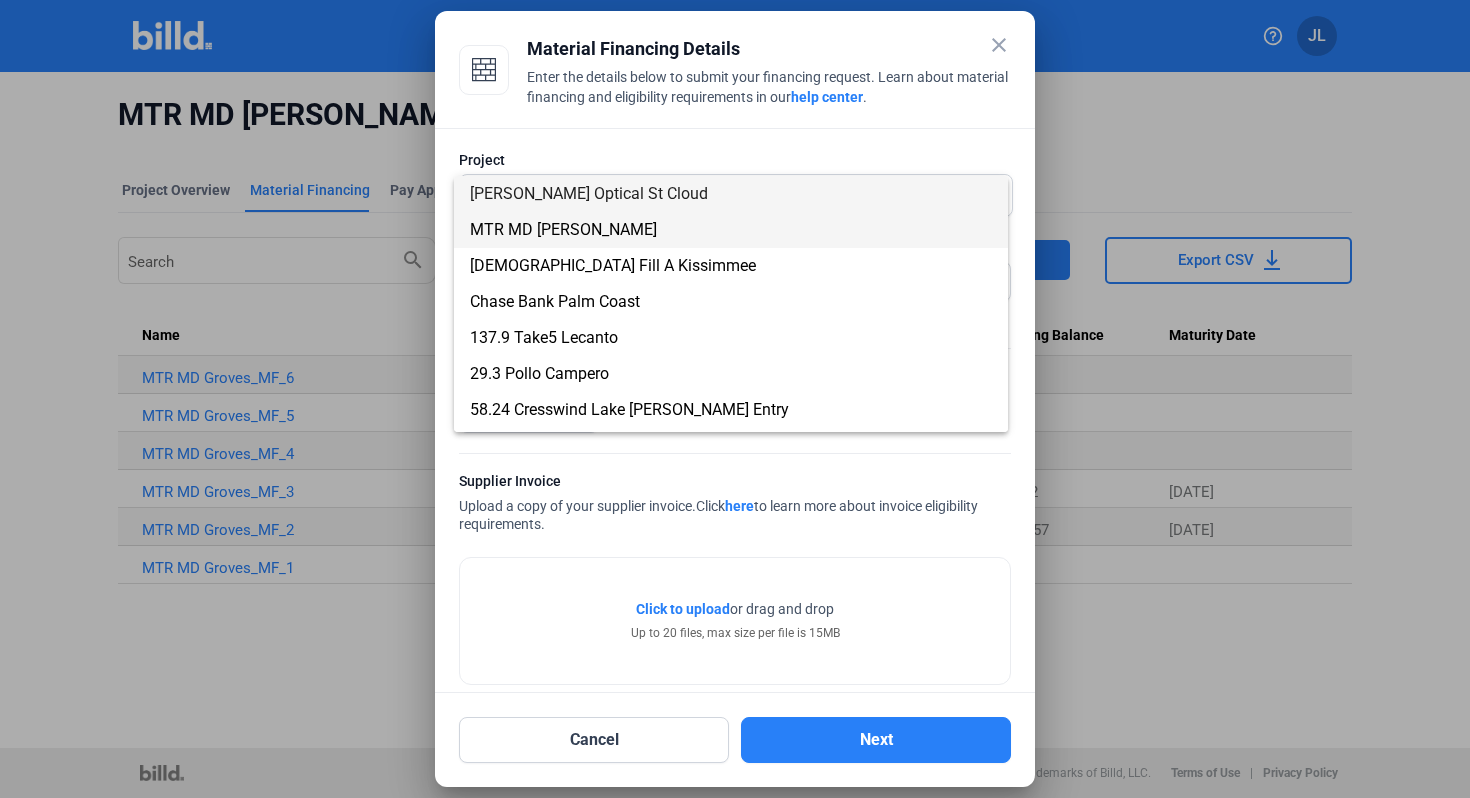 click on "MTR MD [PERSON_NAME]" at bounding box center (731, 230) 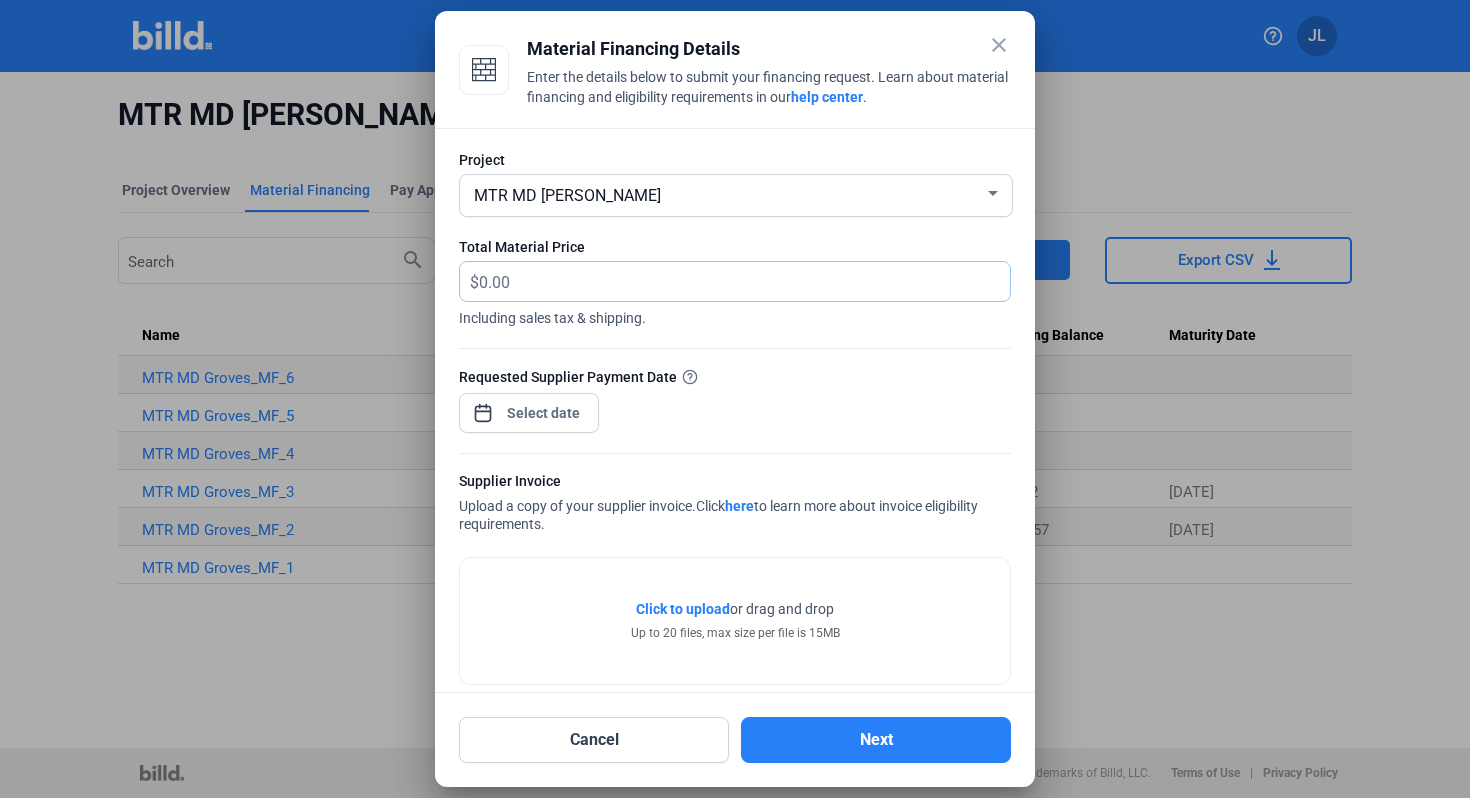 click at bounding box center [733, 281] 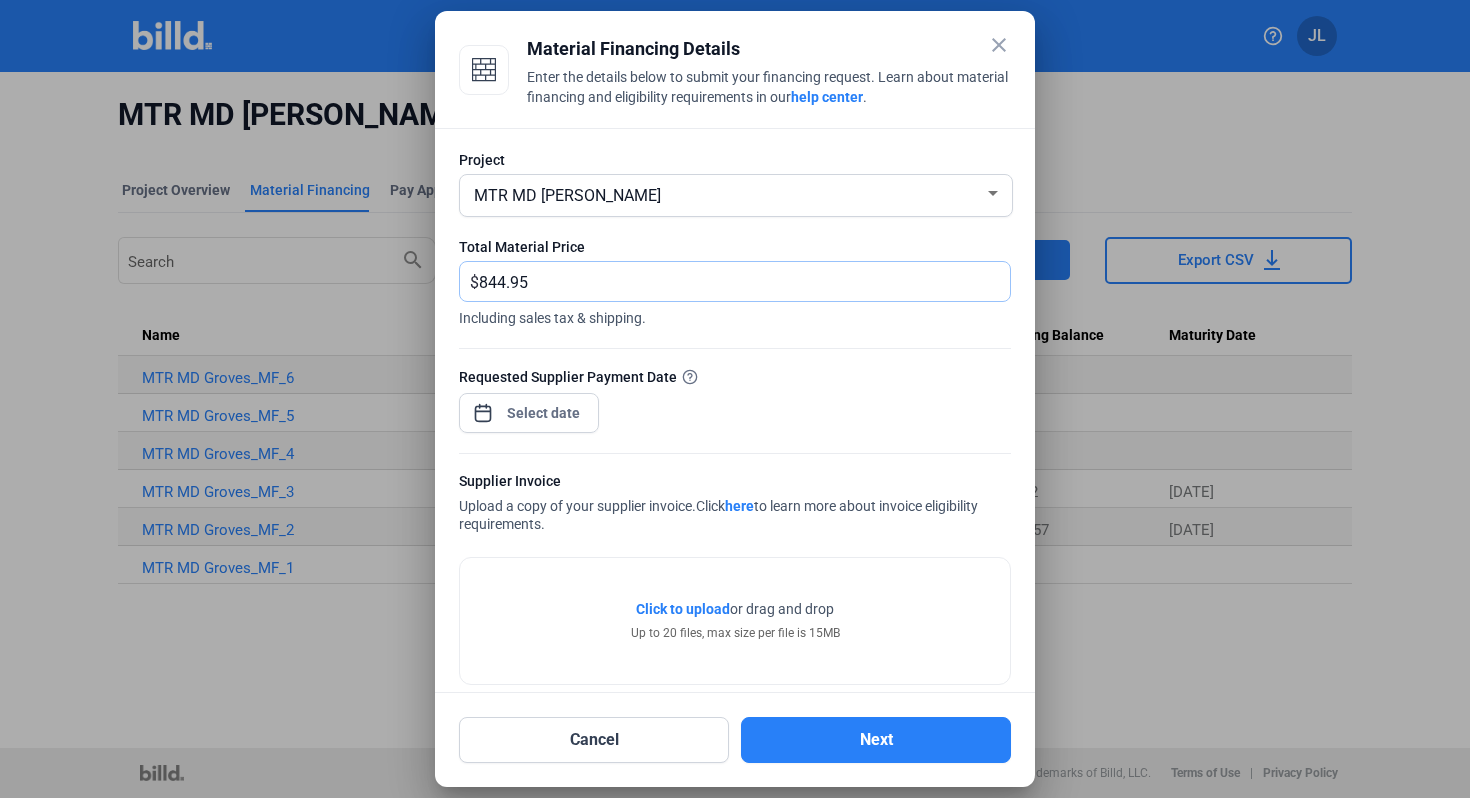 type on "844.95" 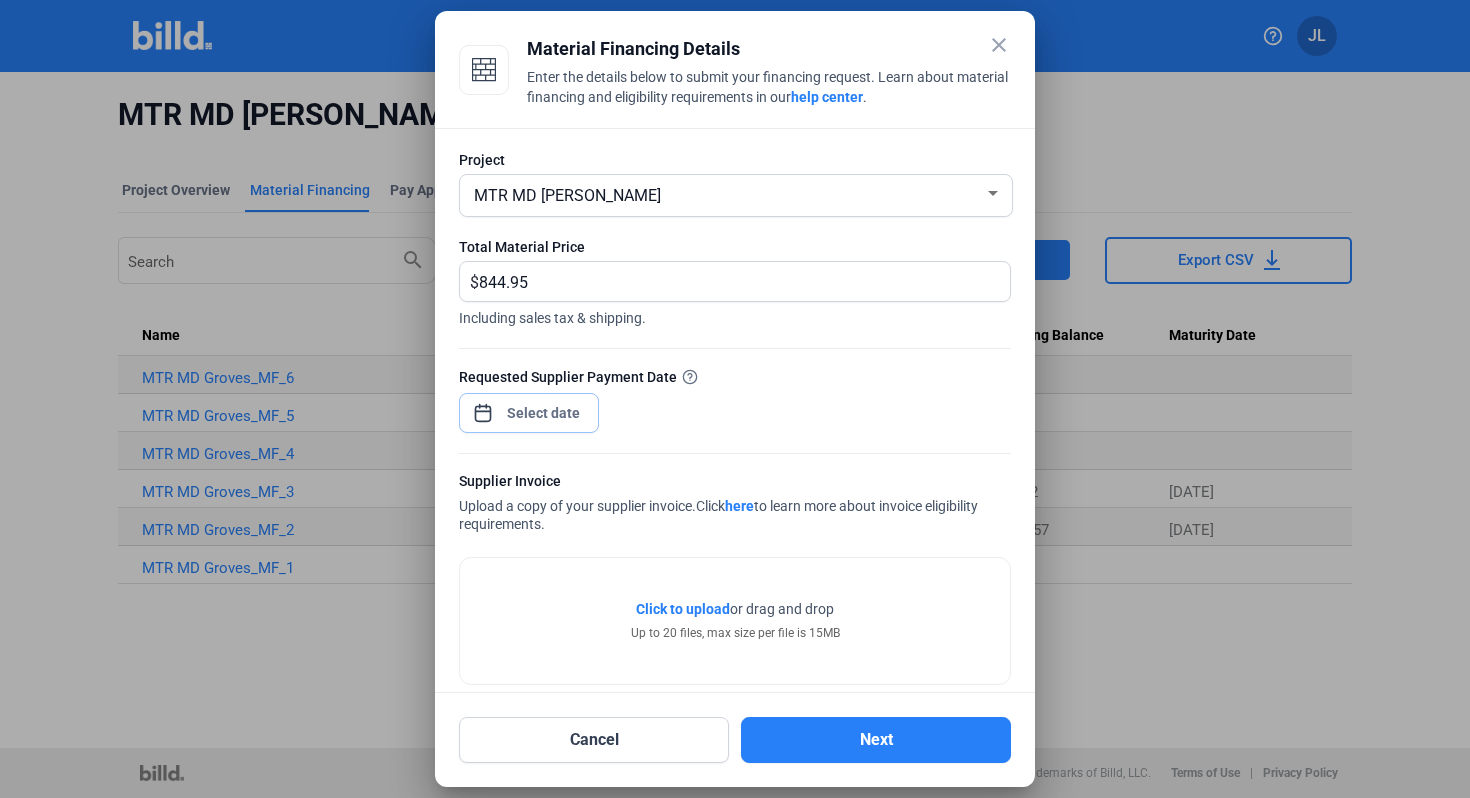 click on "close  Material Financing Details   Enter the details below to submit your financing request. Learn about material financing and eligibility requirements in our   help center .  Project  MTR MD [PERSON_NAME]  Total Material Price  $ 844.95 Including sales tax & shipping.  Requested Supplier Payment Date   Supplier Invoice   Upload a copy of your supplier invoice.   Click  here  to learn more about invoice eligibility requirements.  Click to upload  Tap to upload or drag and drop  Up to 20 files, max size per file is 15MB   Cancel   Next" at bounding box center [735, 399] 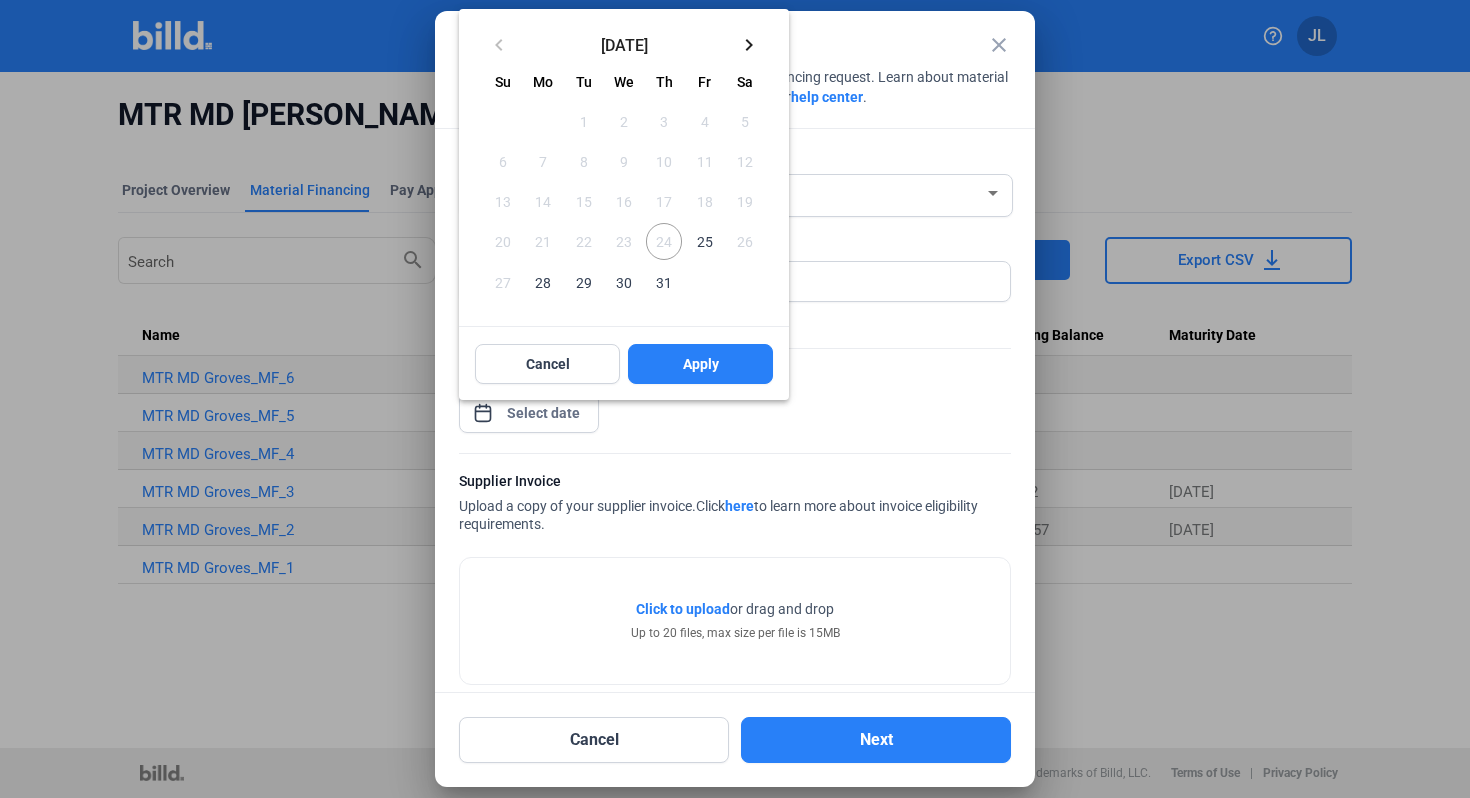 type 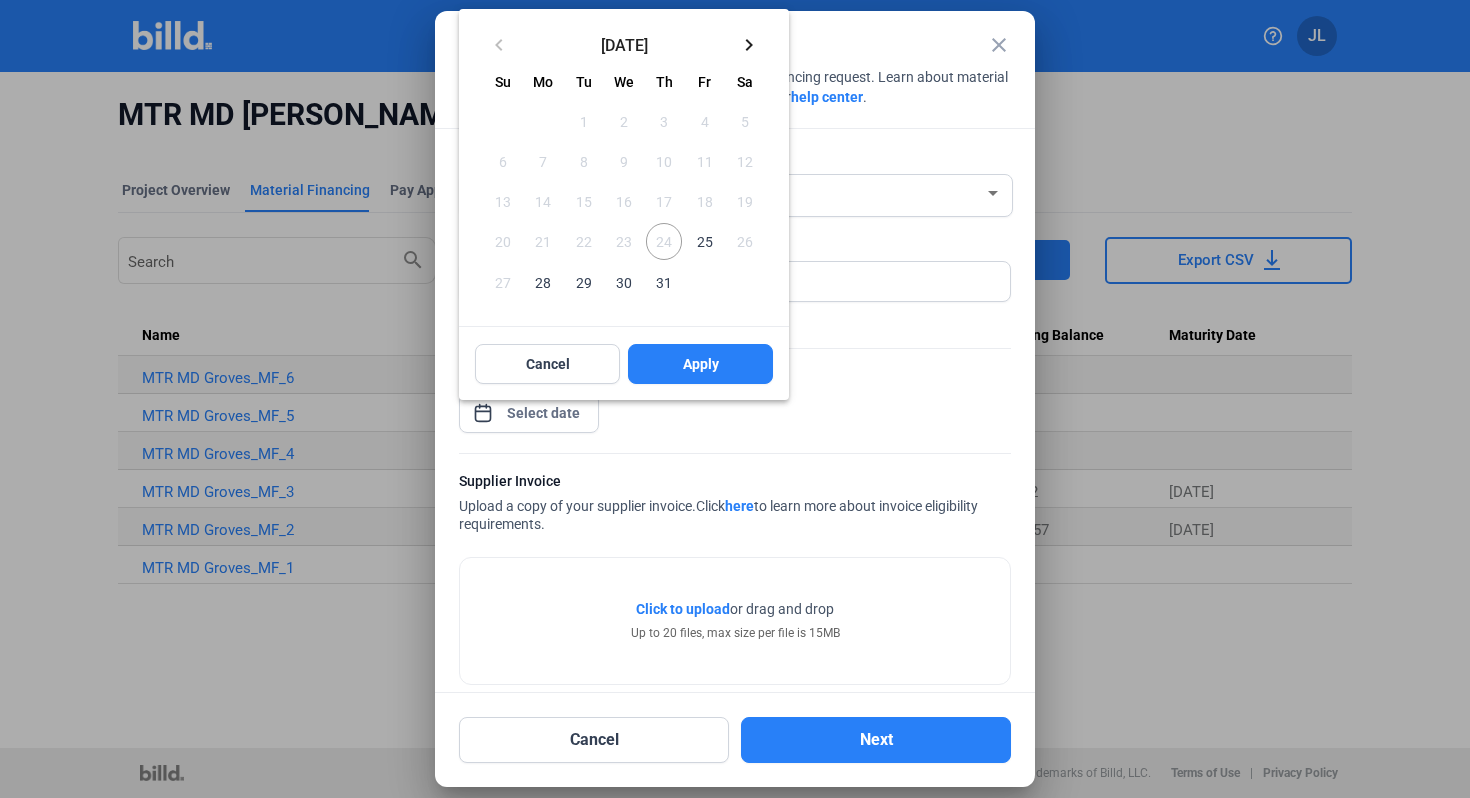 click on "25" at bounding box center [704, 241] 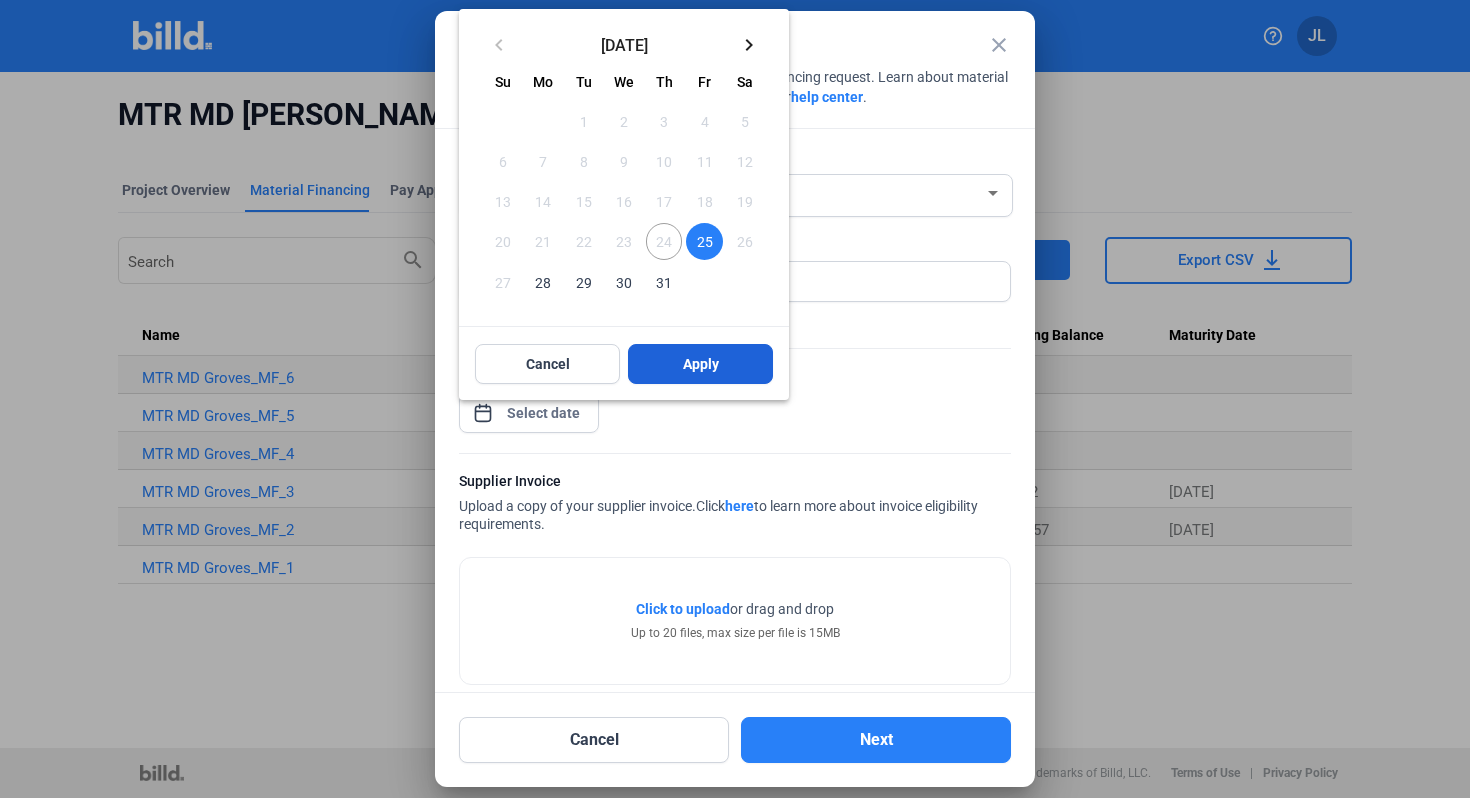 click on "Apply" at bounding box center (701, 364) 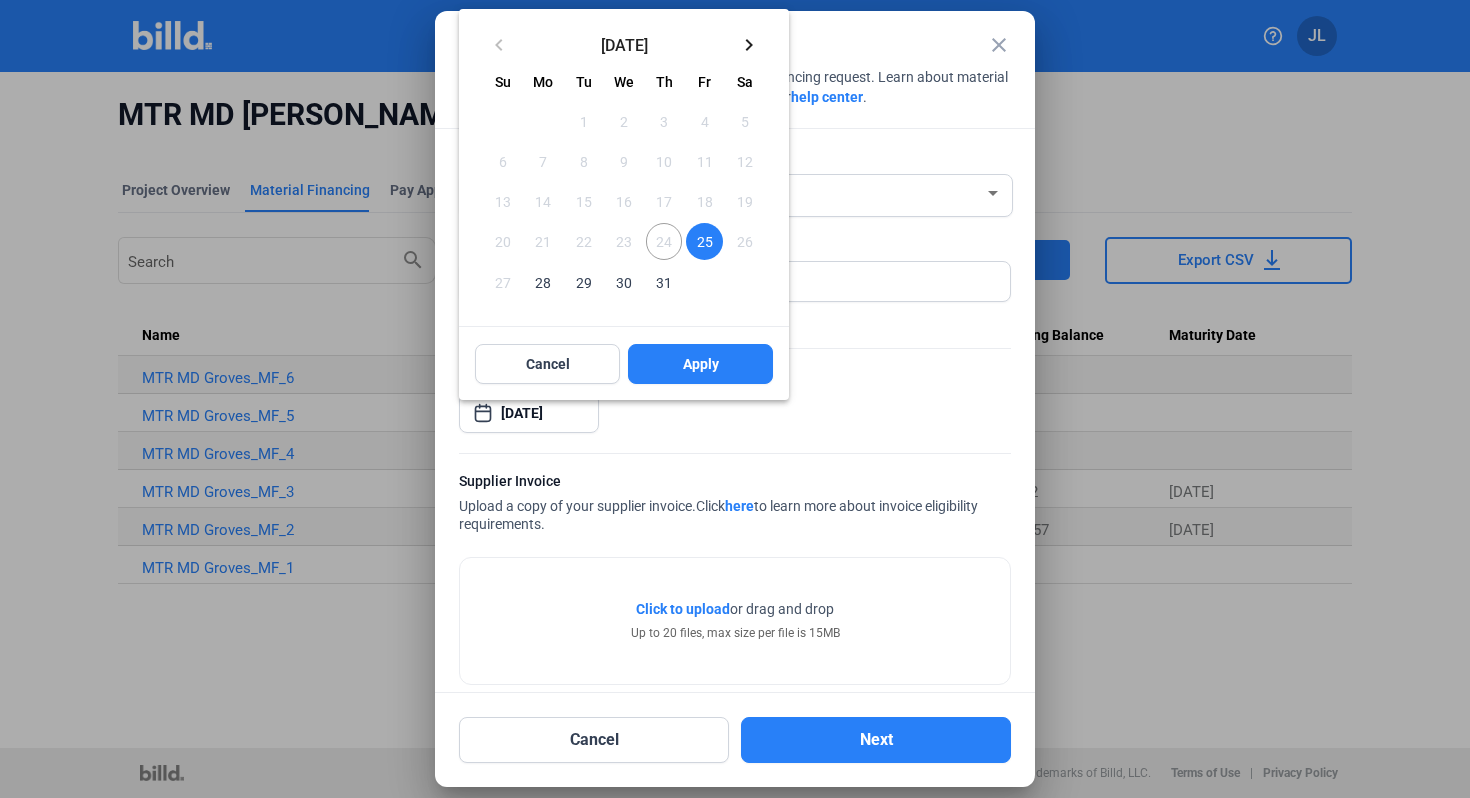 click on "25" at bounding box center (704, 241) 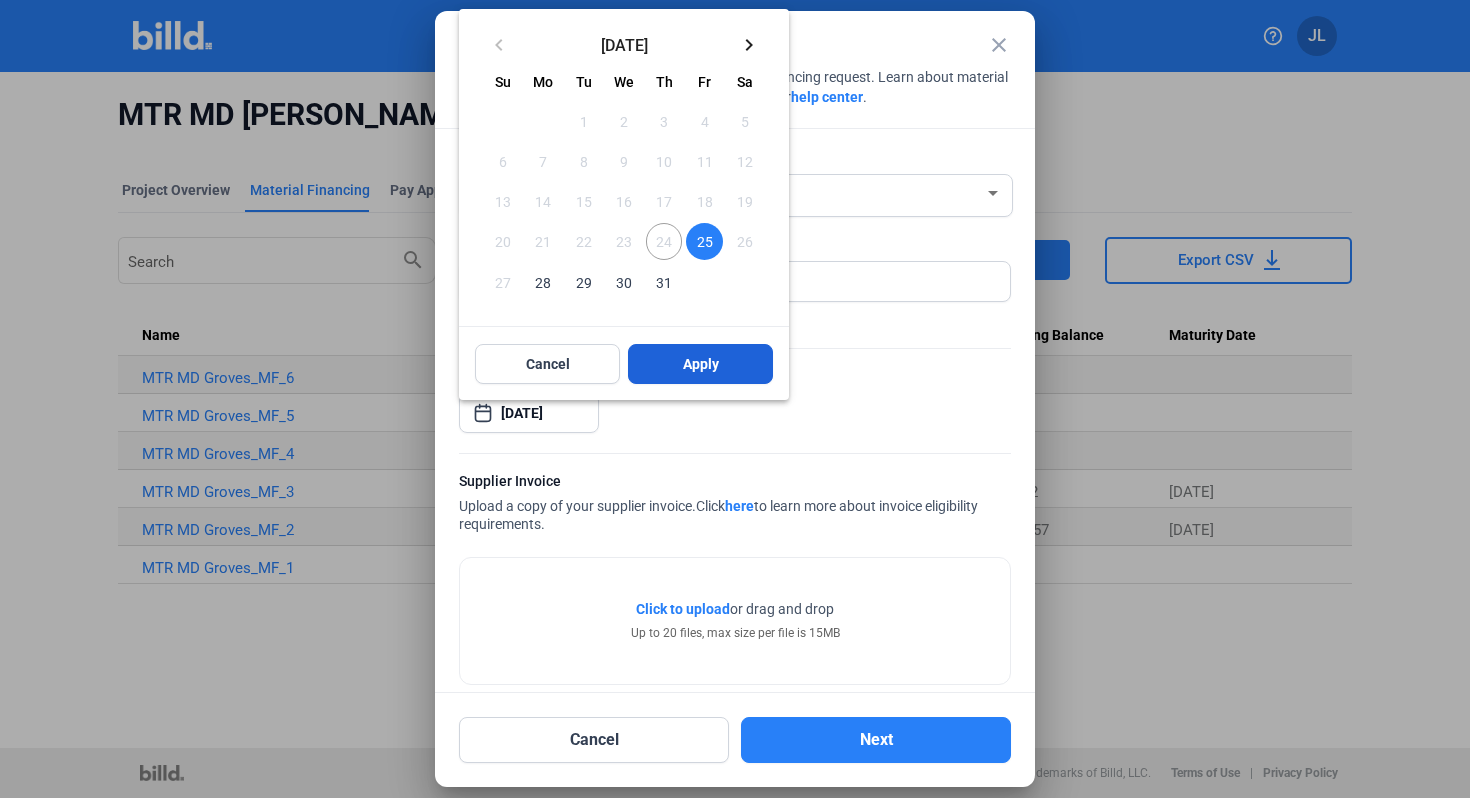 click on "Apply" at bounding box center (700, 364) 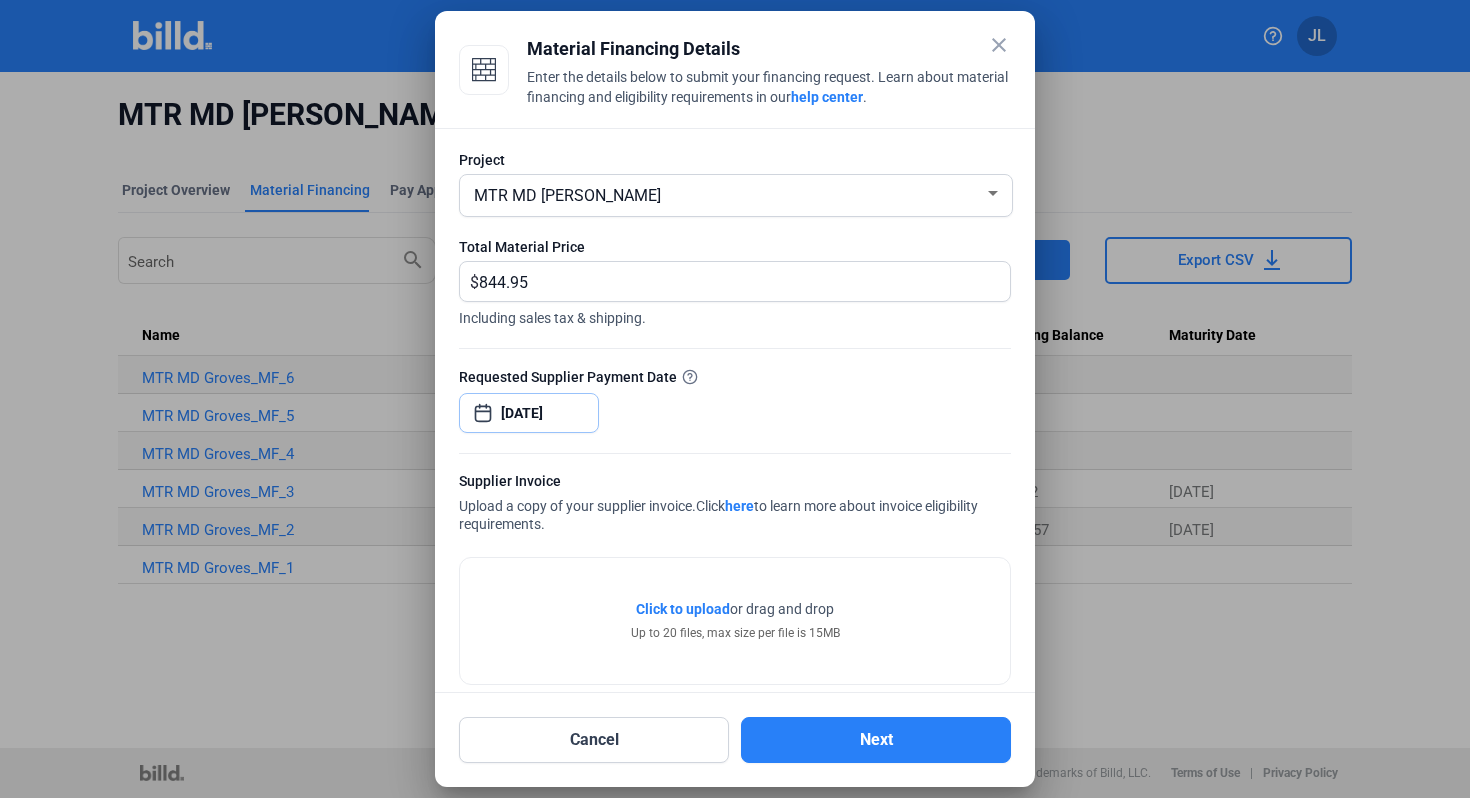 scroll, scrollTop: 99, scrollLeft: 0, axis: vertical 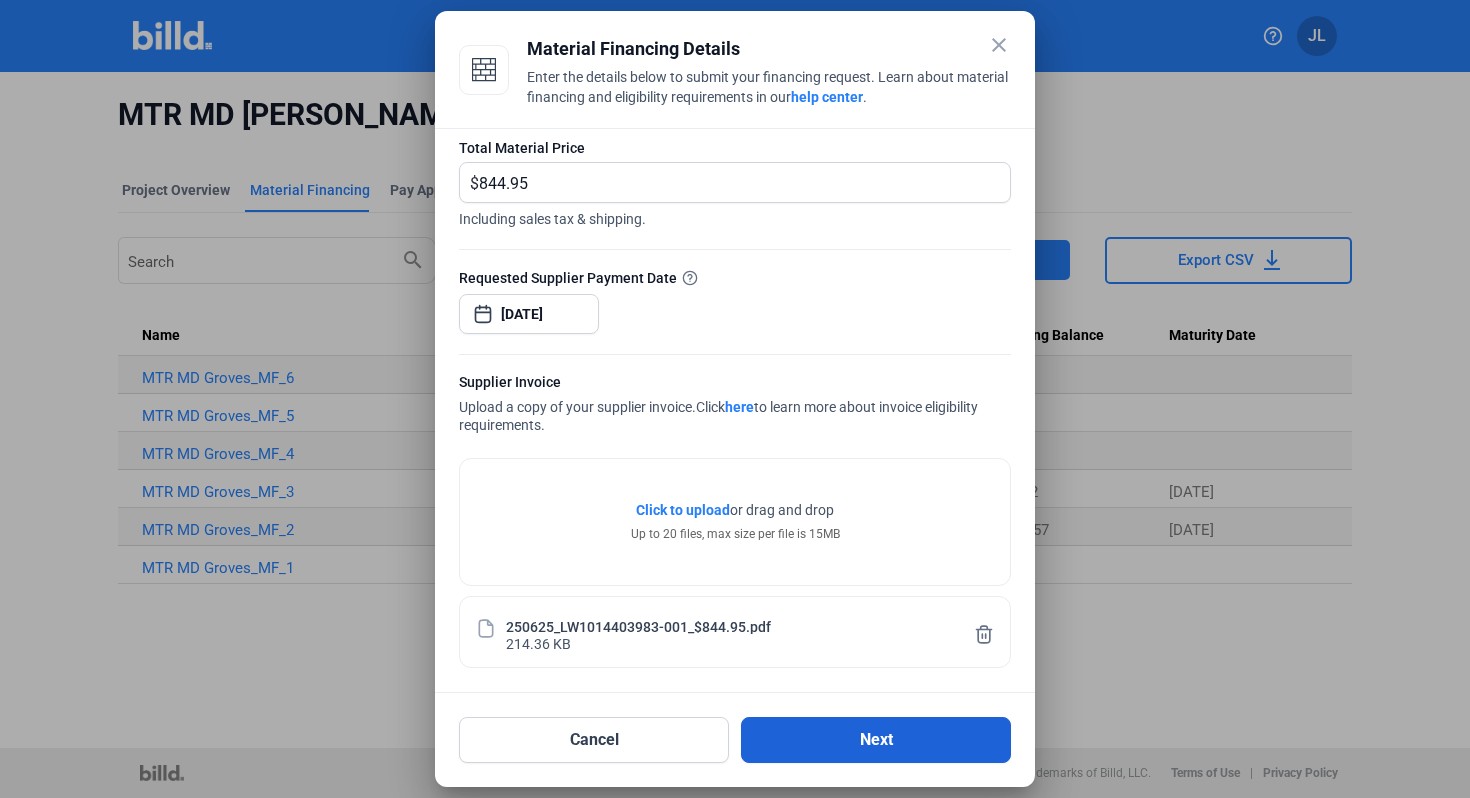 click on "Next" at bounding box center (876, 740) 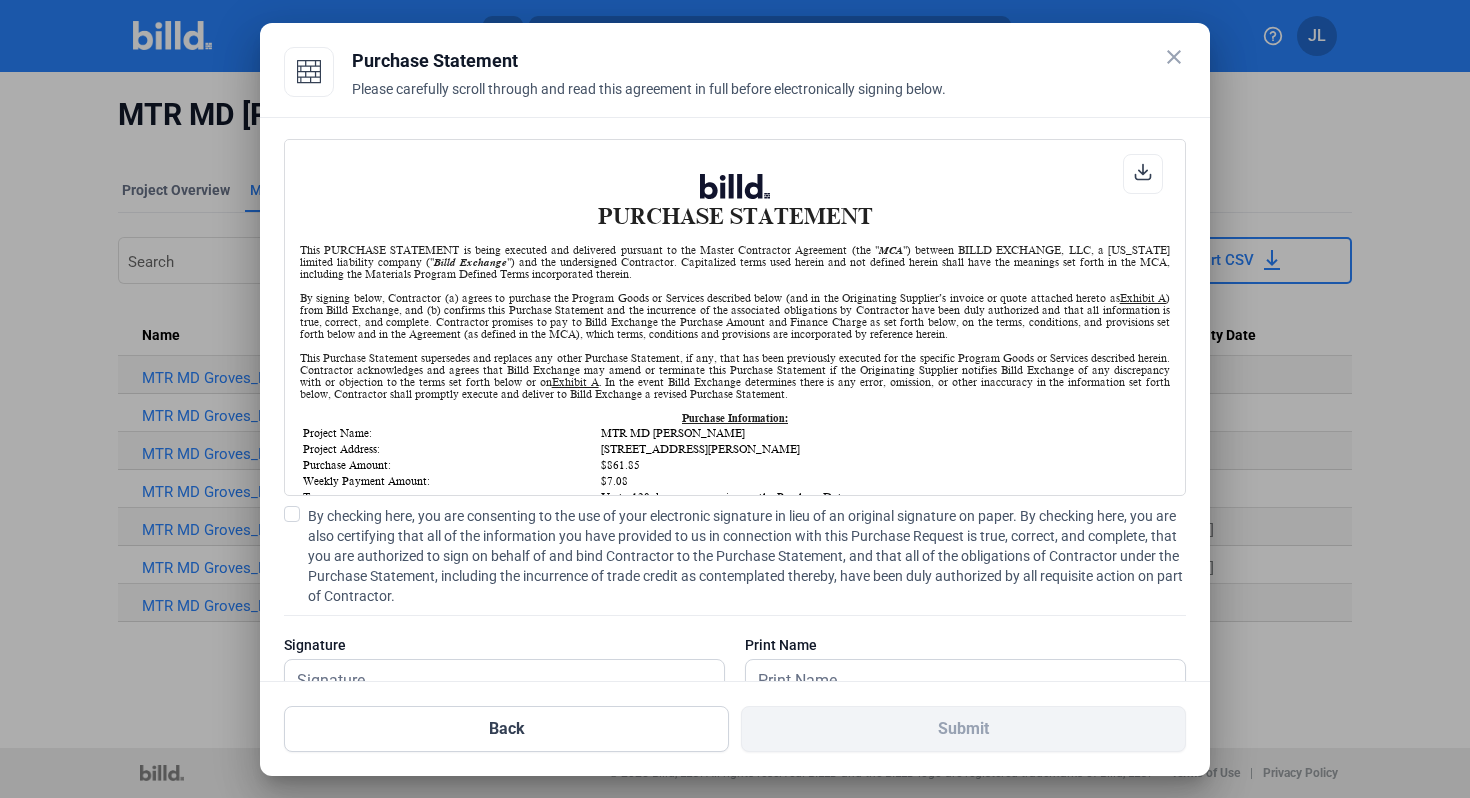 scroll, scrollTop: 1, scrollLeft: 0, axis: vertical 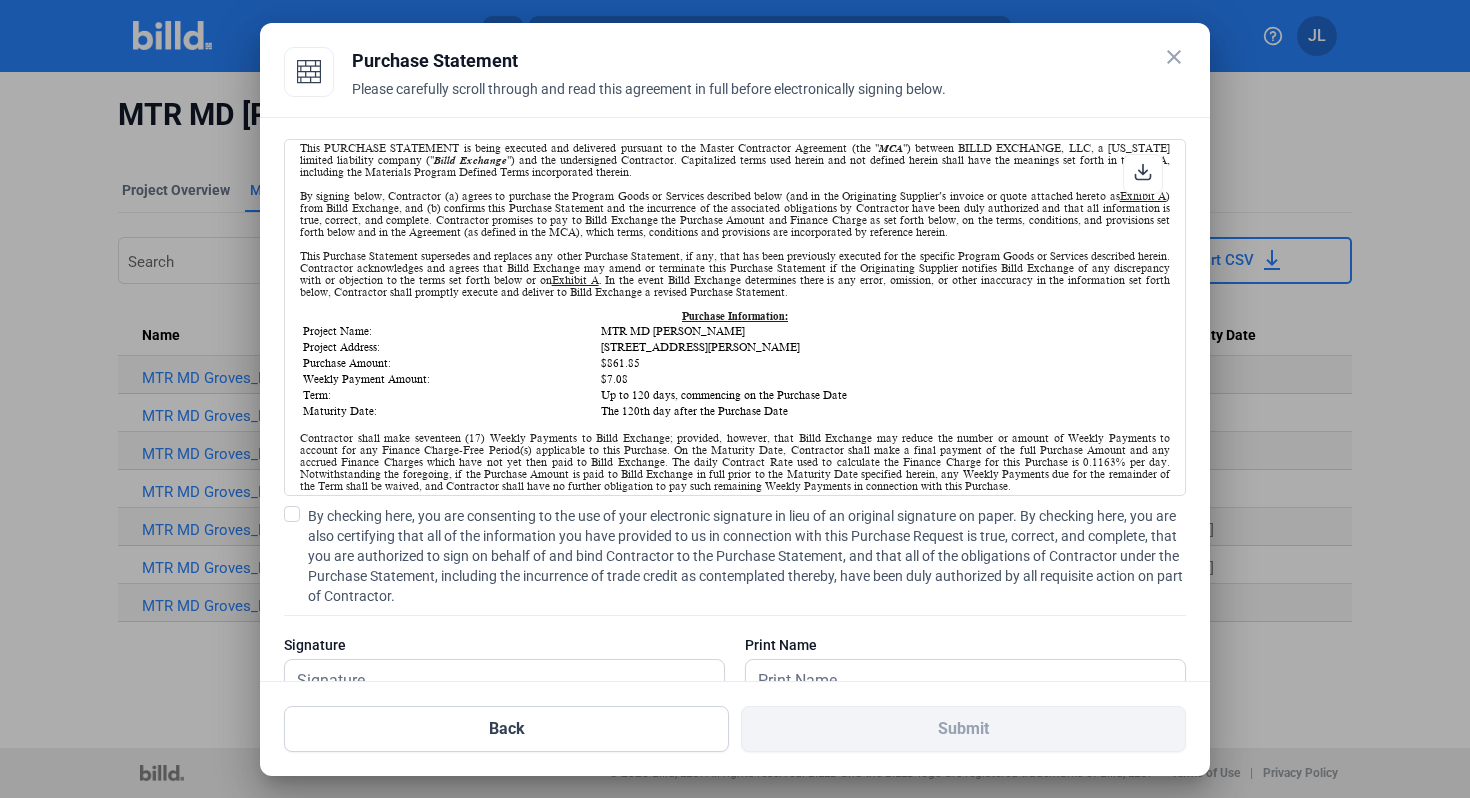 click at bounding box center (292, 514) 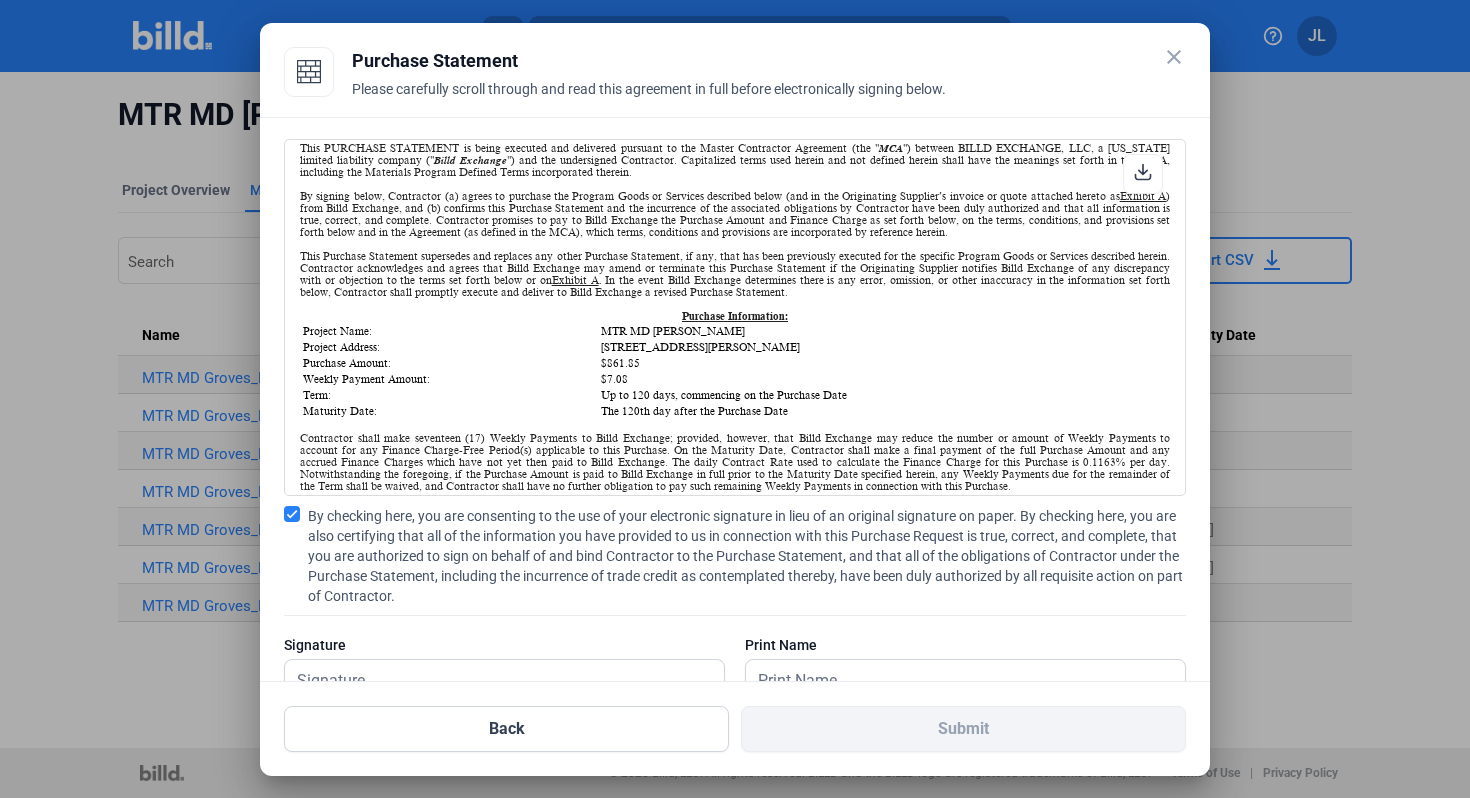 scroll, scrollTop: 65, scrollLeft: 0, axis: vertical 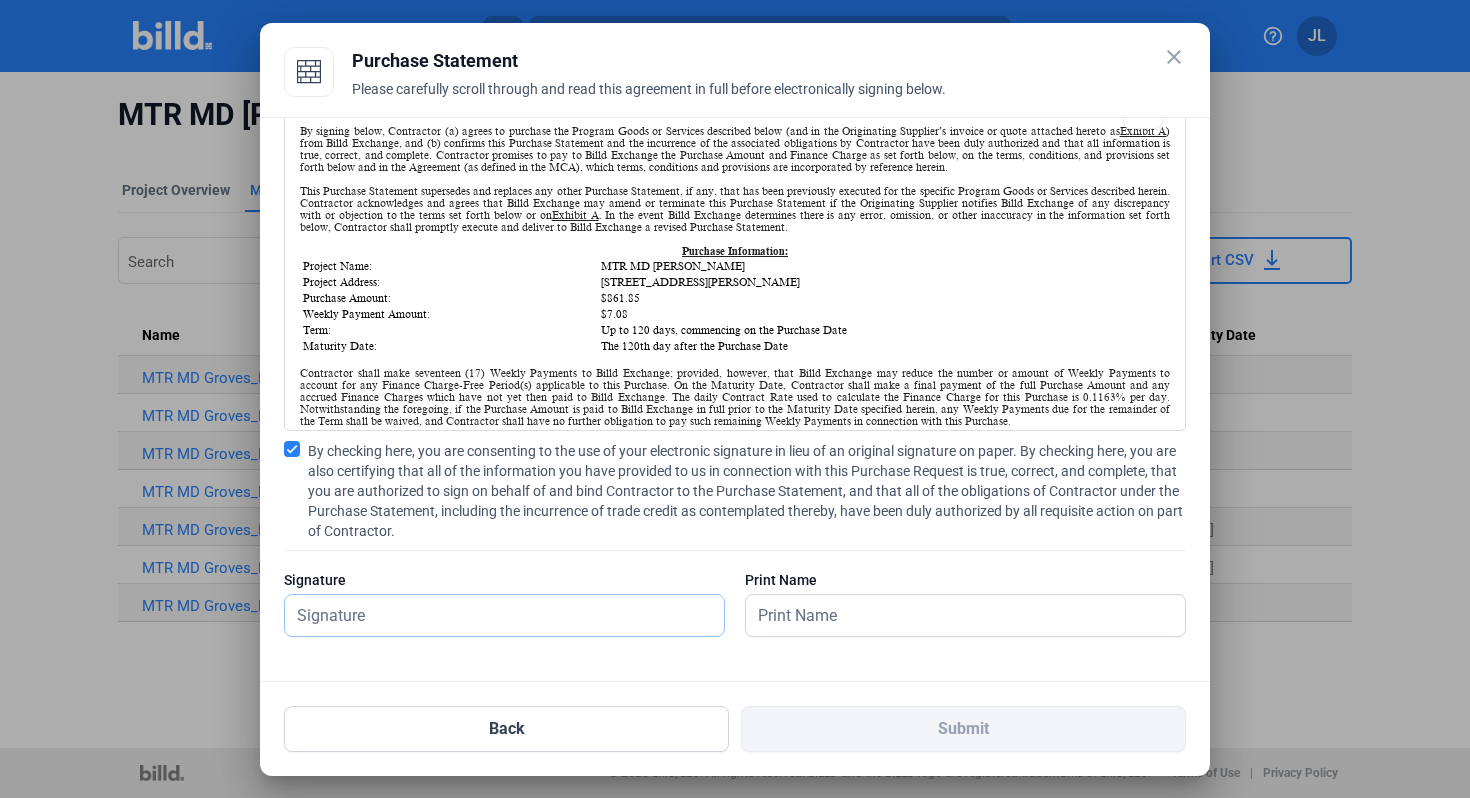 click at bounding box center [504, 615] 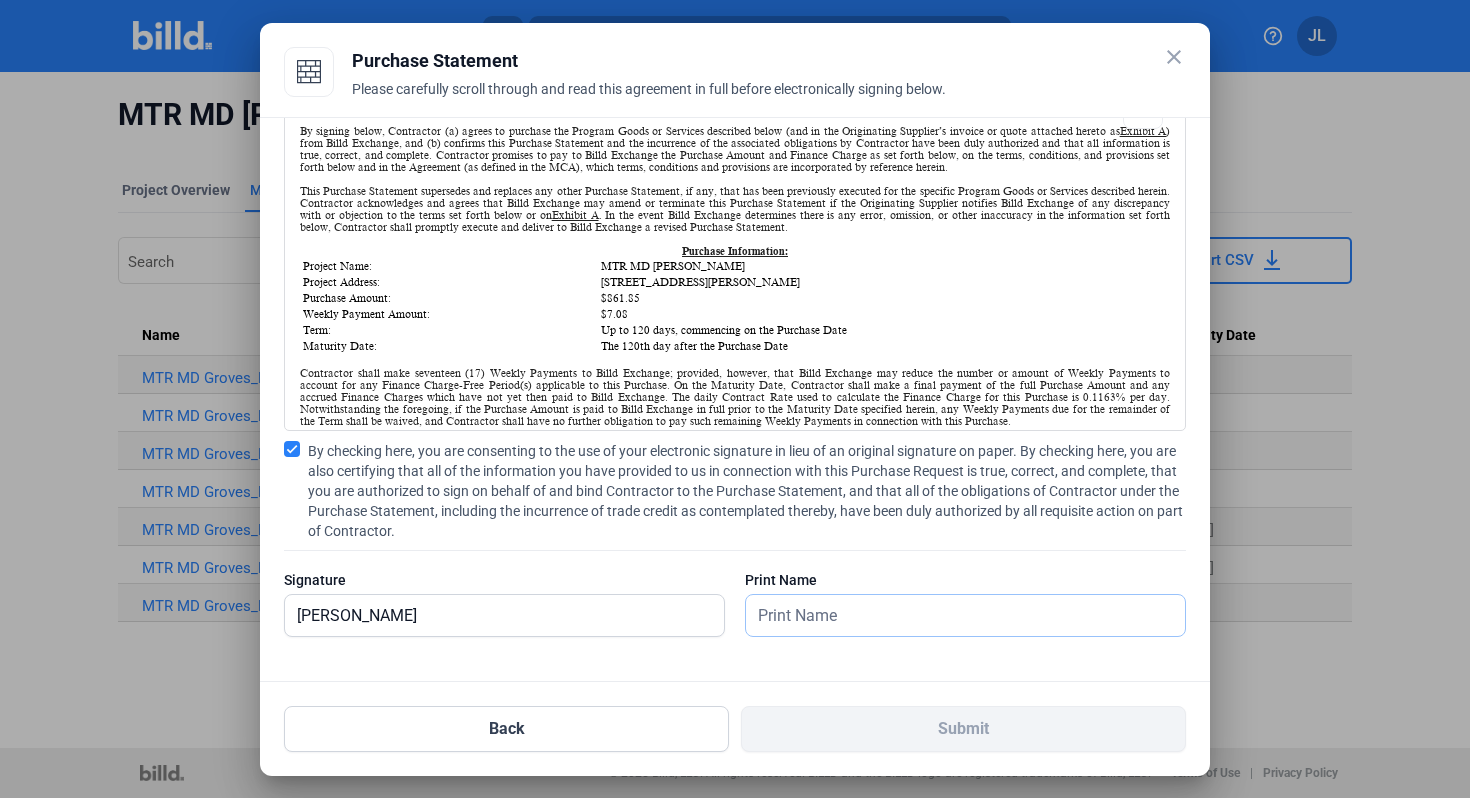 click at bounding box center [954, 615] 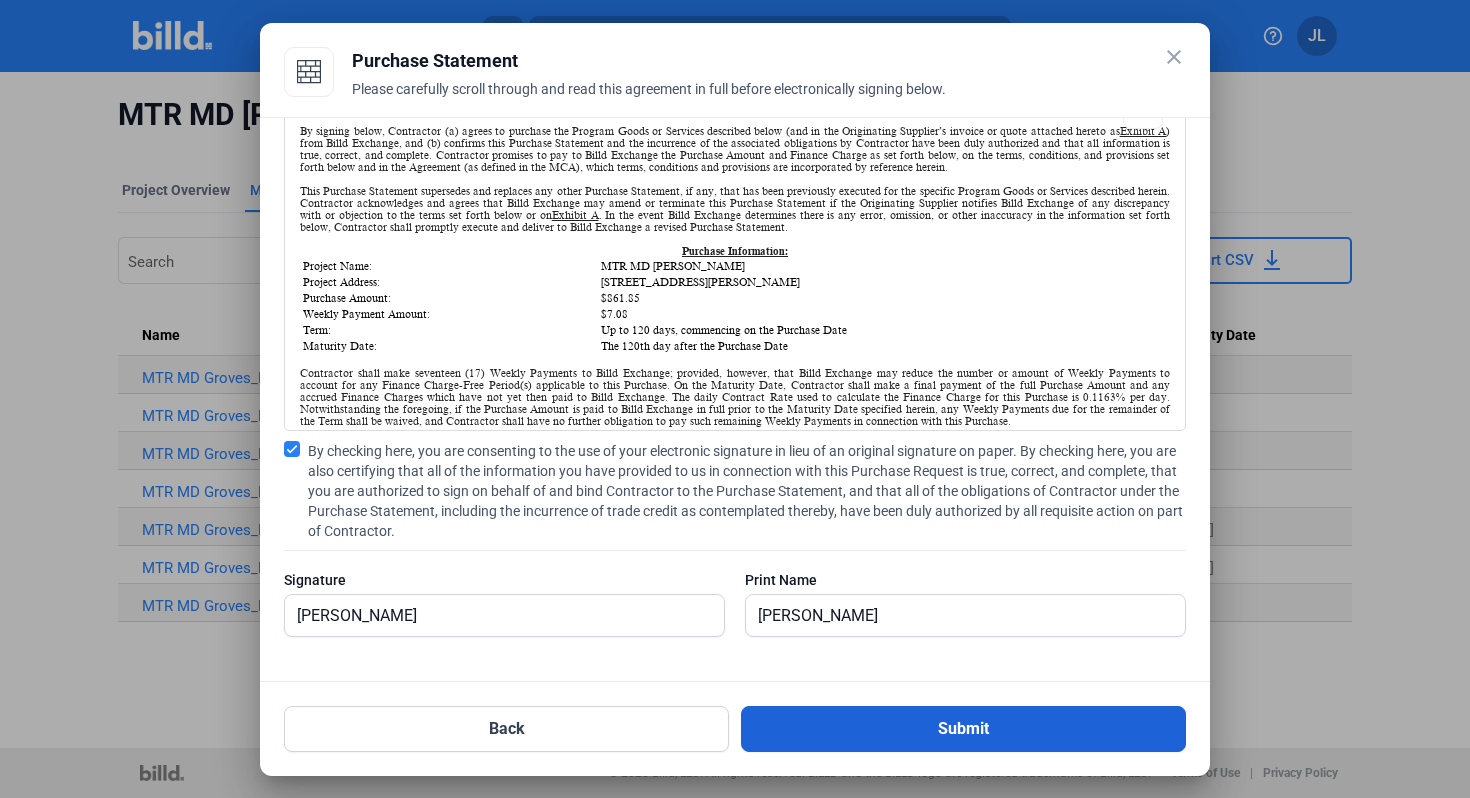 click on "Submit" at bounding box center [963, 729] 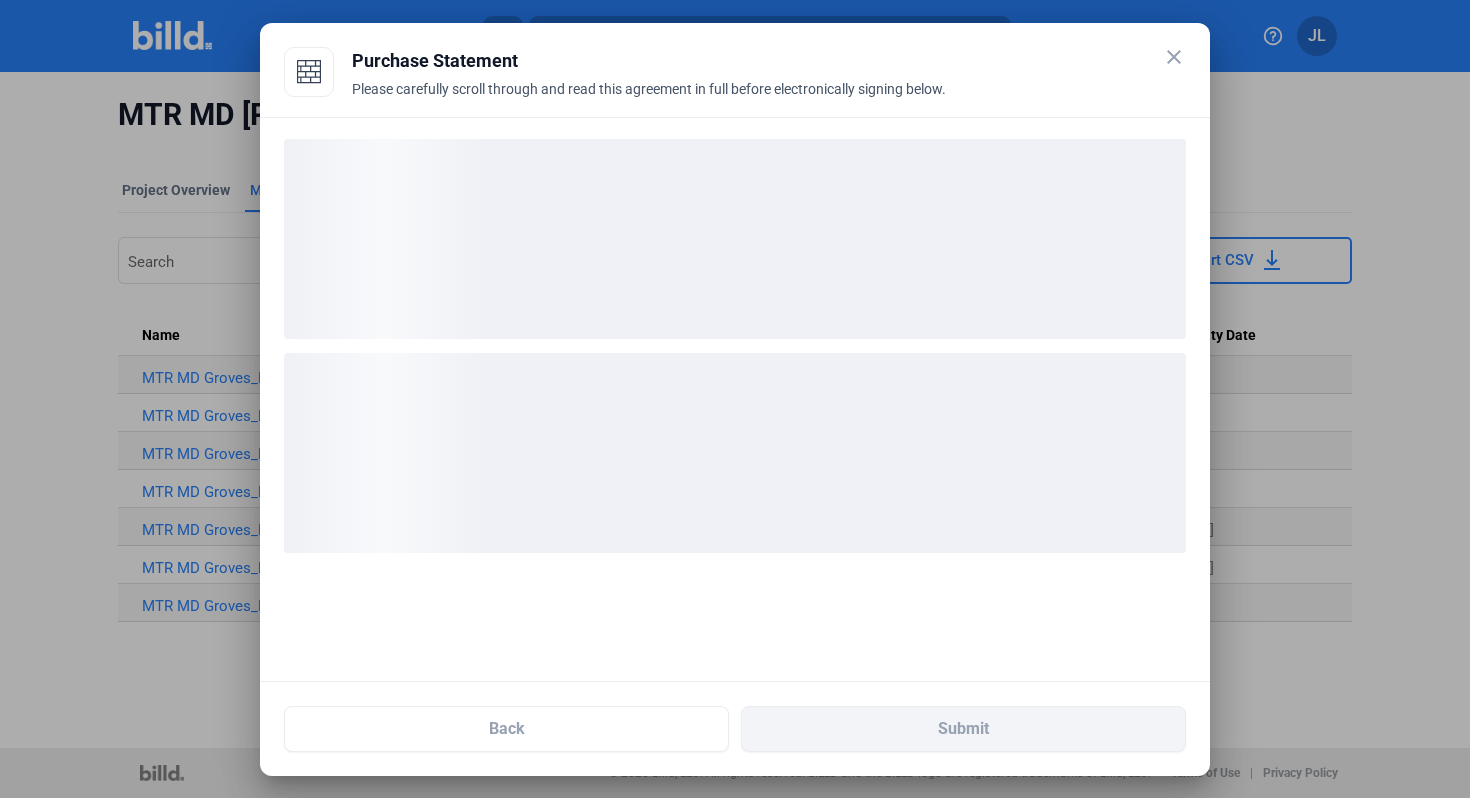 scroll, scrollTop: 0, scrollLeft: 0, axis: both 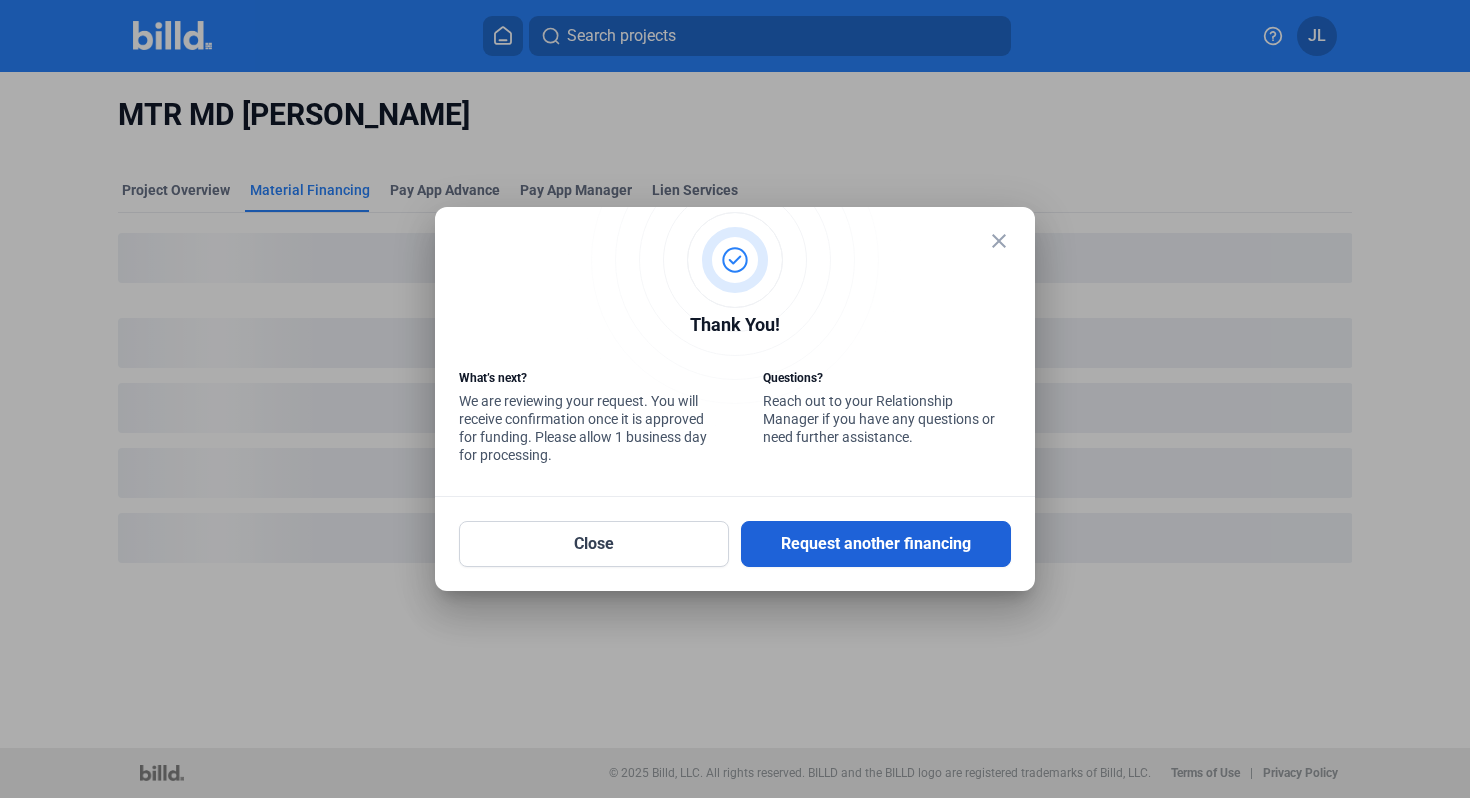 click on "Request another financing" at bounding box center (876, 544) 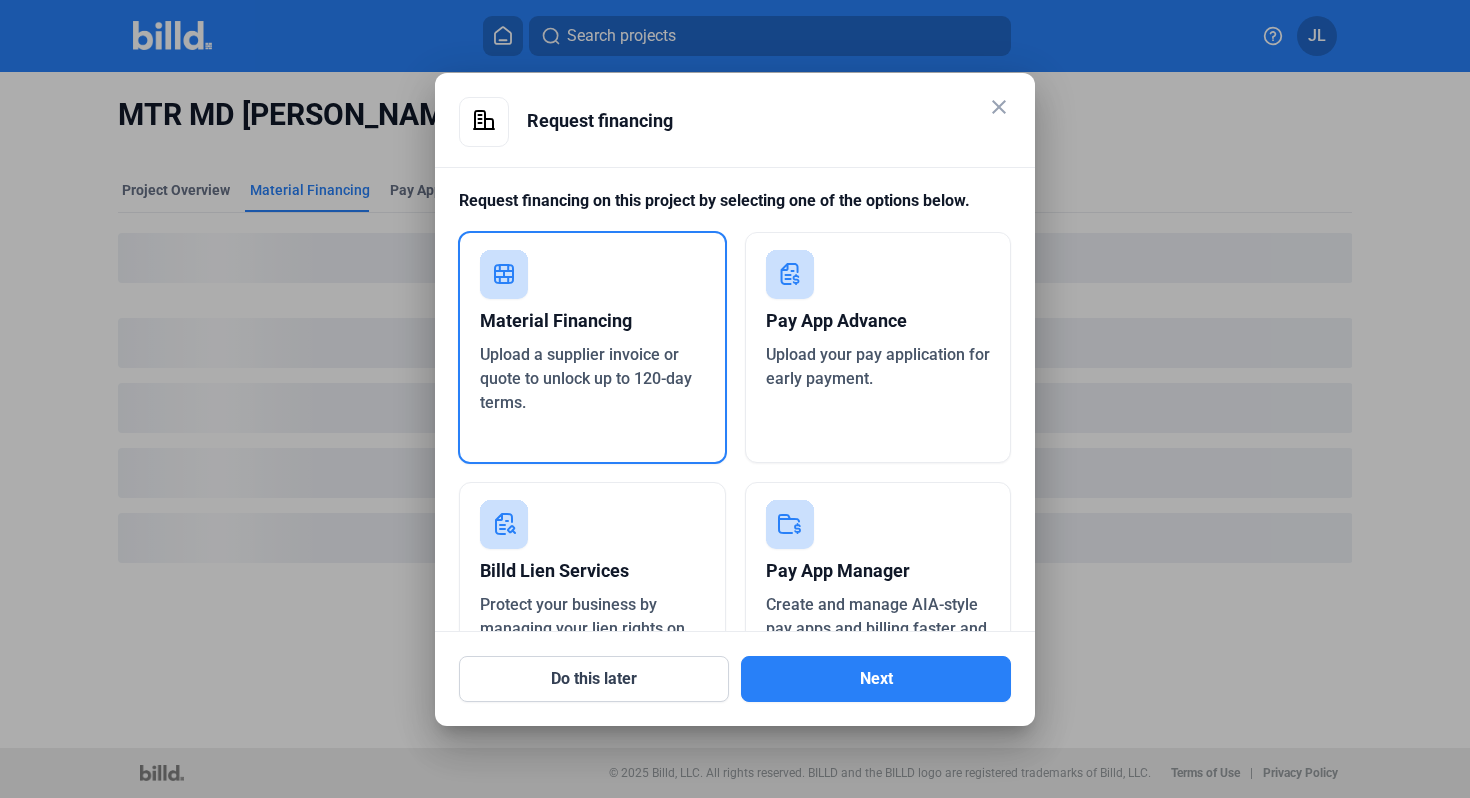click on "Material Financing" at bounding box center (592, 321) 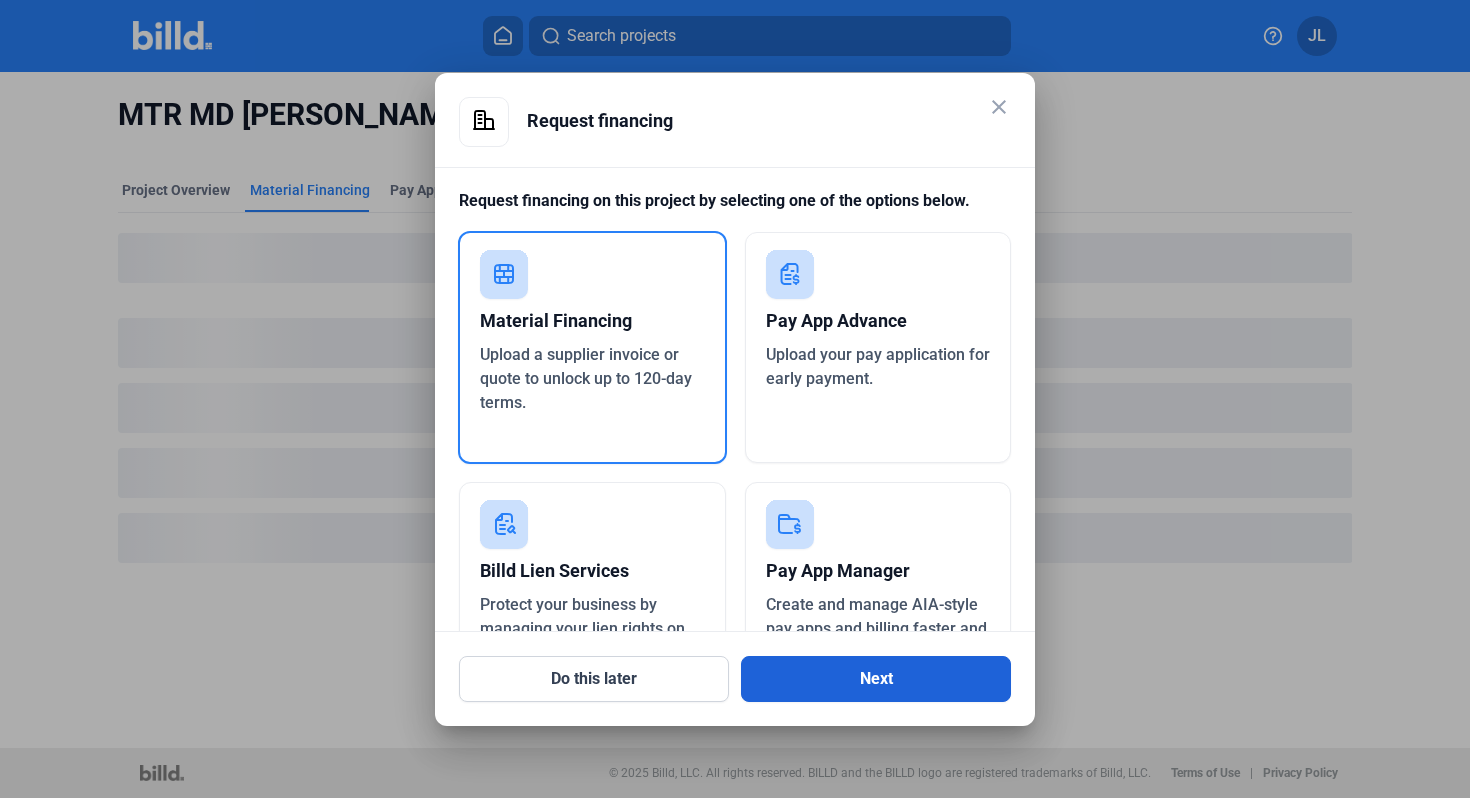 click on "Next" at bounding box center [876, 679] 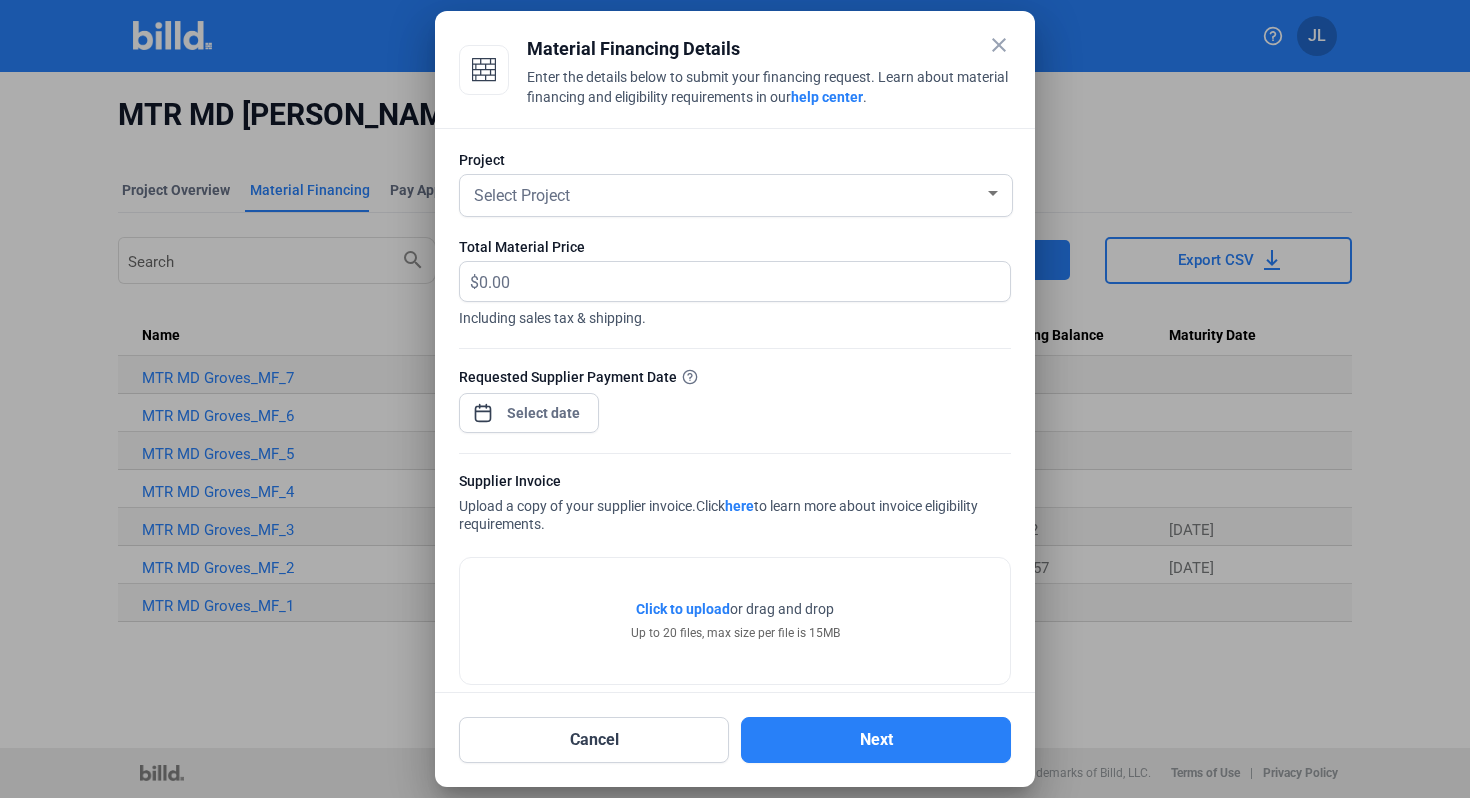click on "Select Project" at bounding box center (736, 195) 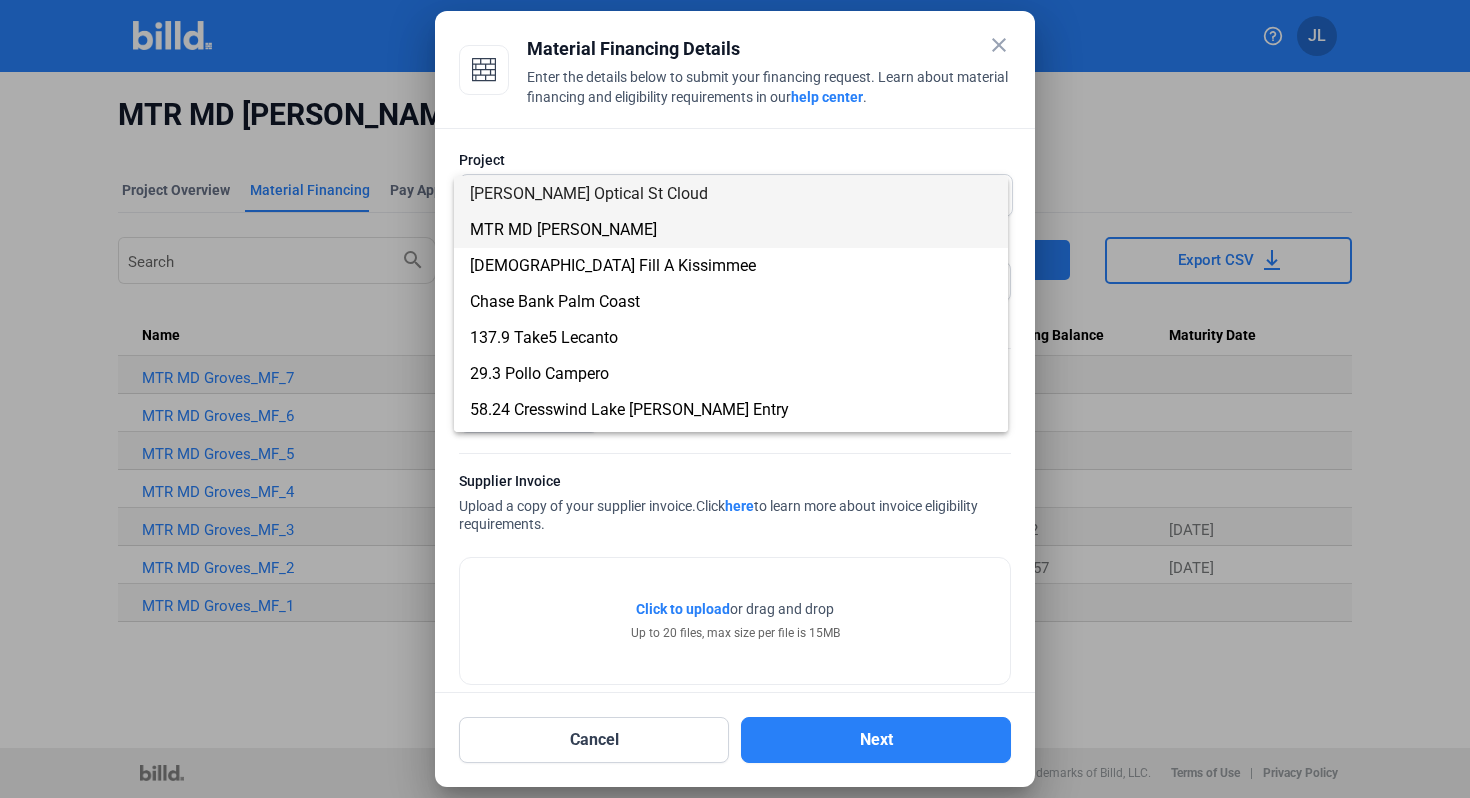 click on "MTR MD [PERSON_NAME]" at bounding box center [731, 230] 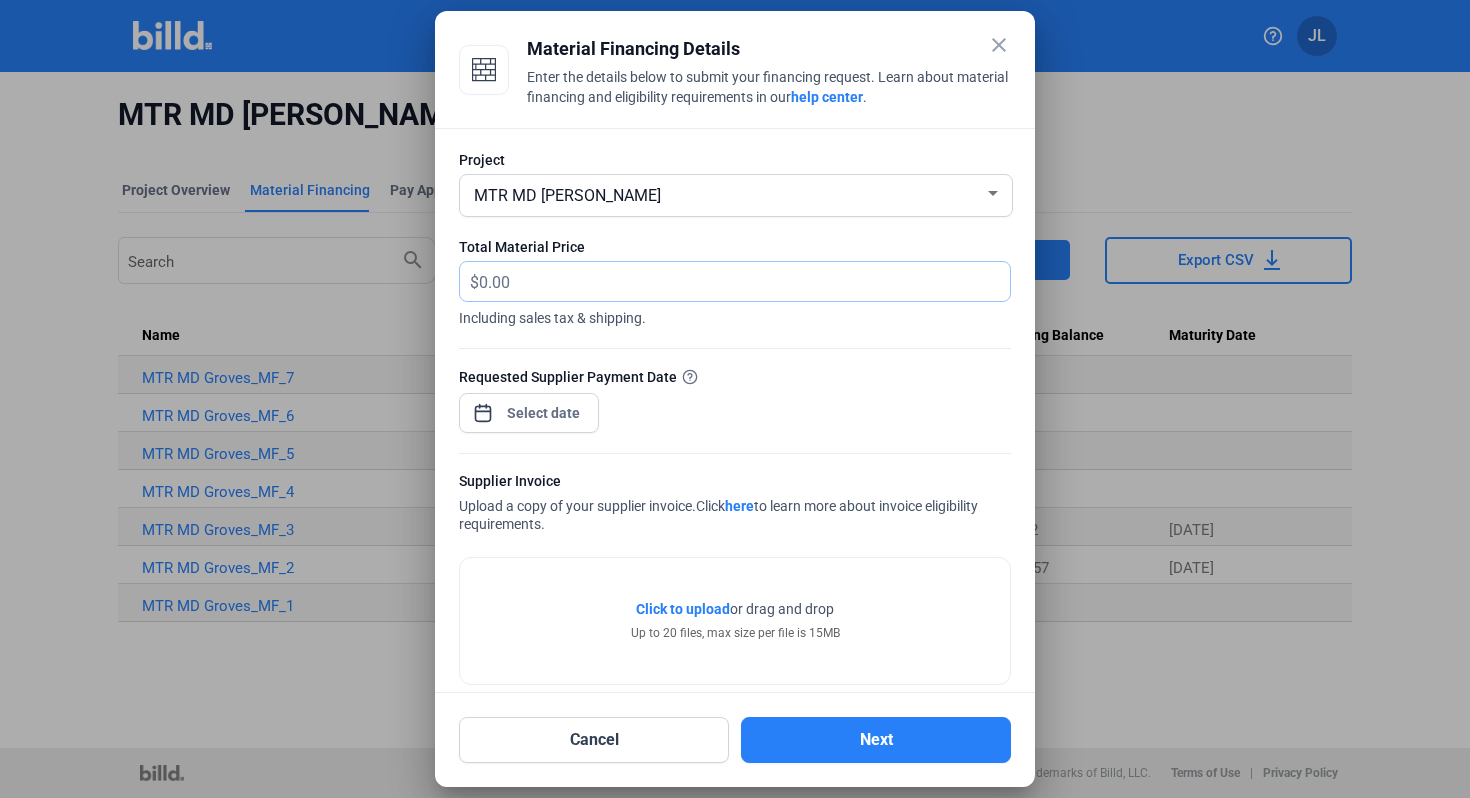 click at bounding box center [733, 281] 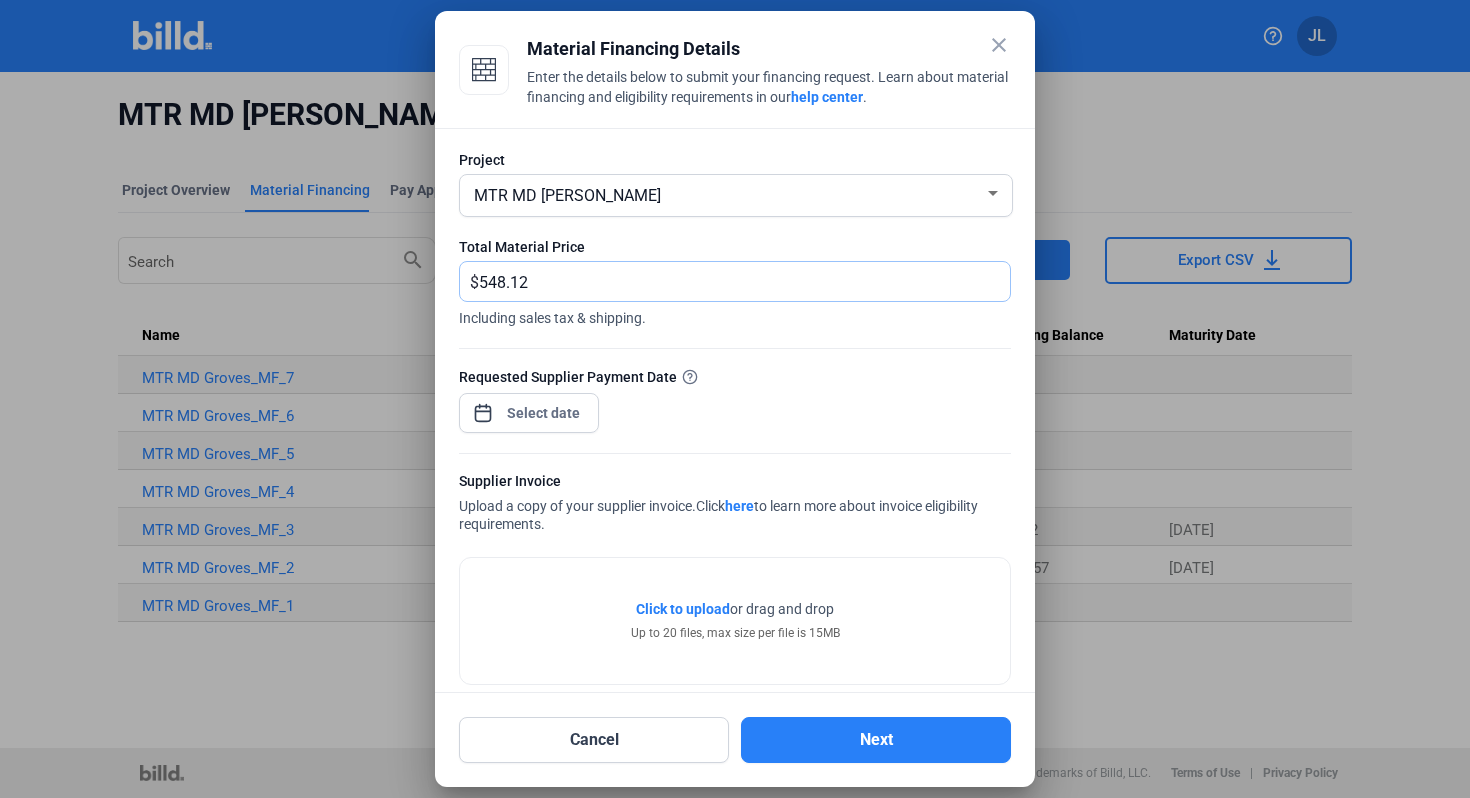 type on "548.12" 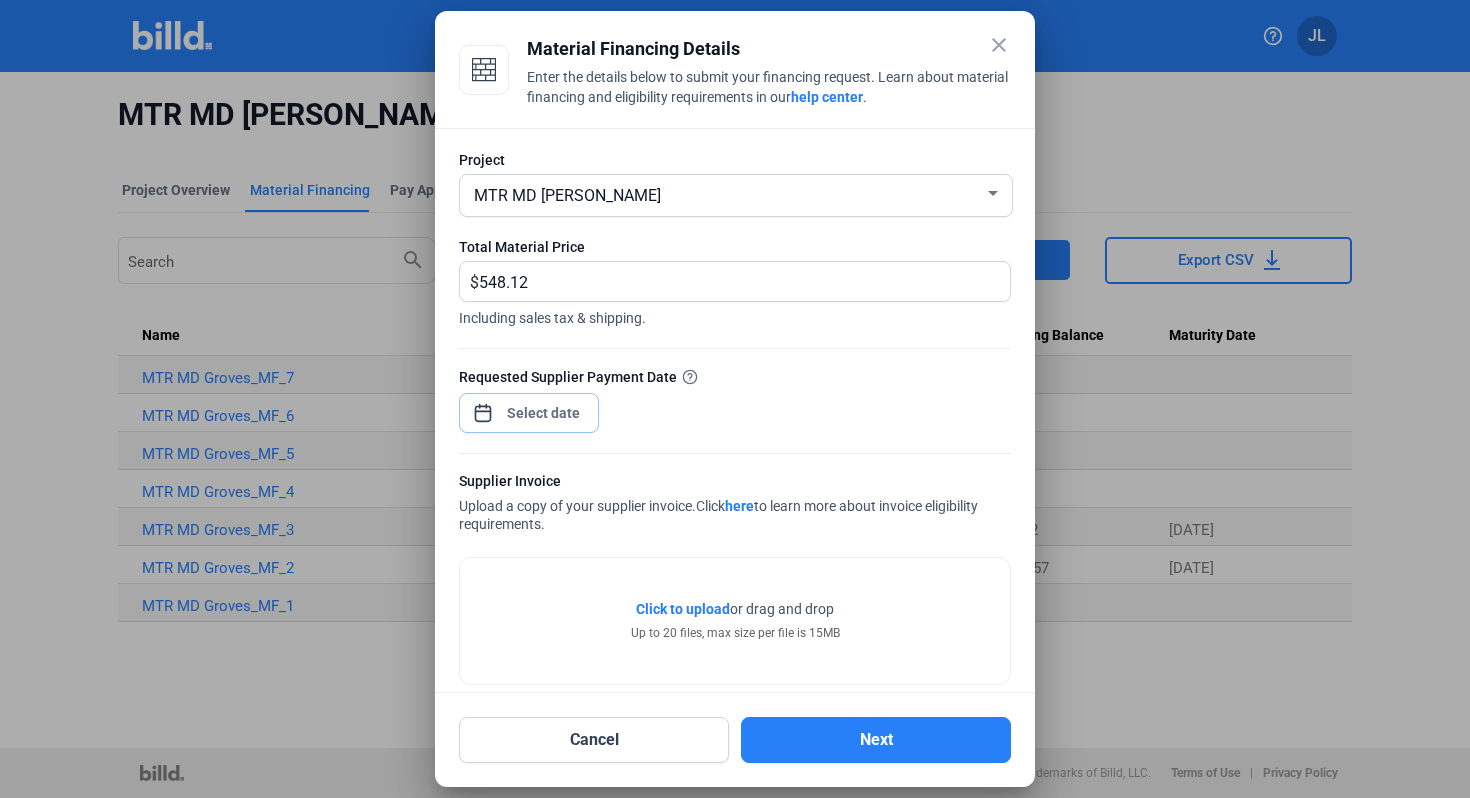 click on "close  Material Financing Details   Enter the details below to submit your financing request. Learn about material financing and eligibility requirements in our   help center .  Project  MTR MD [PERSON_NAME]  Total Material Price  $ 548.12 Including sales tax & shipping.  Requested Supplier Payment Date   Supplier Invoice   Upload a copy of your supplier invoice.   Click  here  to learn more about invoice eligibility requirements.  Click to upload  Tap to upload or drag and drop  Up to 20 files, max size per file is 15MB   Cancel   Next" at bounding box center (735, 399) 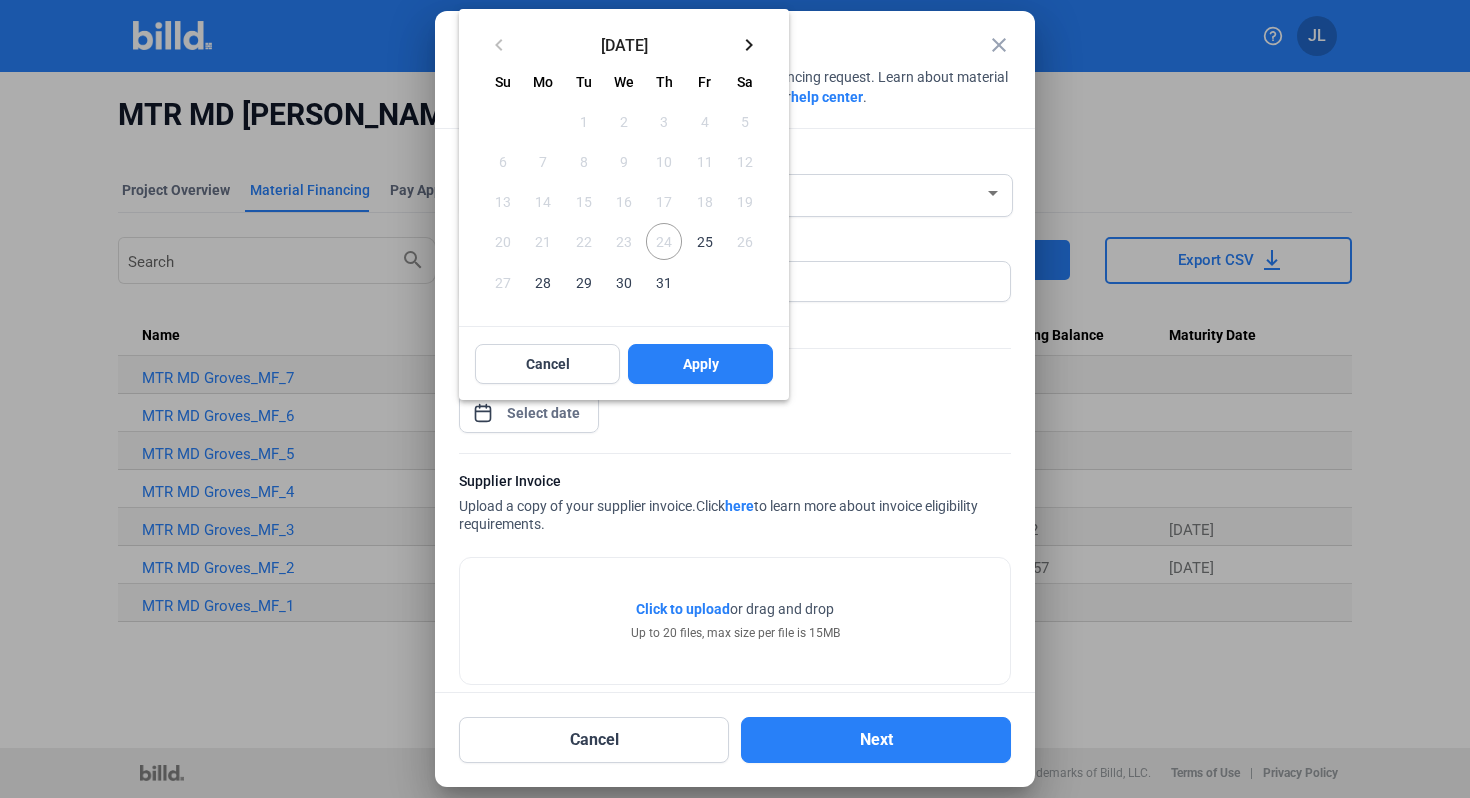 type 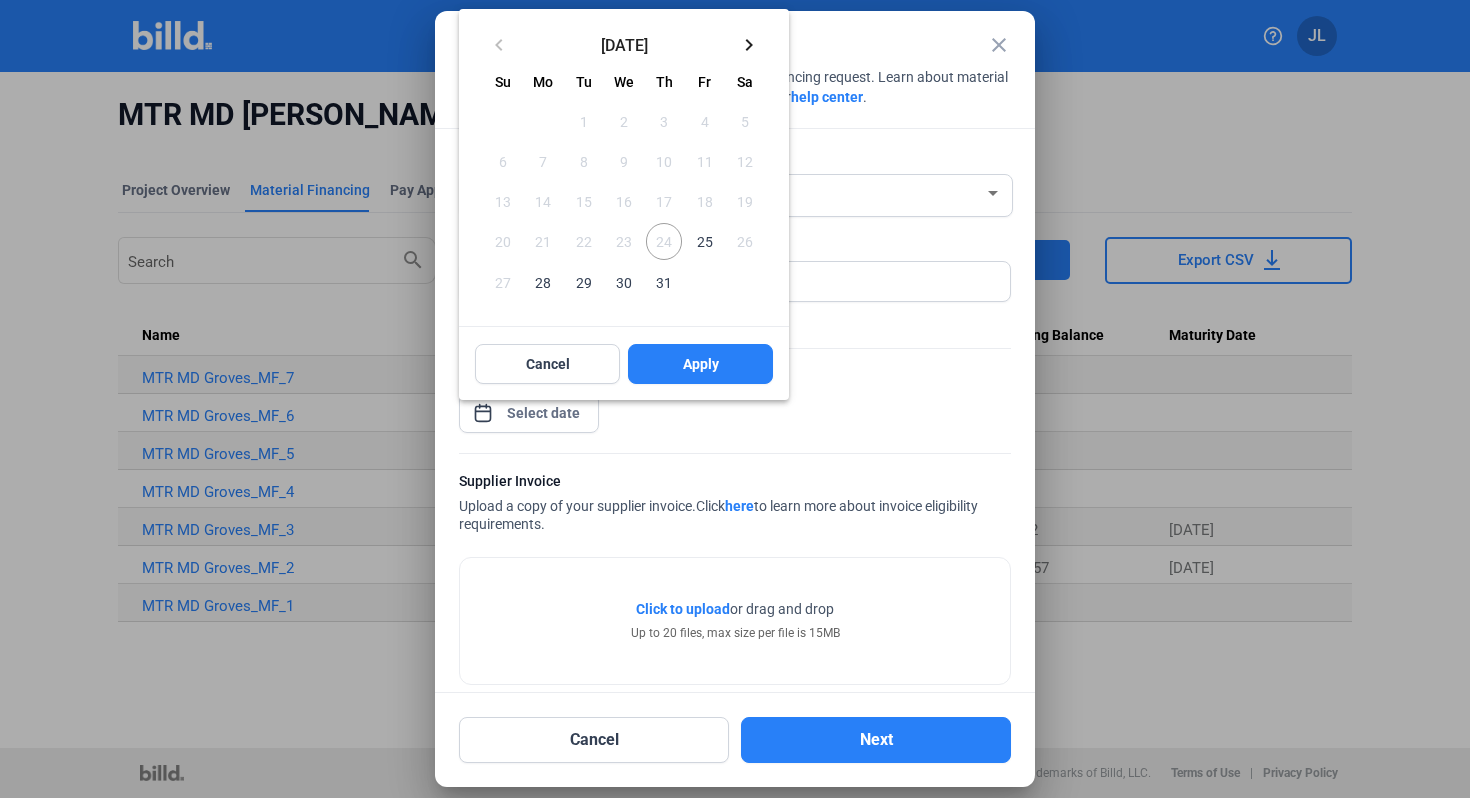 click on "keyboard_arrow_right" at bounding box center [749, 45] 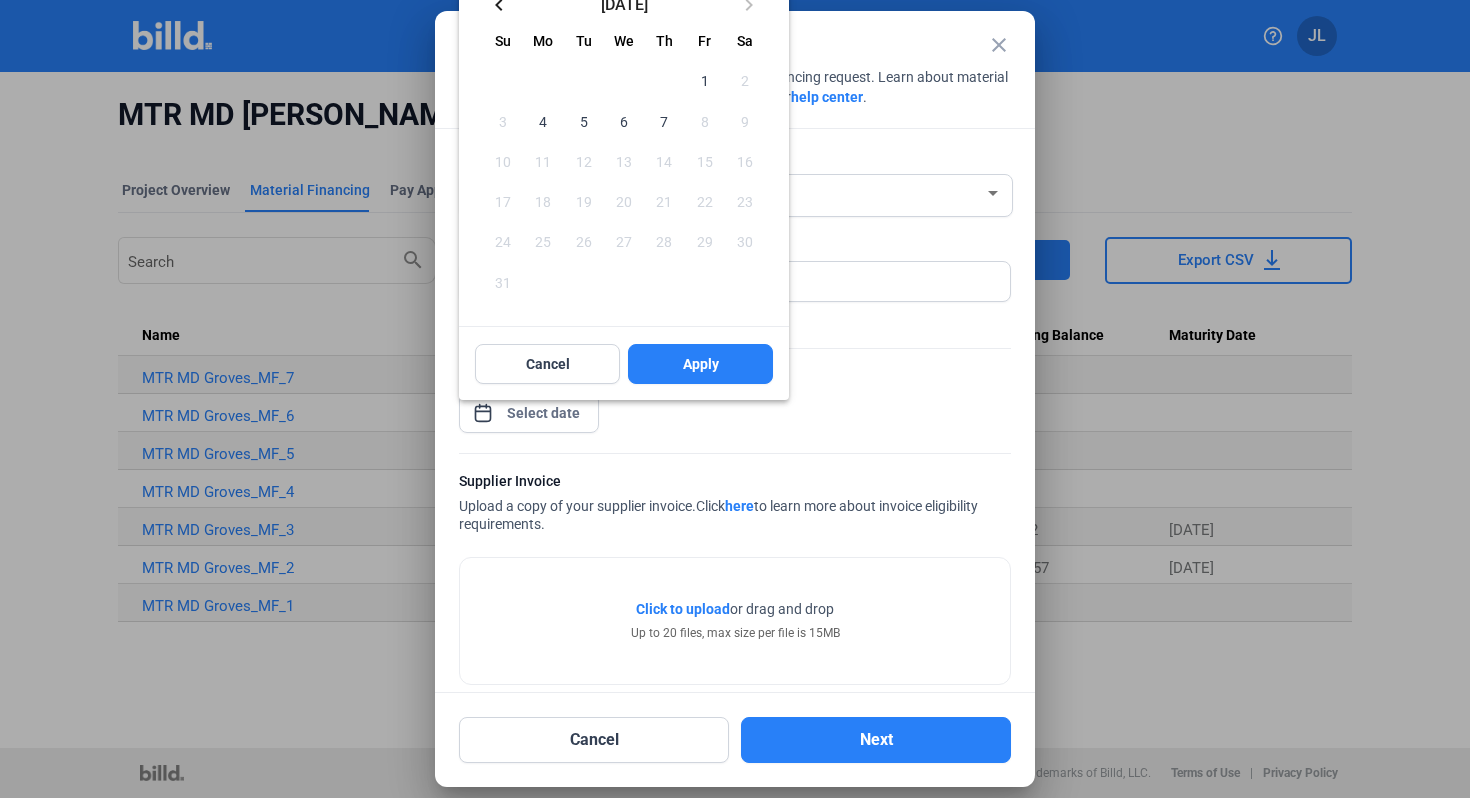 click on "1" at bounding box center (704, 80) 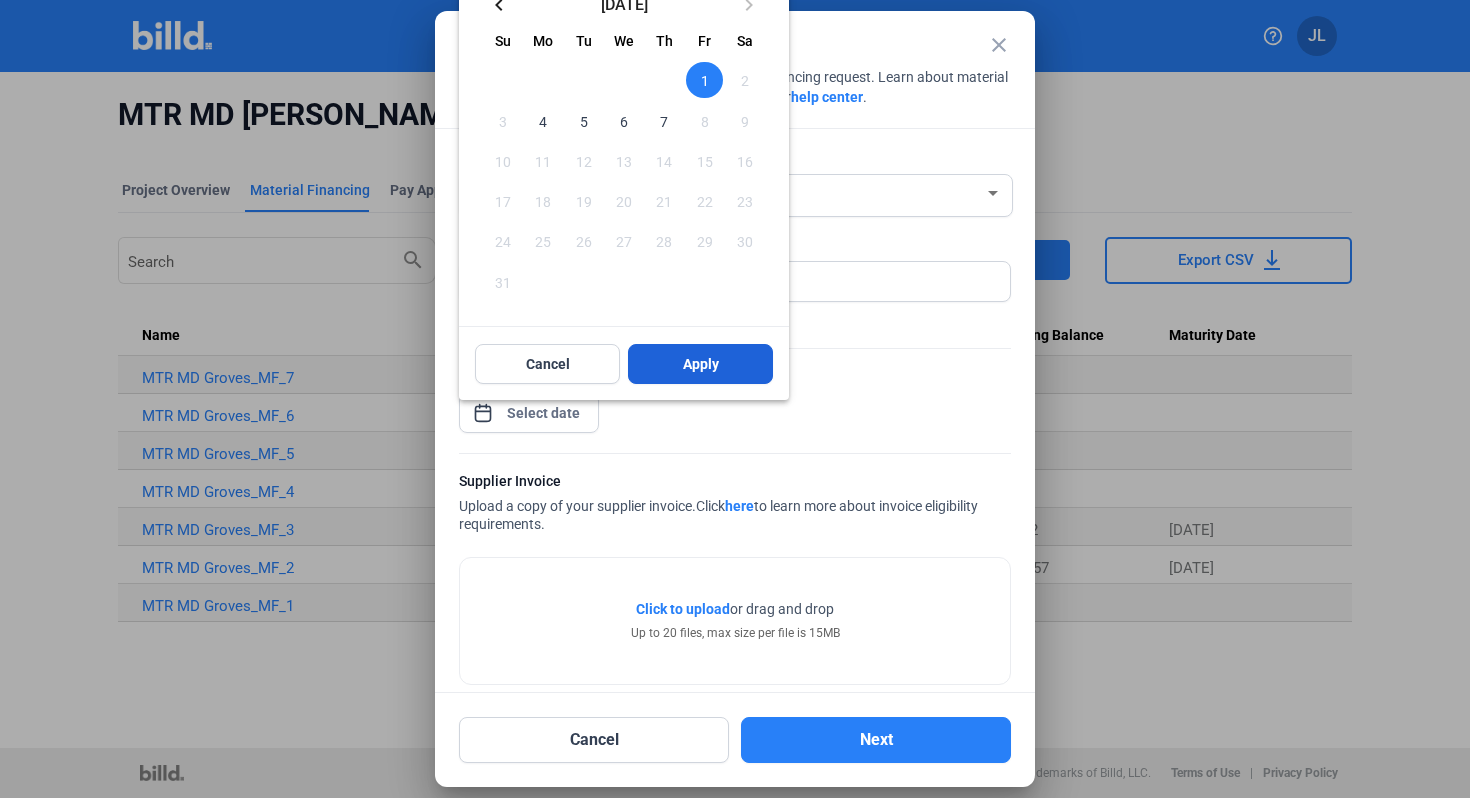 click on "Apply" at bounding box center (701, 364) 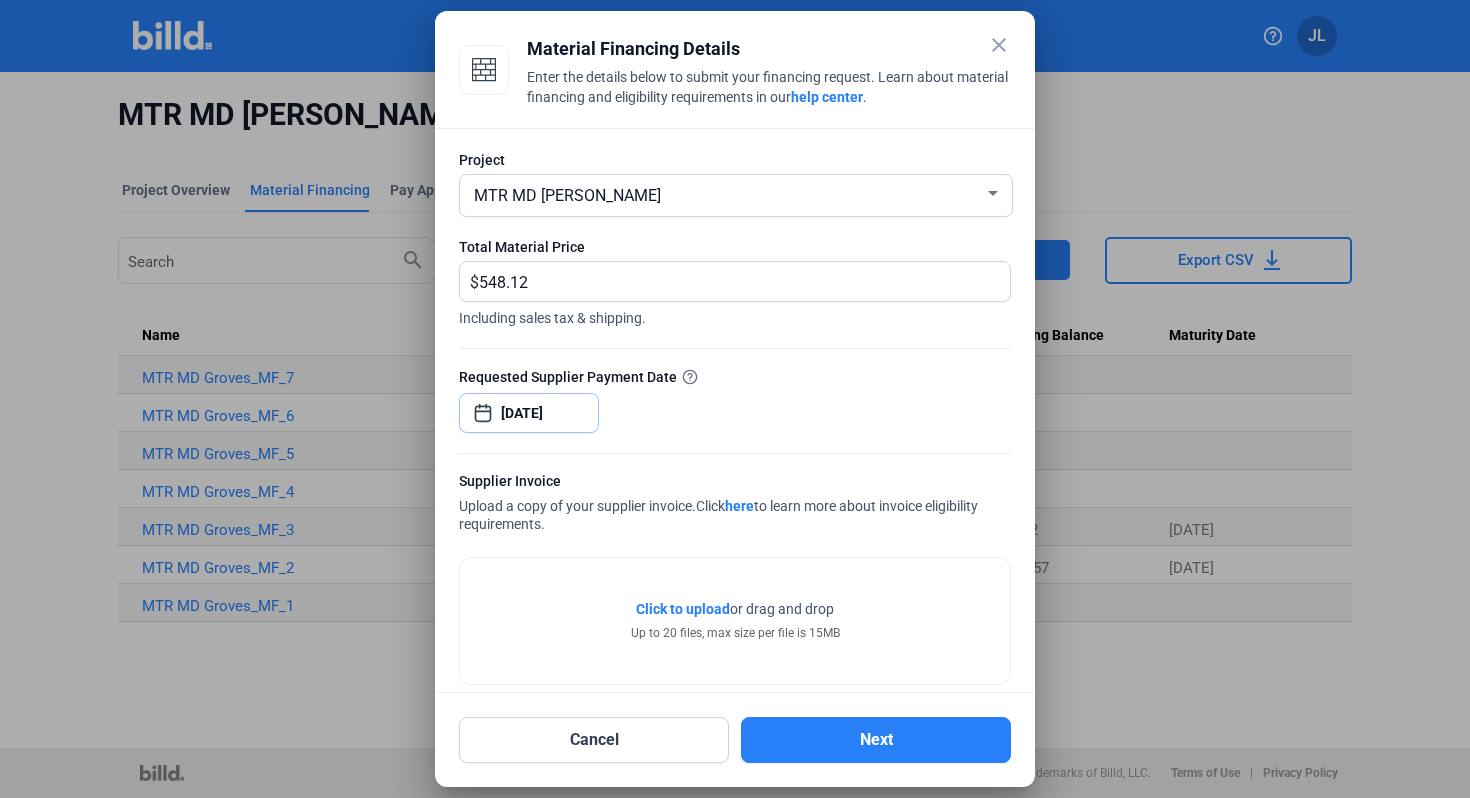 scroll, scrollTop: 25, scrollLeft: 0, axis: vertical 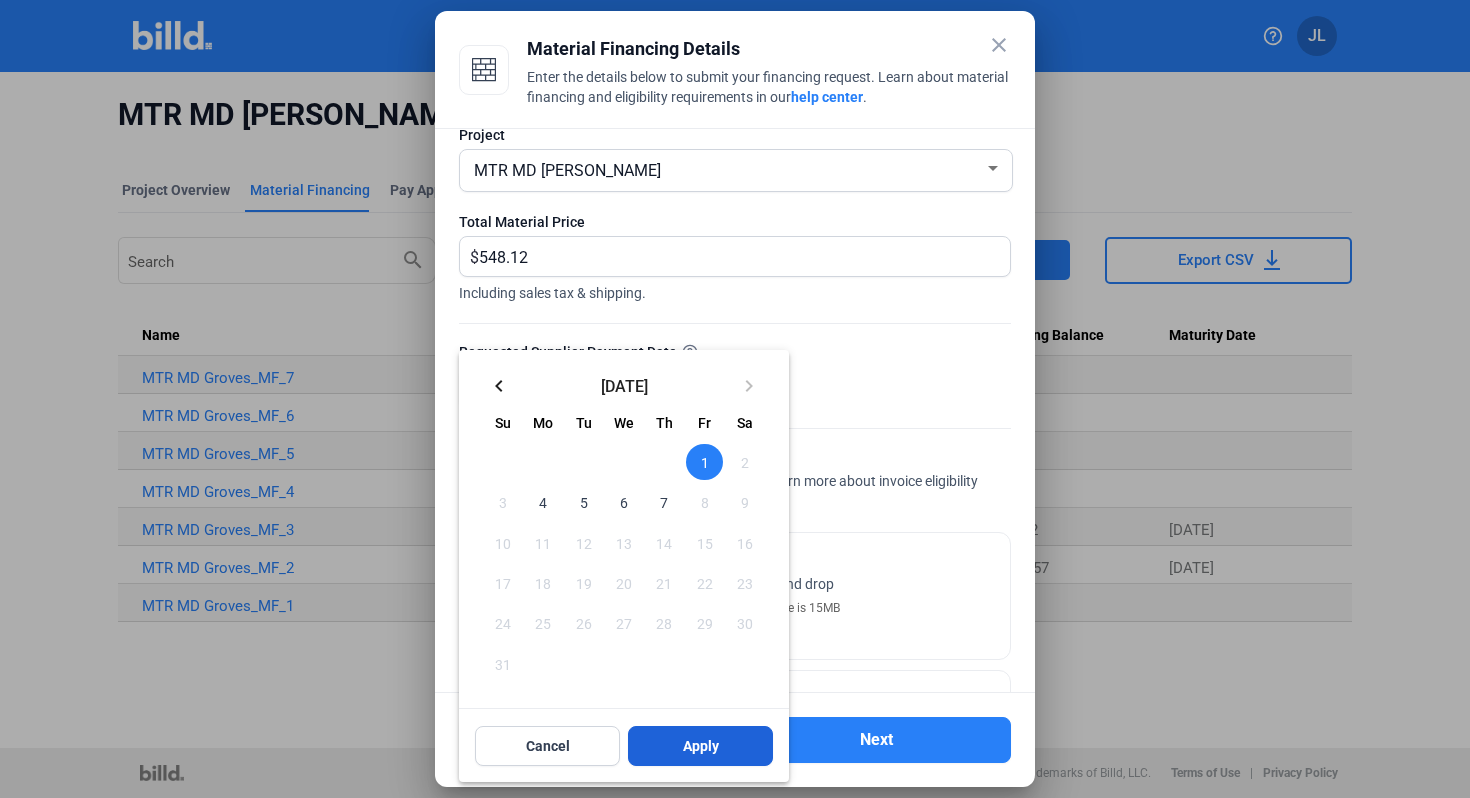 click on "Apply" at bounding box center (701, 746) 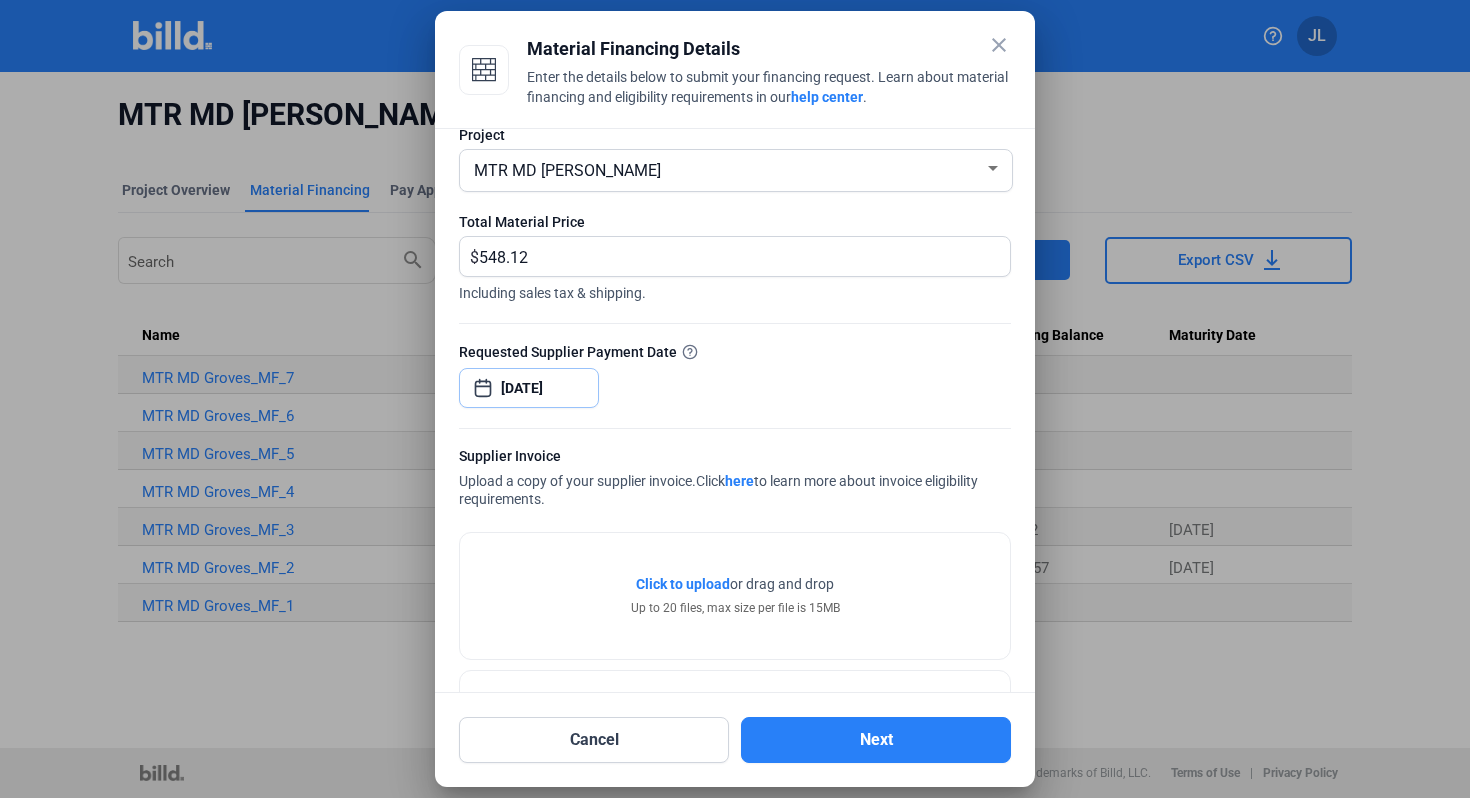 scroll, scrollTop: 99, scrollLeft: 0, axis: vertical 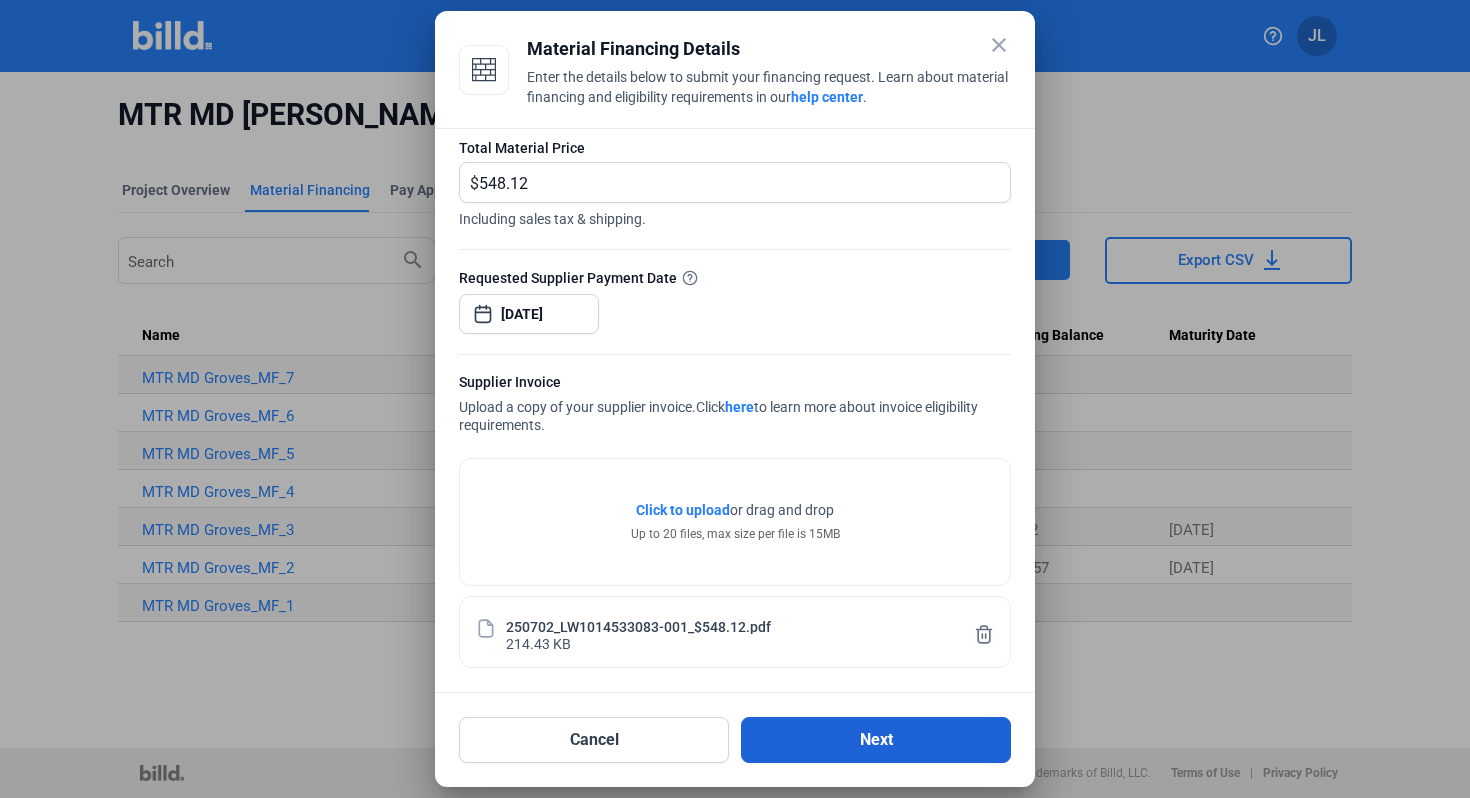 click on "Next" at bounding box center [876, 740] 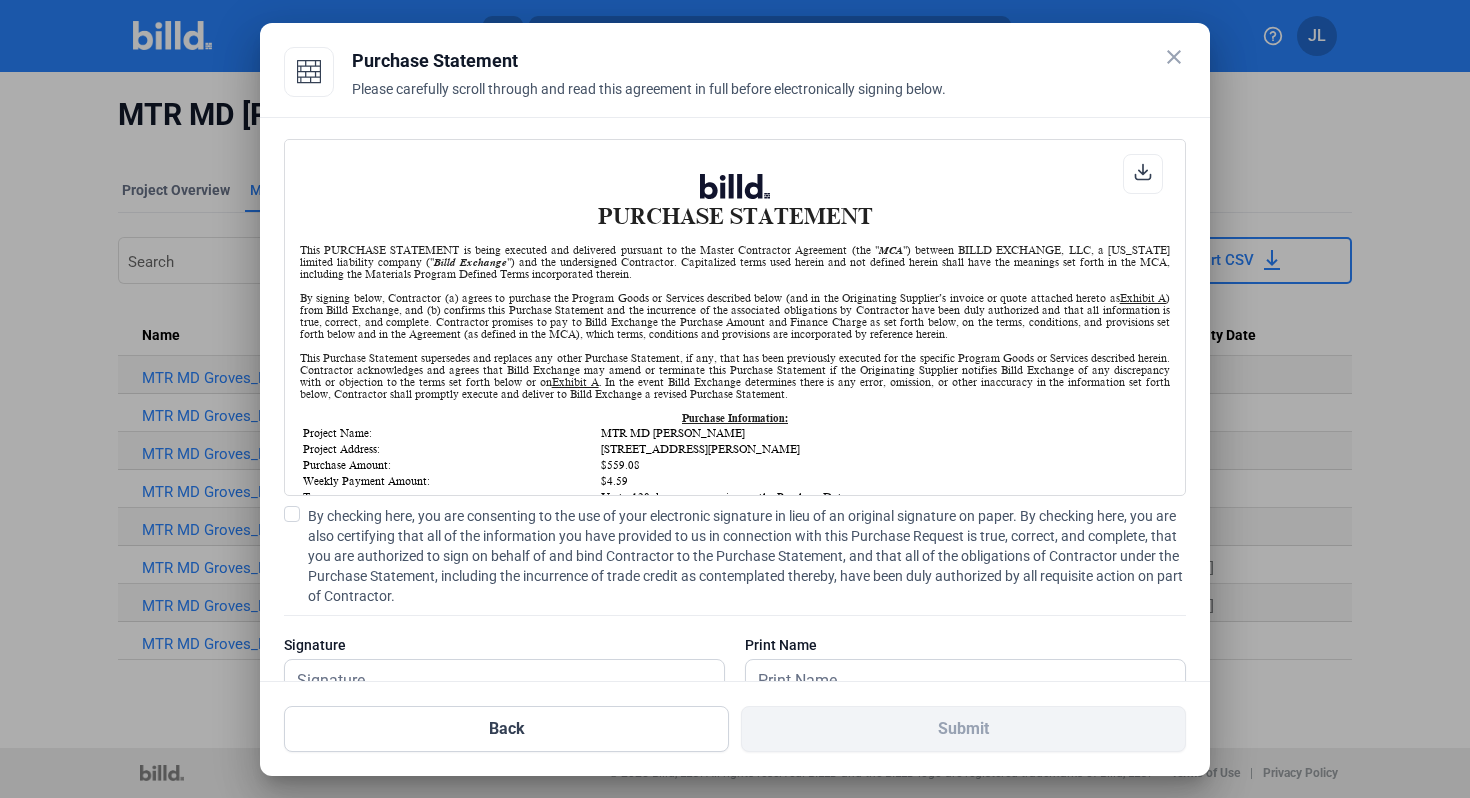 scroll, scrollTop: 1, scrollLeft: 0, axis: vertical 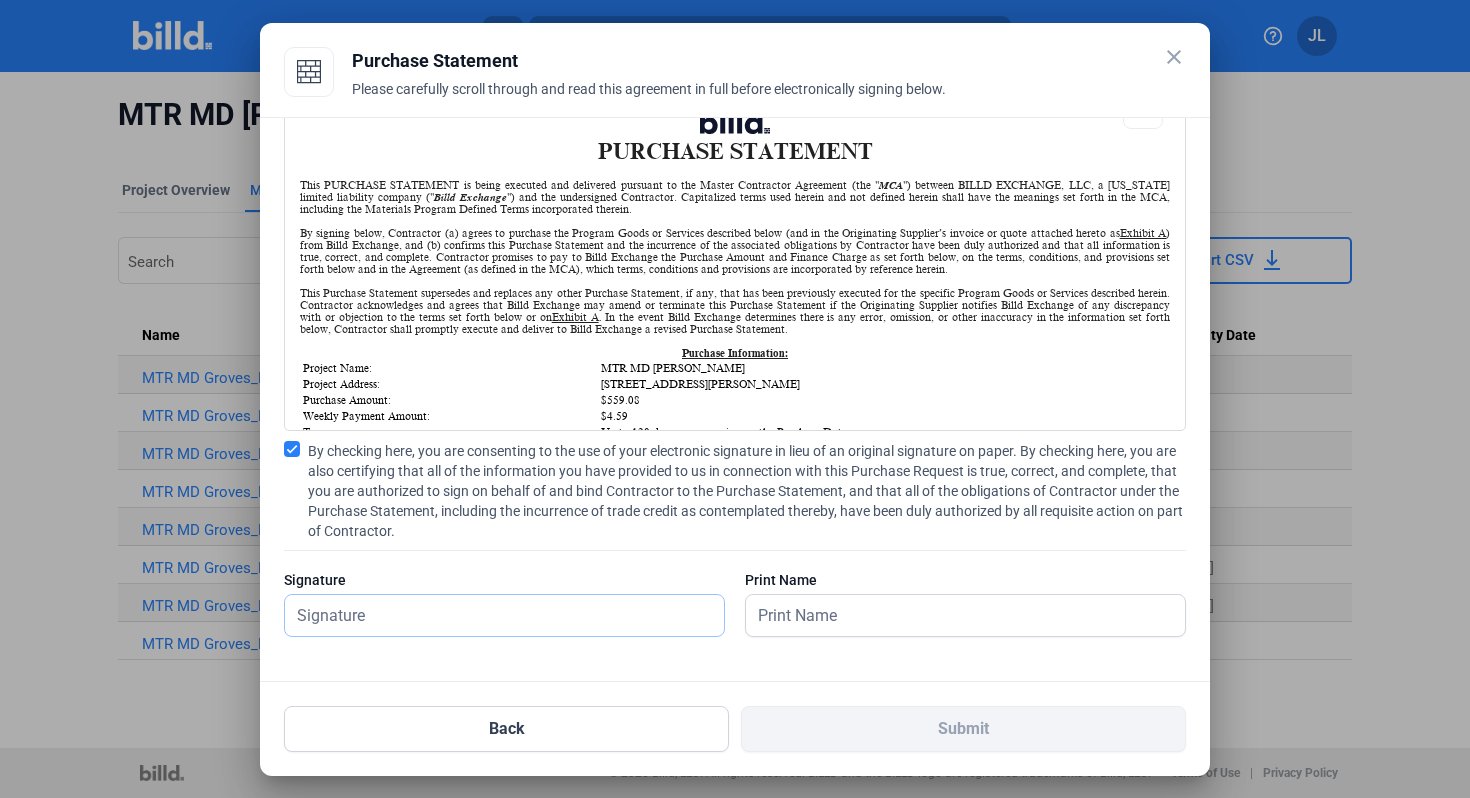 click at bounding box center (493, 615) 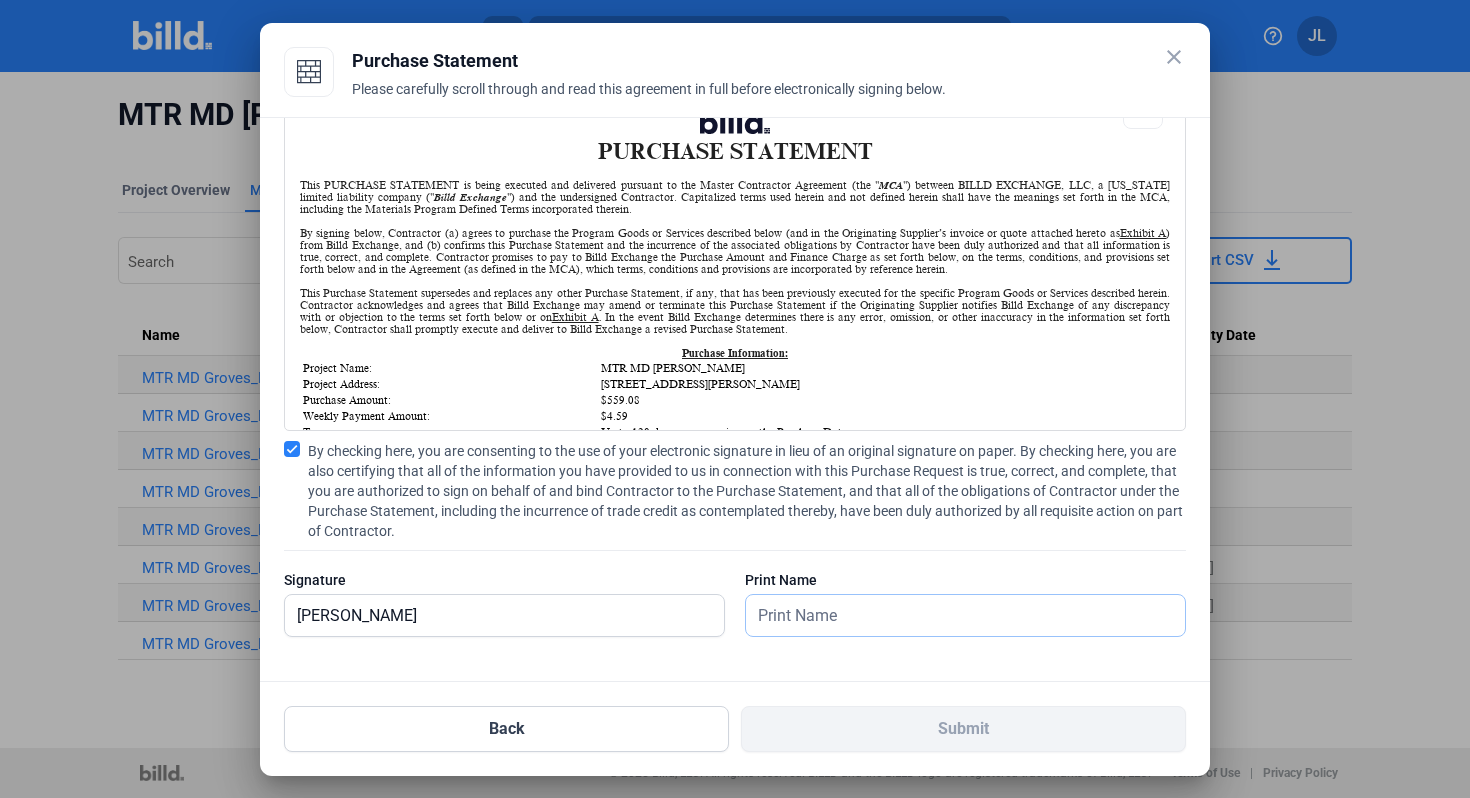click at bounding box center (954, 615) 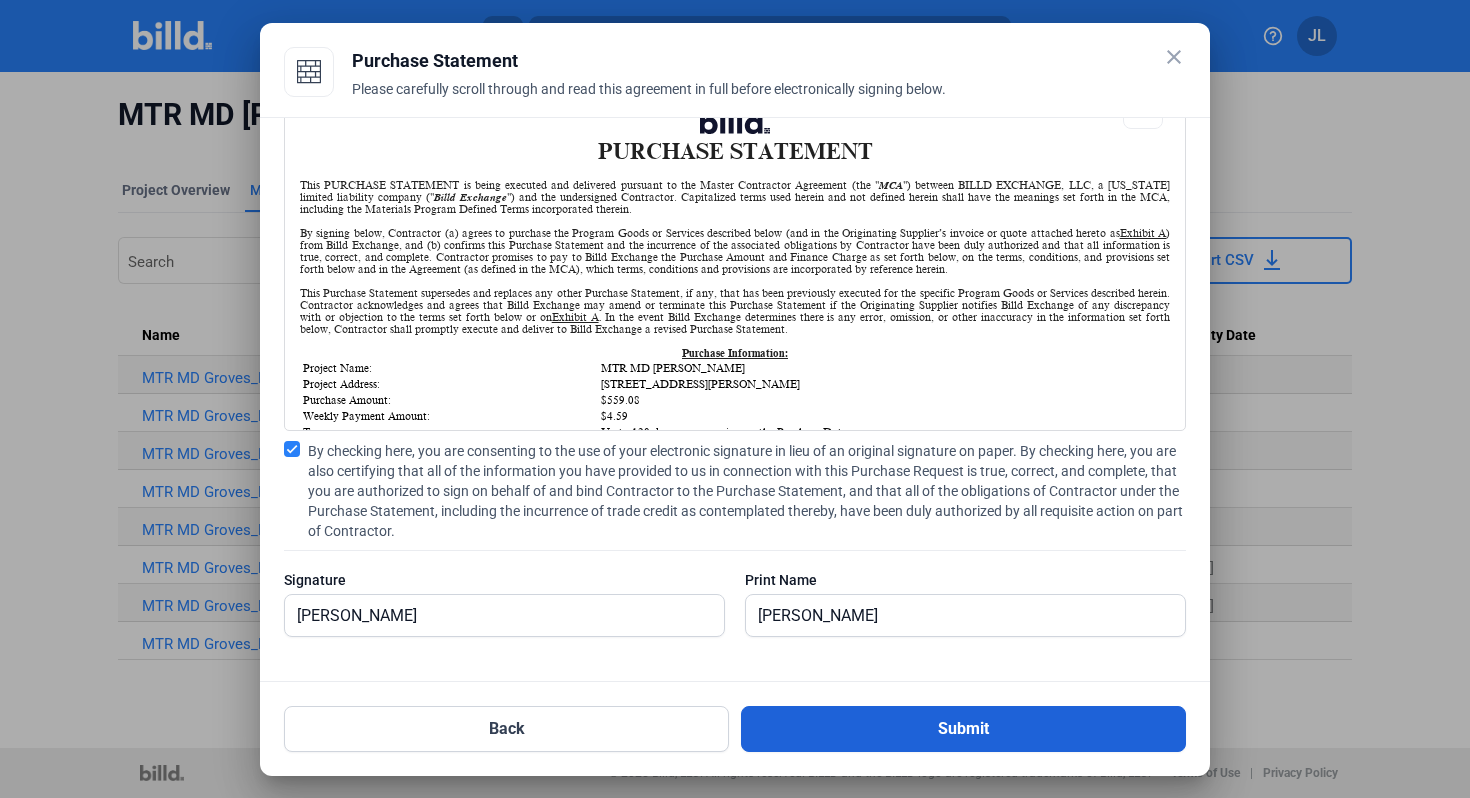 click on "Submit" at bounding box center [963, 729] 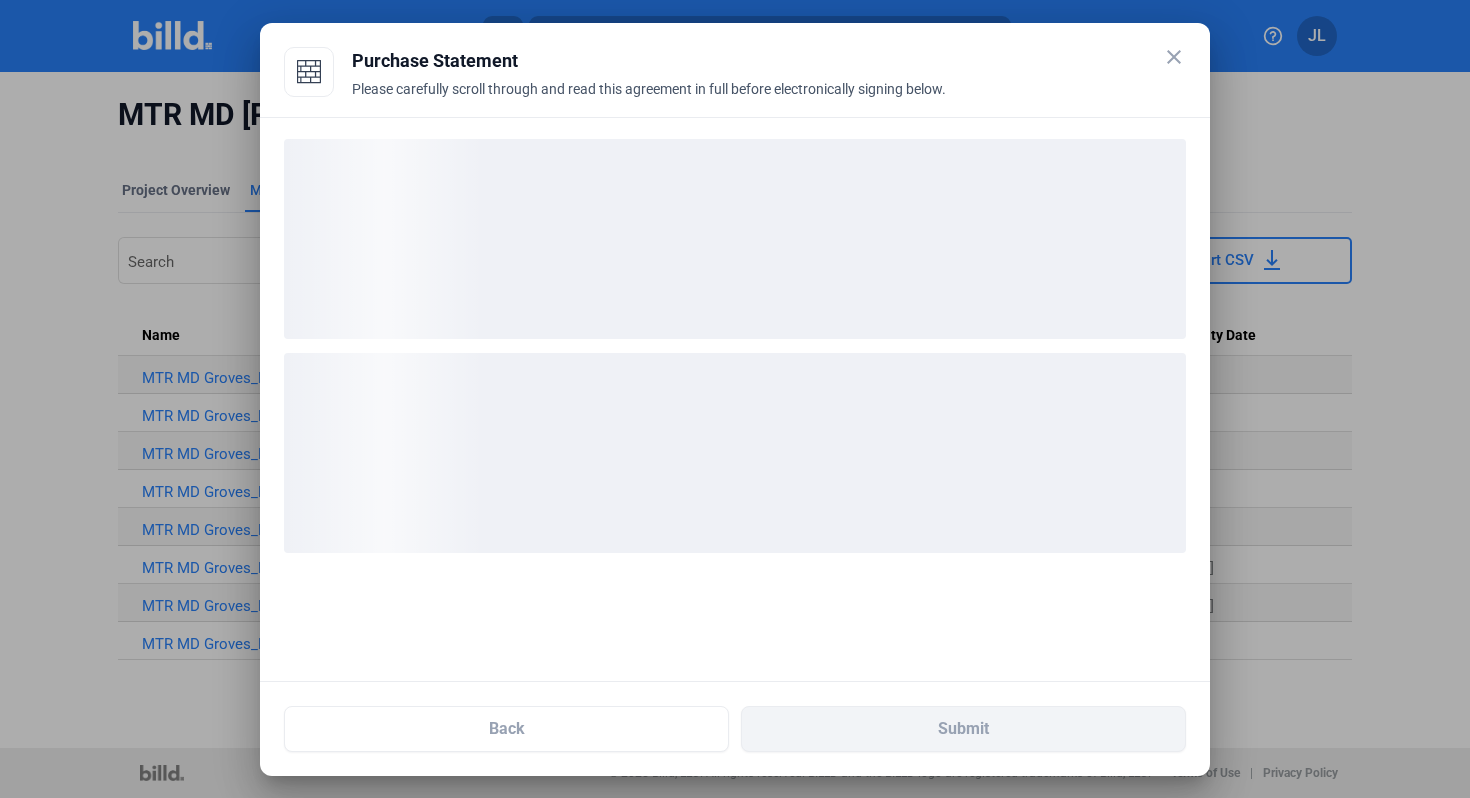 scroll, scrollTop: 0, scrollLeft: 0, axis: both 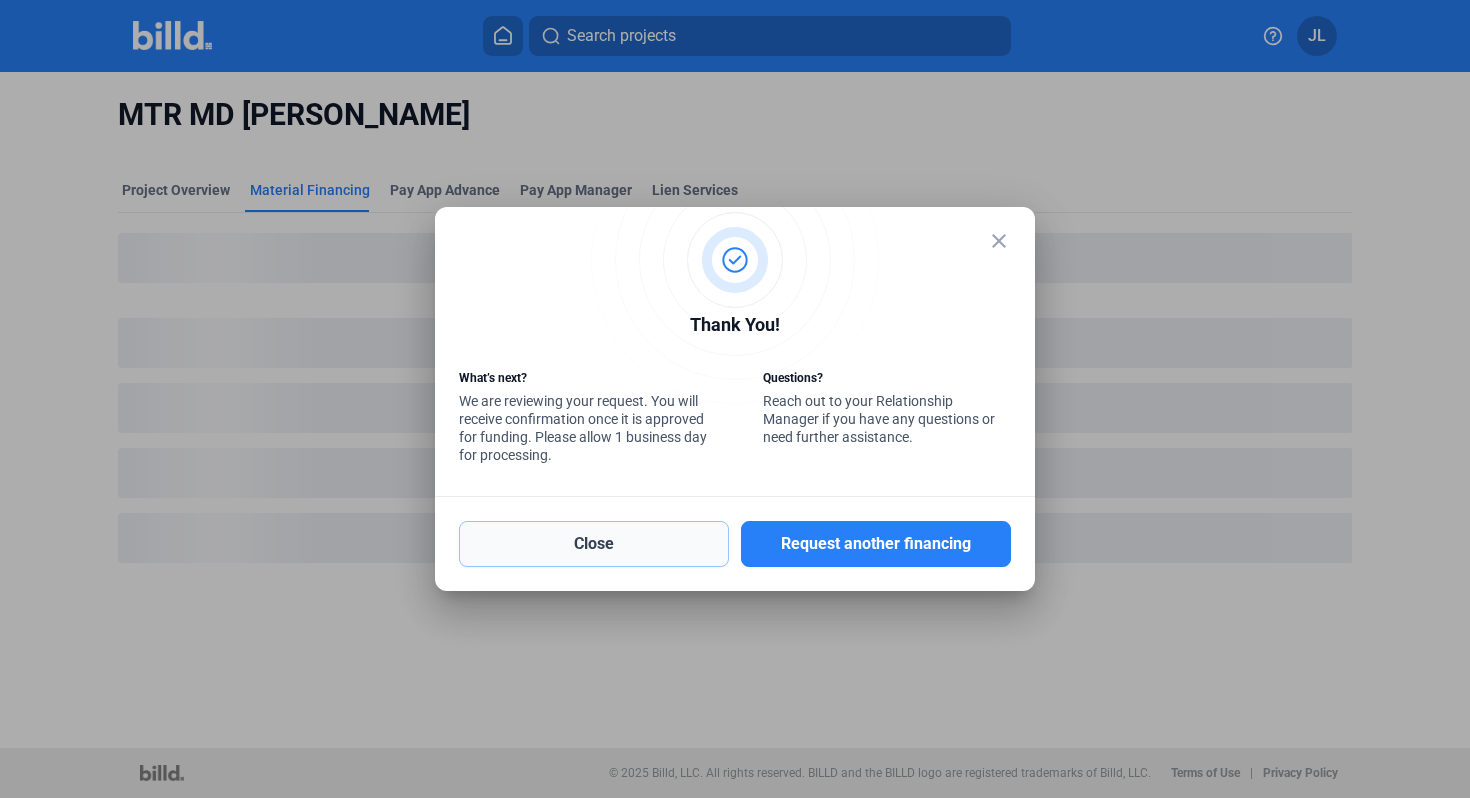 click on "Close" at bounding box center [594, 544] 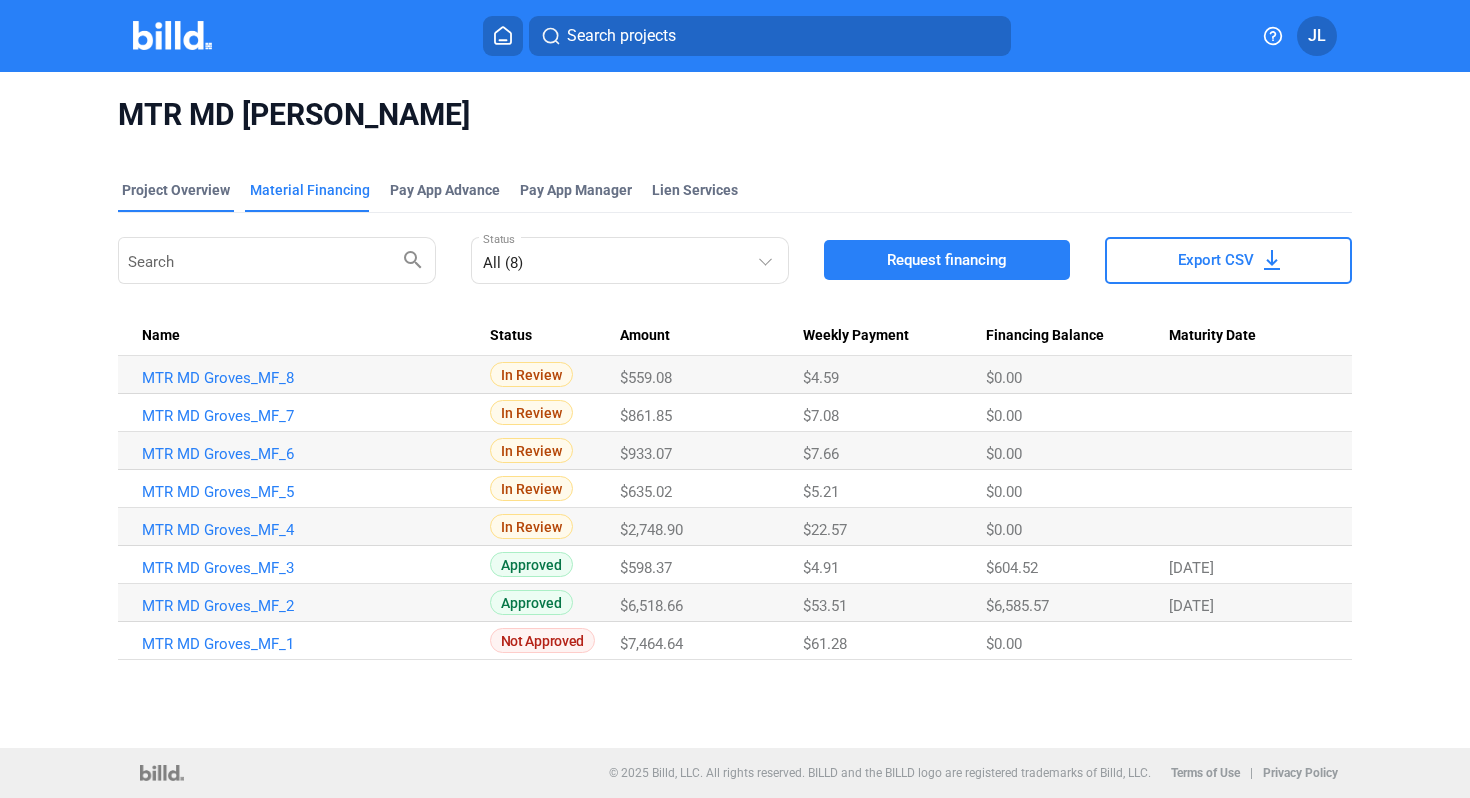 click on "Project Overview" at bounding box center (176, 190) 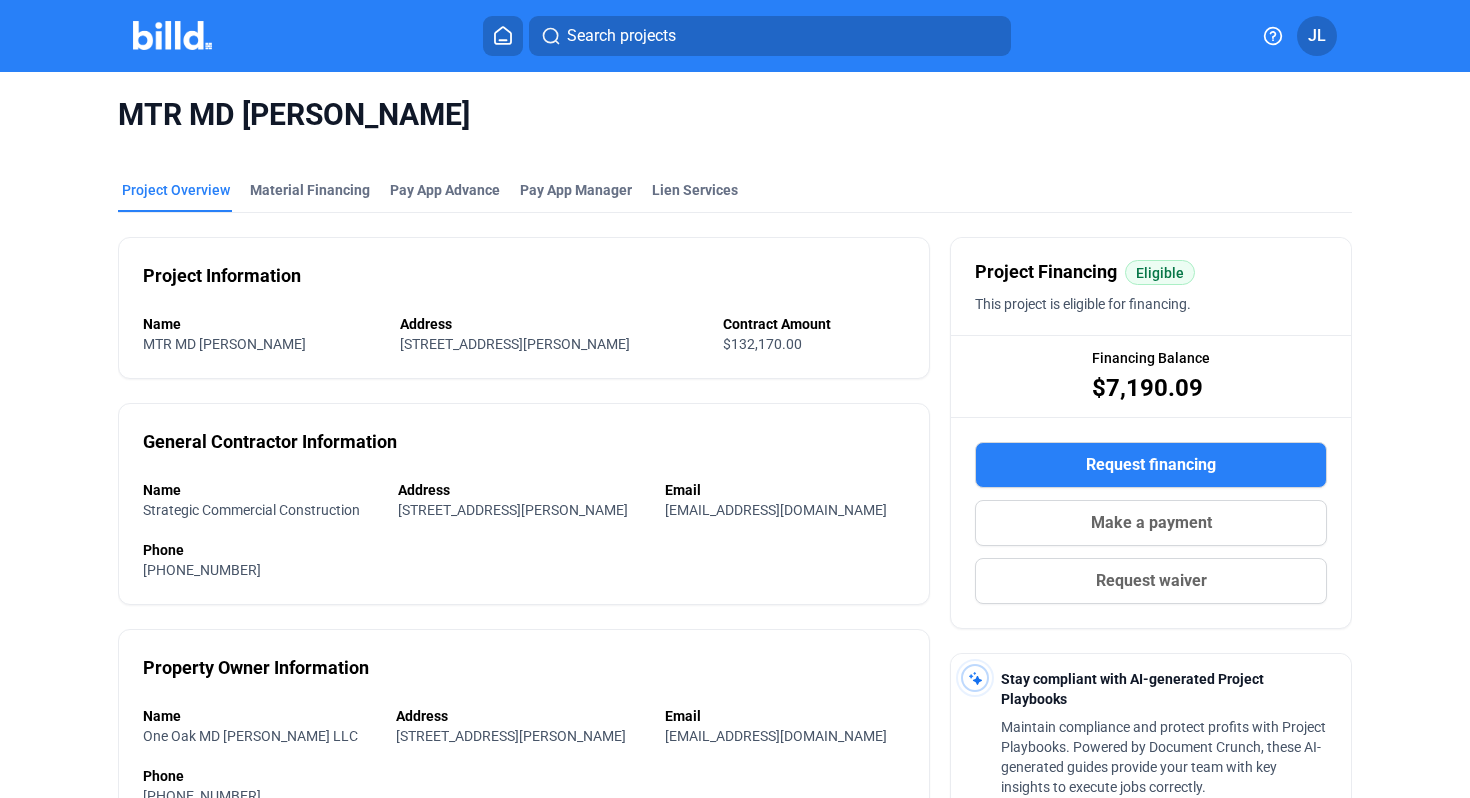 click at bounding box center [172, 35] 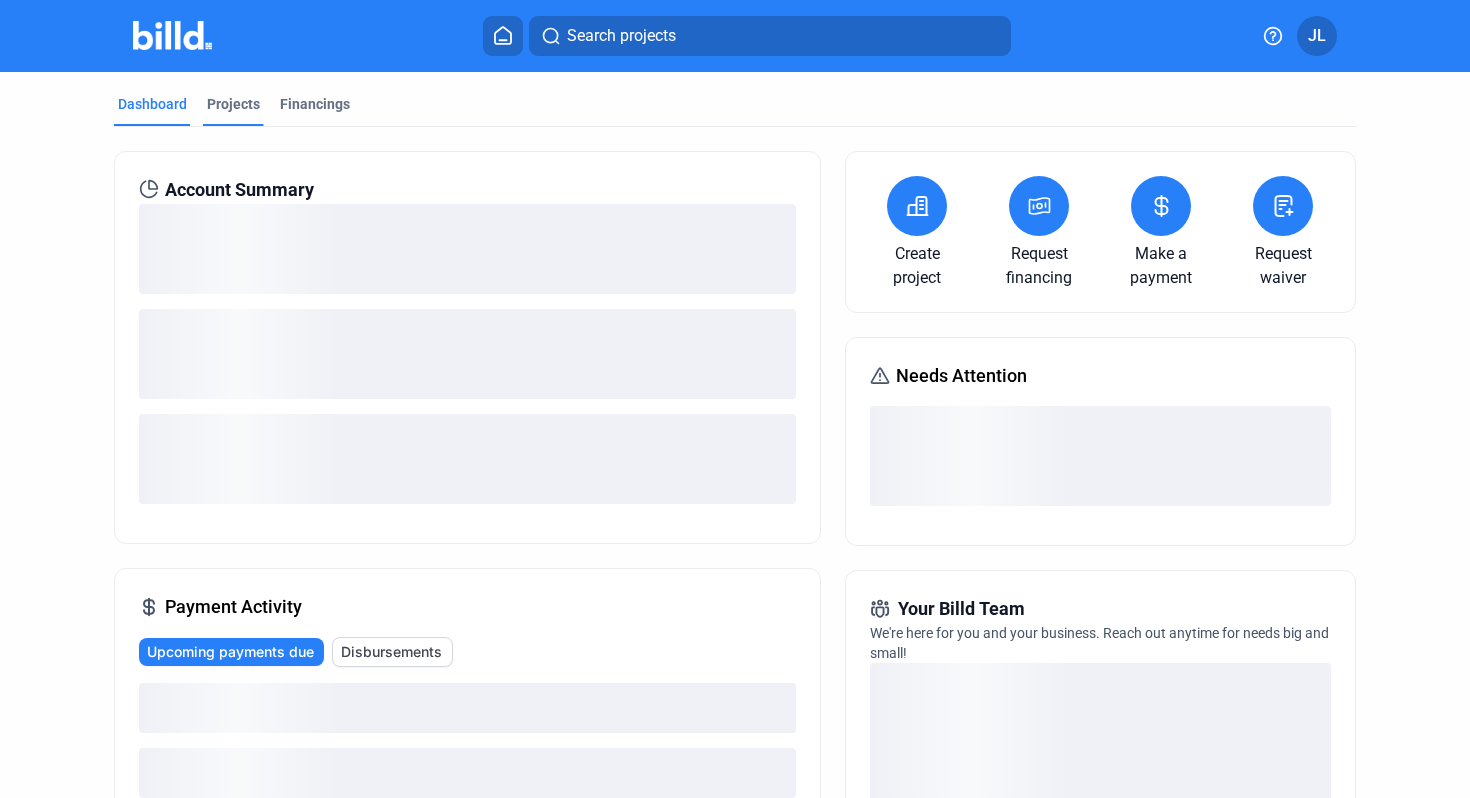 click on "Projects" at bounding box center (233, 104) 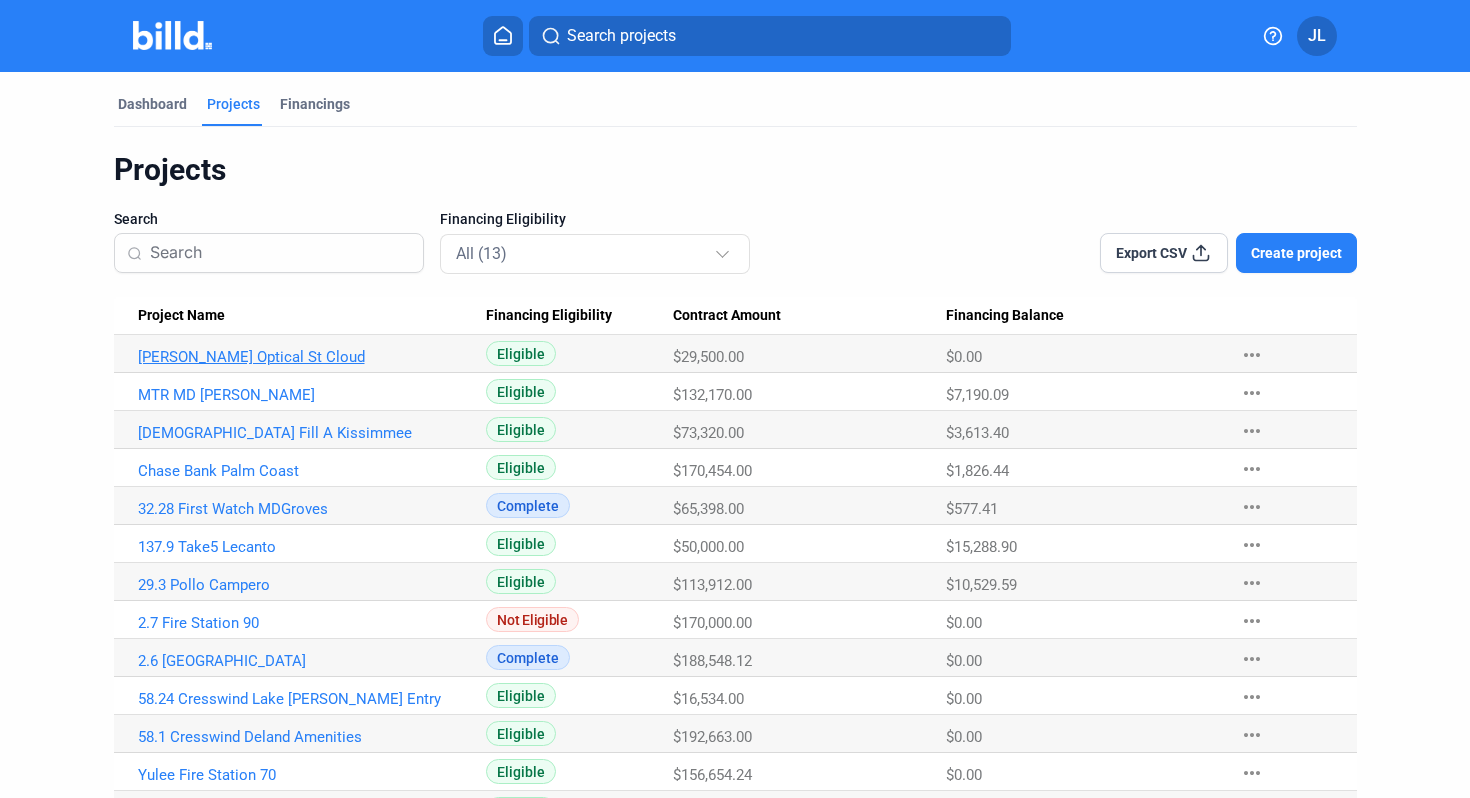 click on "[PERSON_NAME] Optical St Cloud" at bounding box center [303, 357] 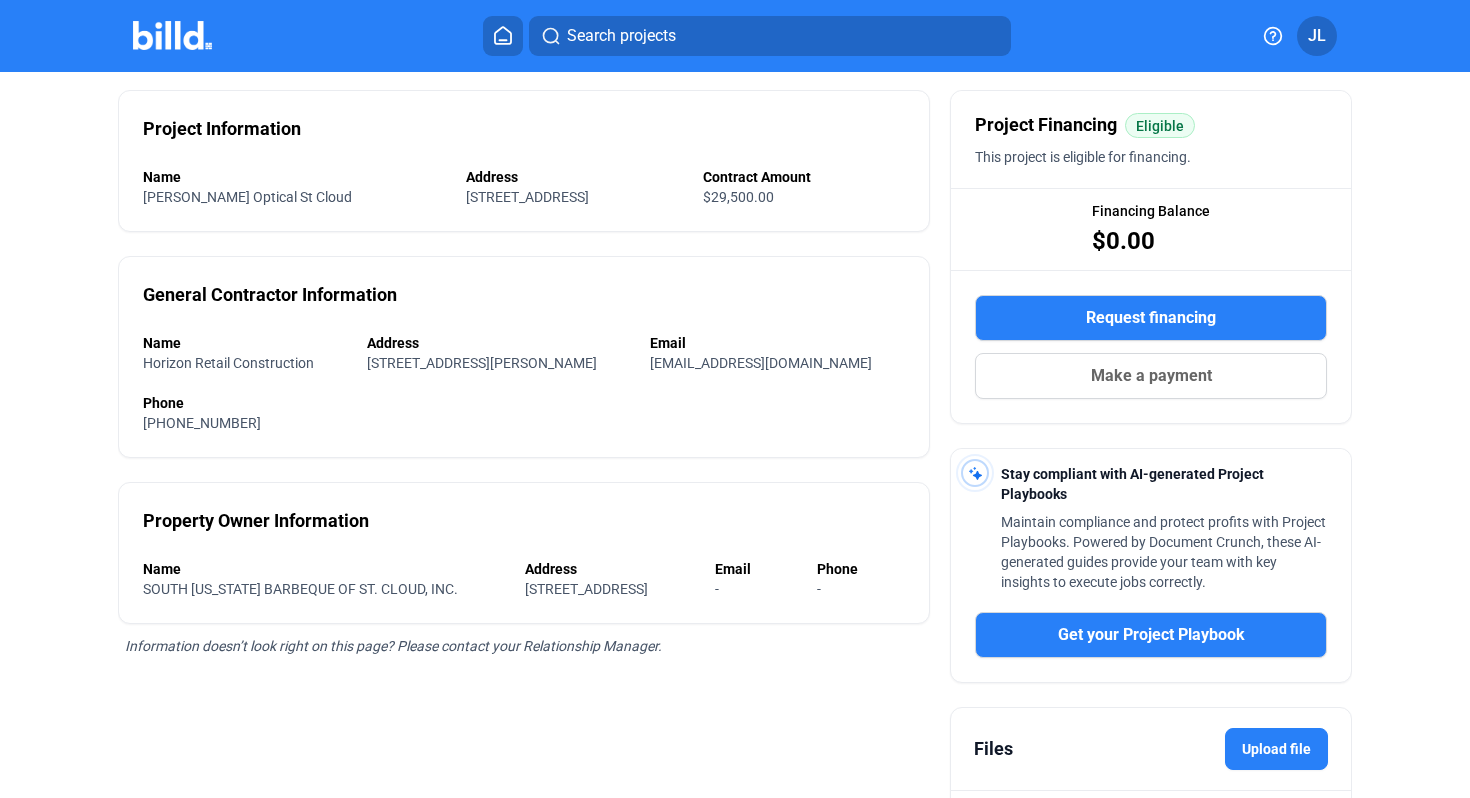 scroll, scrollTop: 0, scrollLeft: 0, axis: both 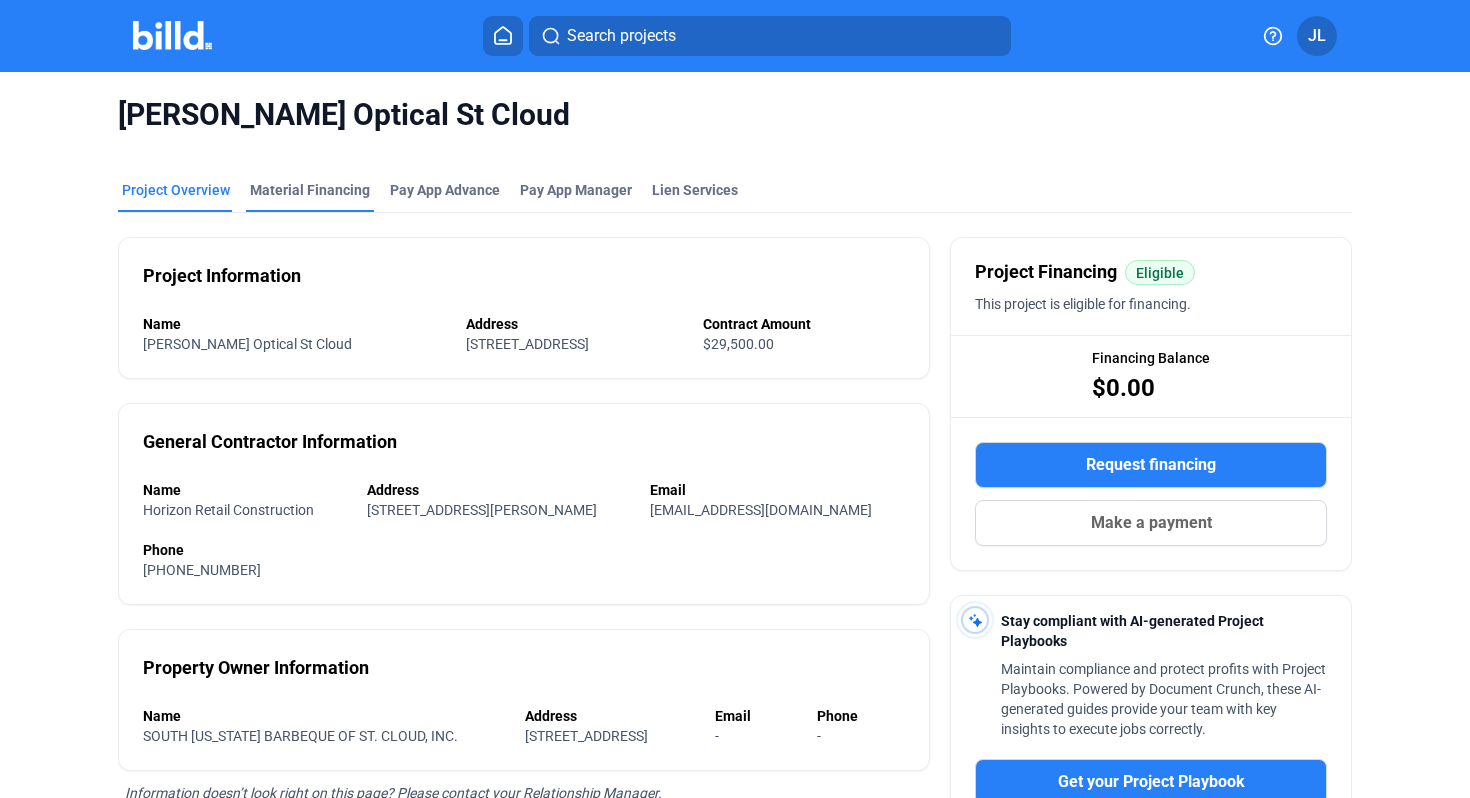 click on "Material Financing" at bounding box center [310, 190] 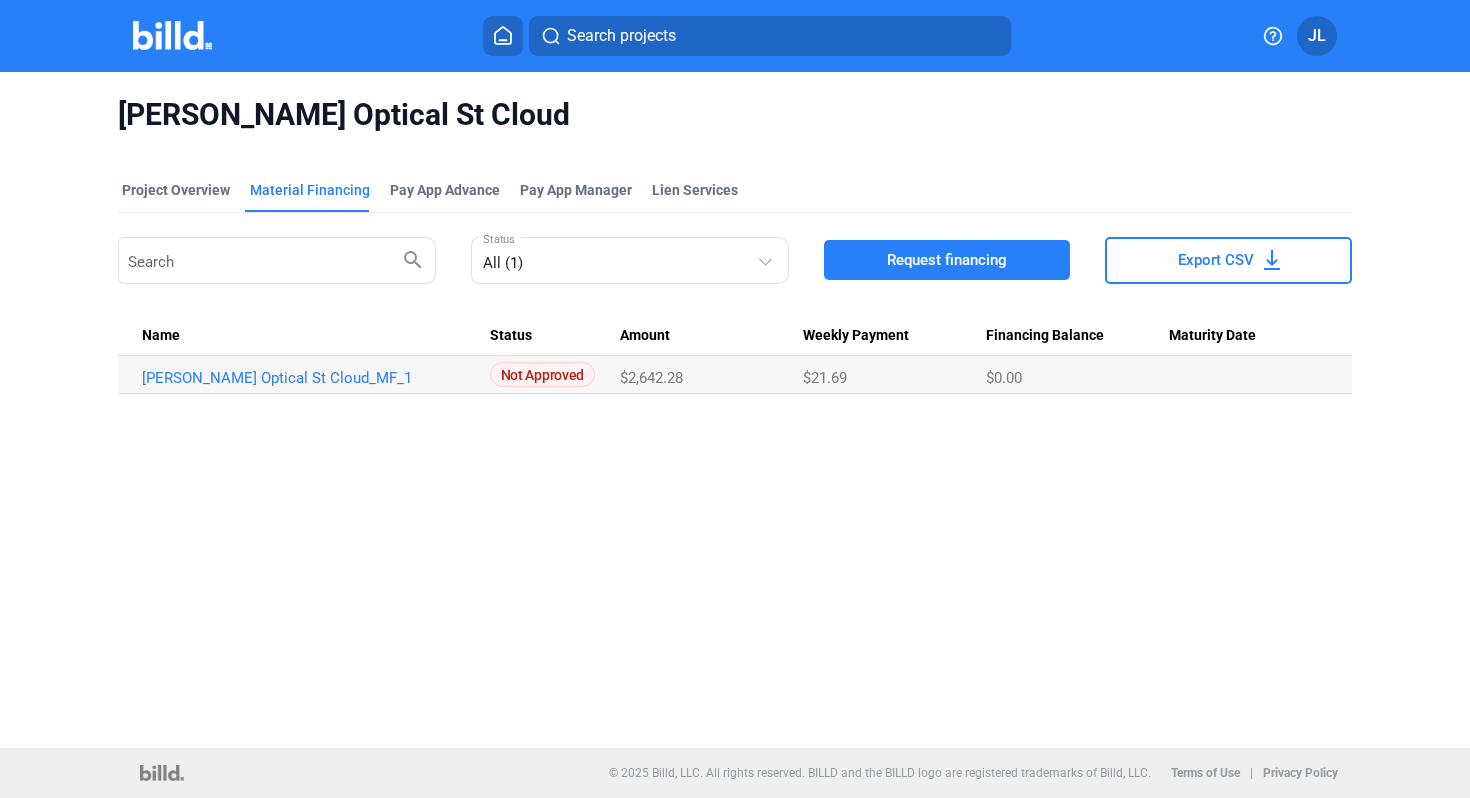 click at bounding box center [172, 35] 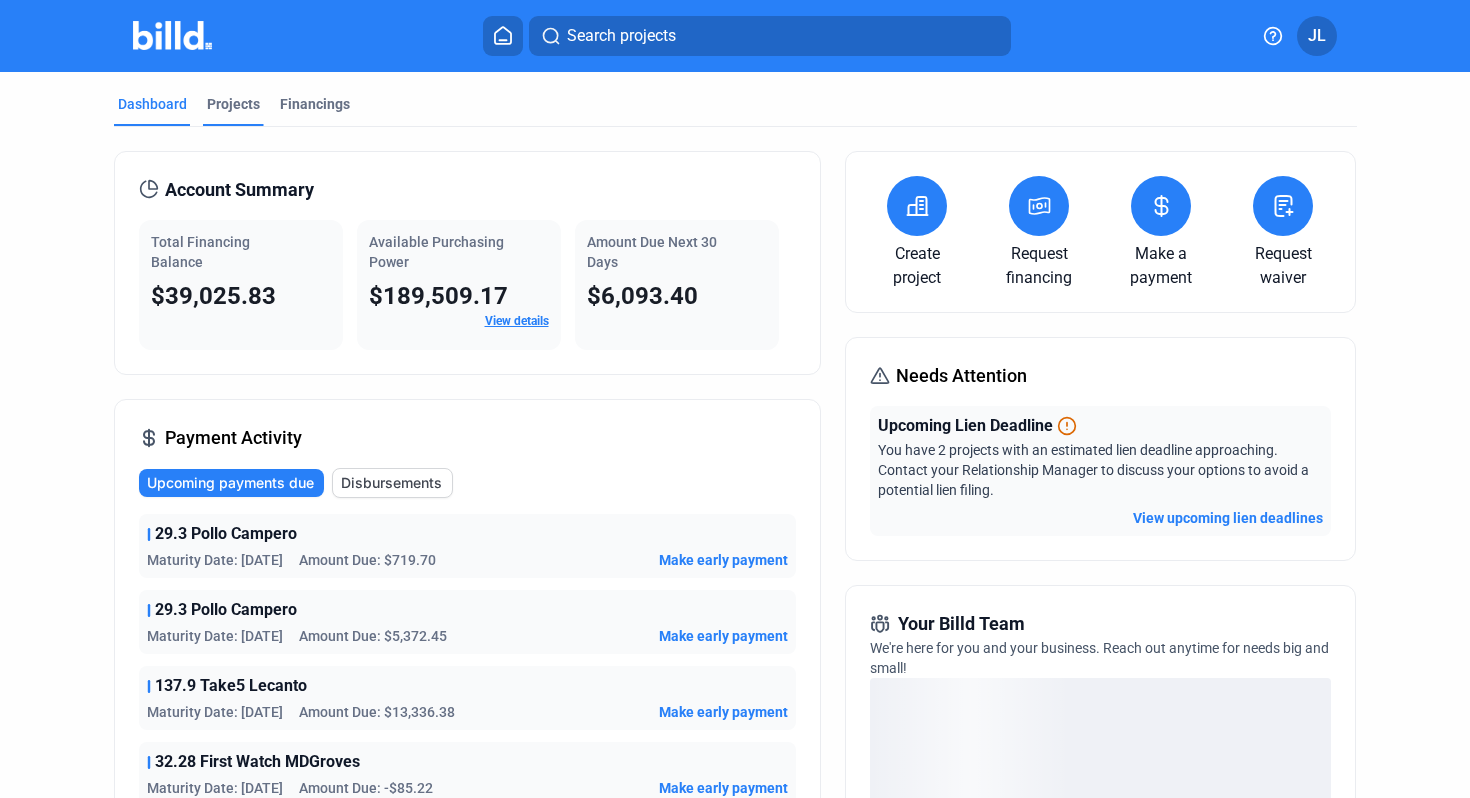 click on "Projects" at bounding box center (233, 104) 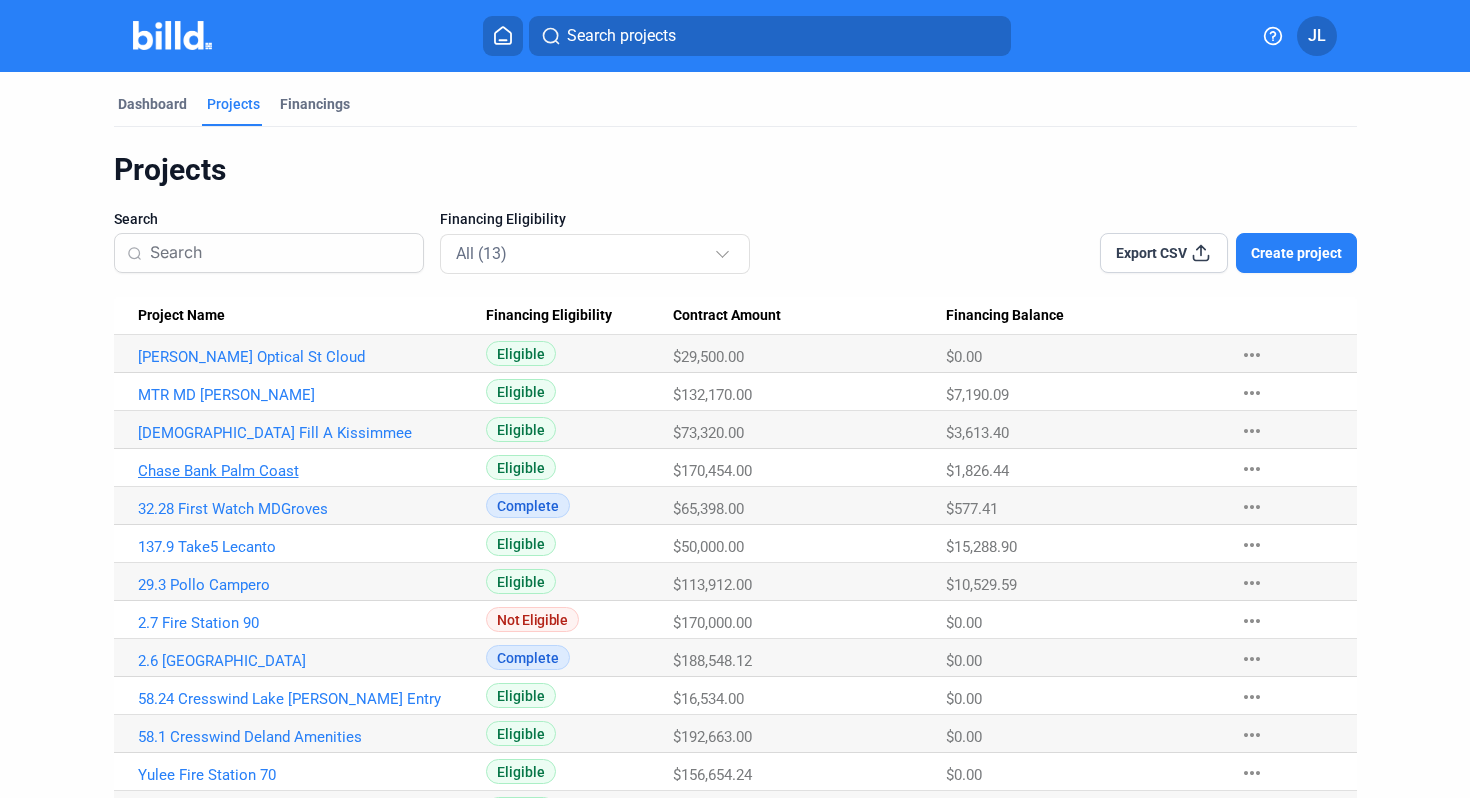 click on "Chase Bank Palm Coast" at bounding box center (303, 357) 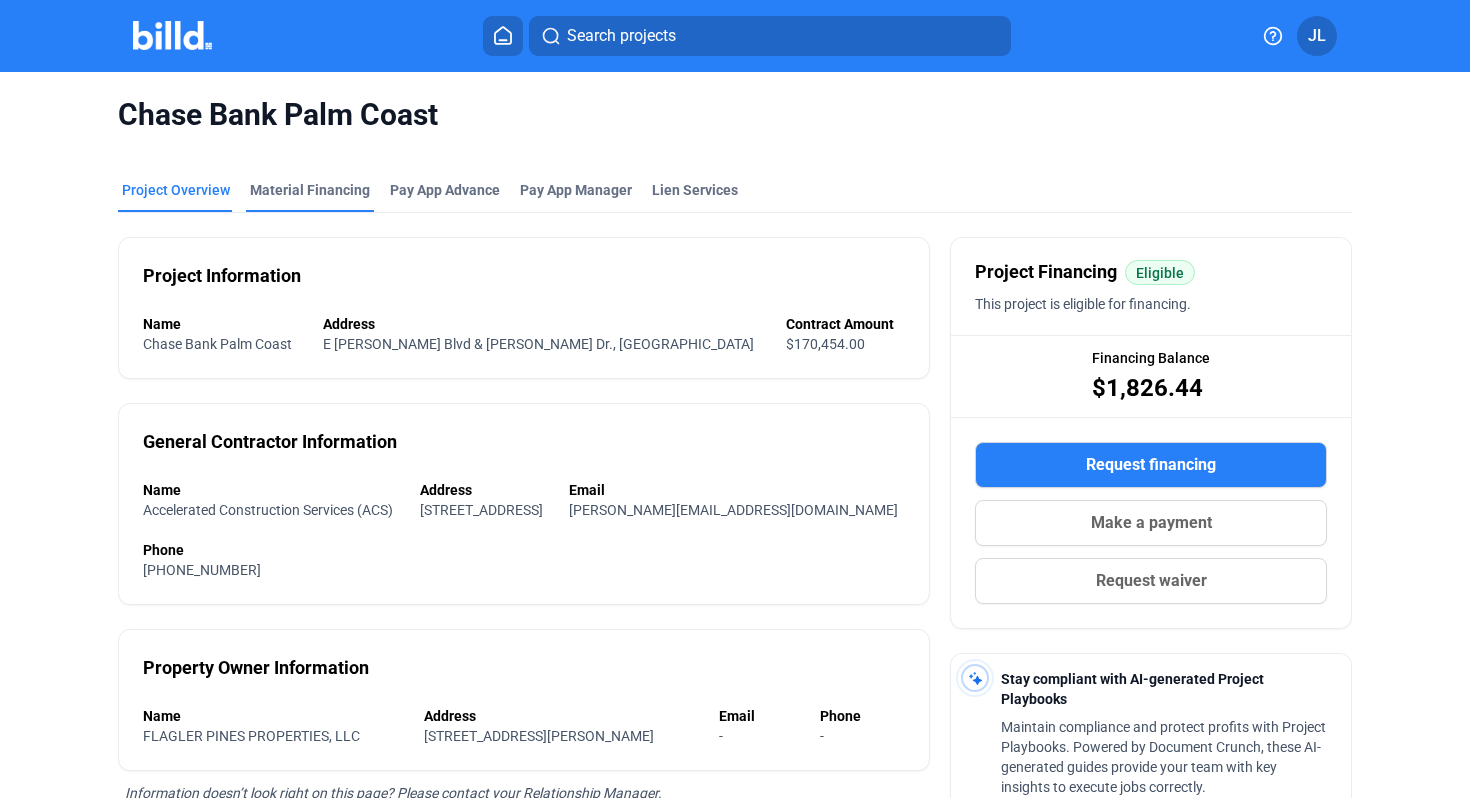 click on "Material Financing" at bounding box center [310, 190] 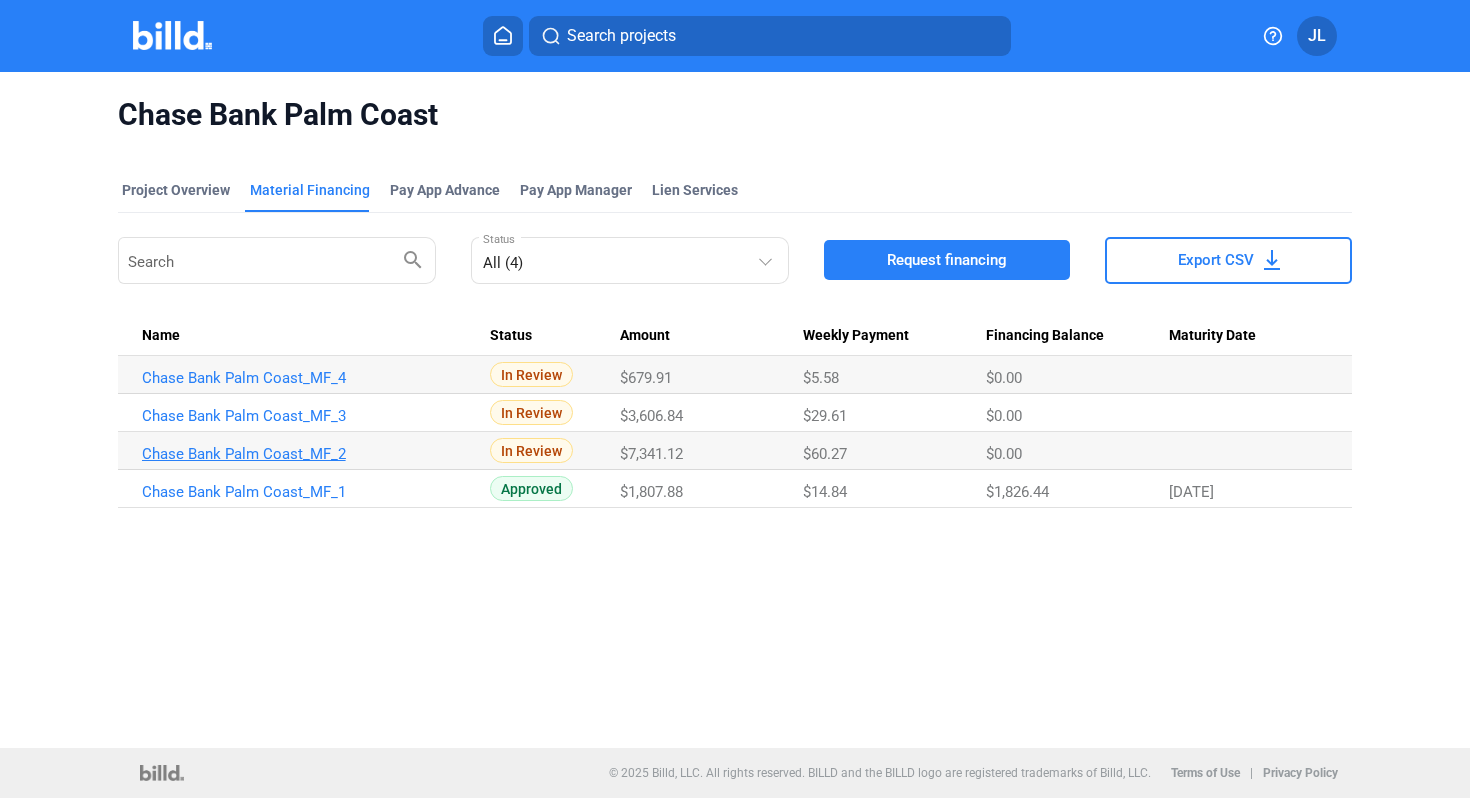 click on "Chase Bank Palm Coast_MF_2" at bounding box center [307, 378] 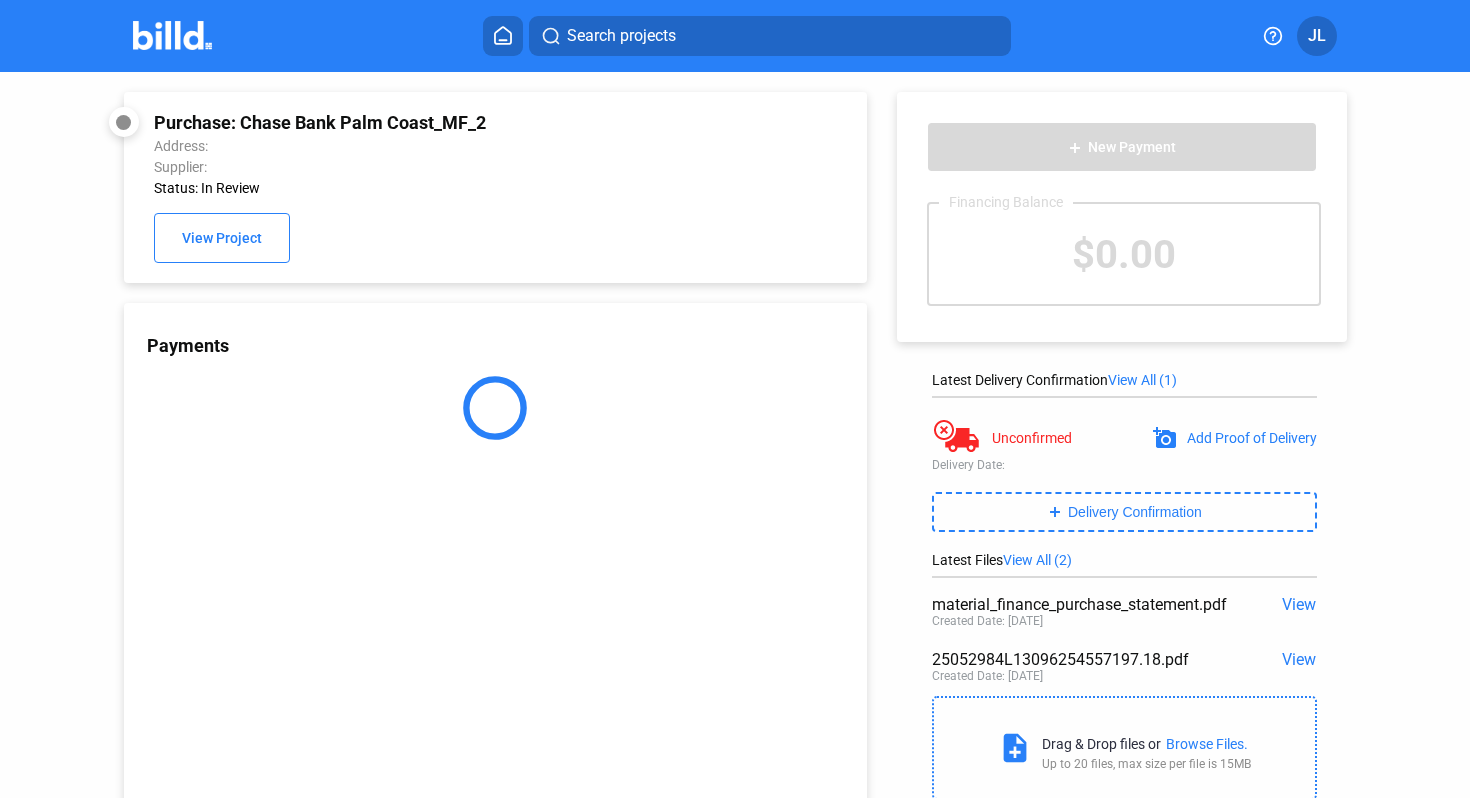 scroll, scrollTop: 74, scrollLeft: 0, axis: vertical 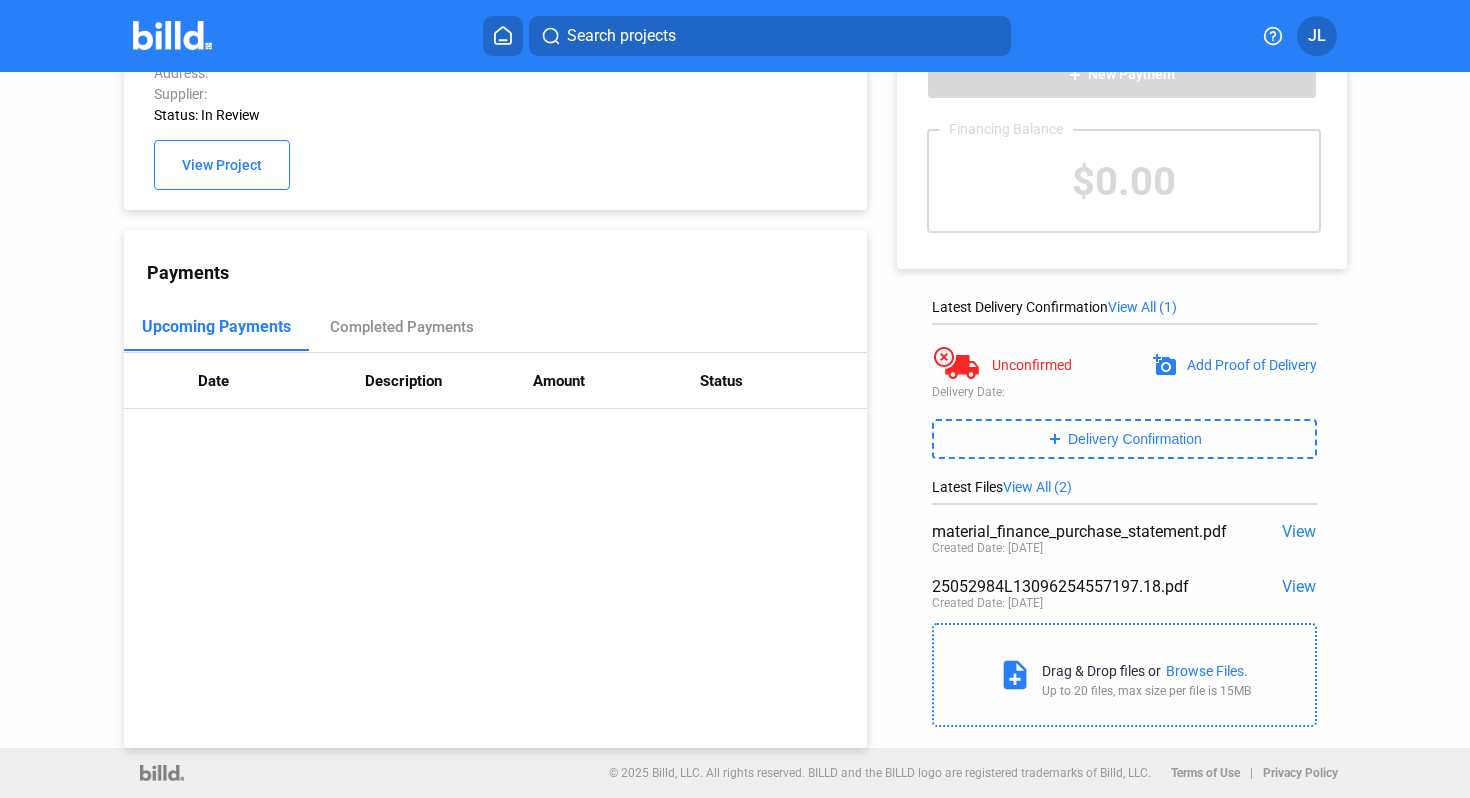 click on "View" 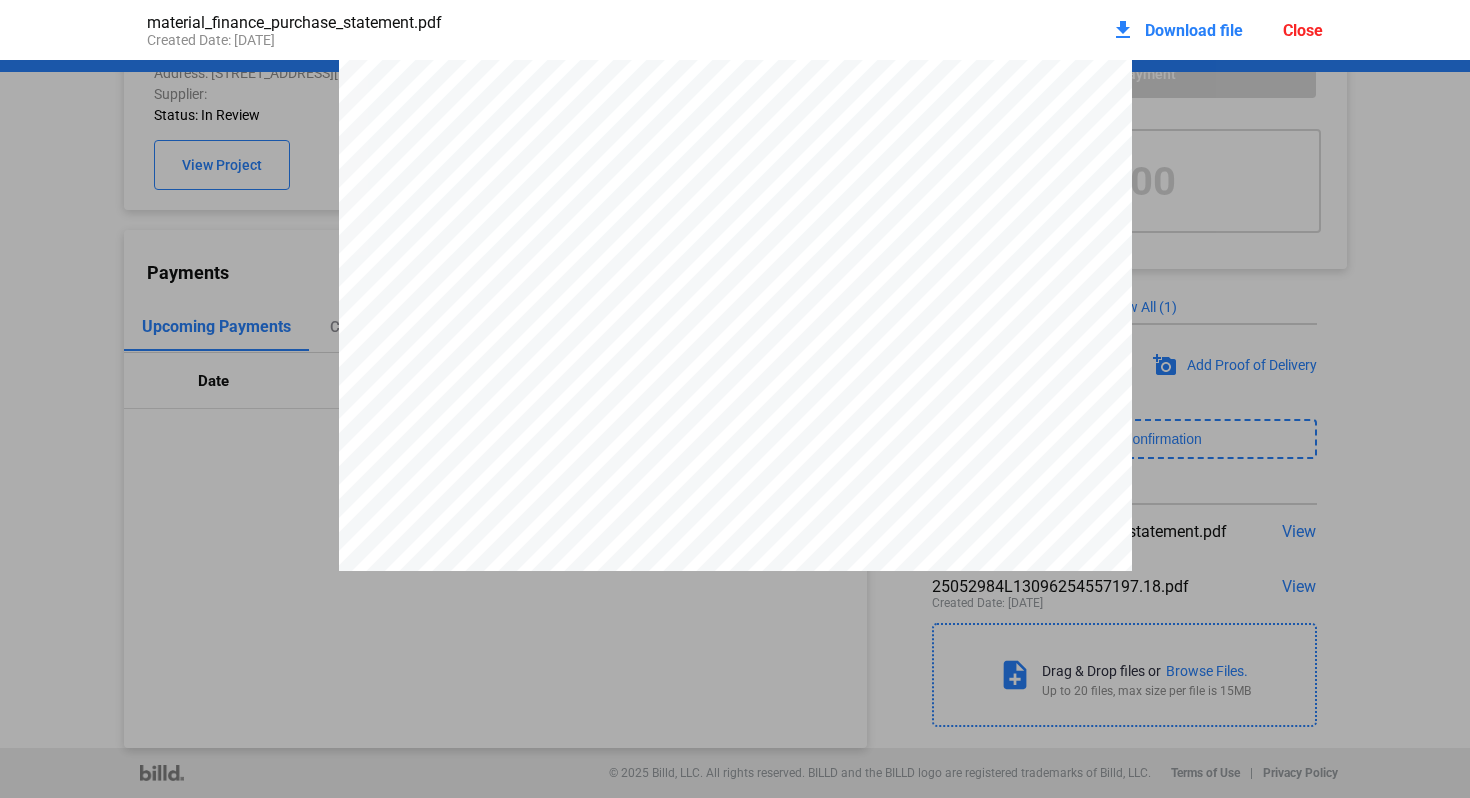 scroll, scrollTop: 144, scrollLeft: 0, axis: vertical 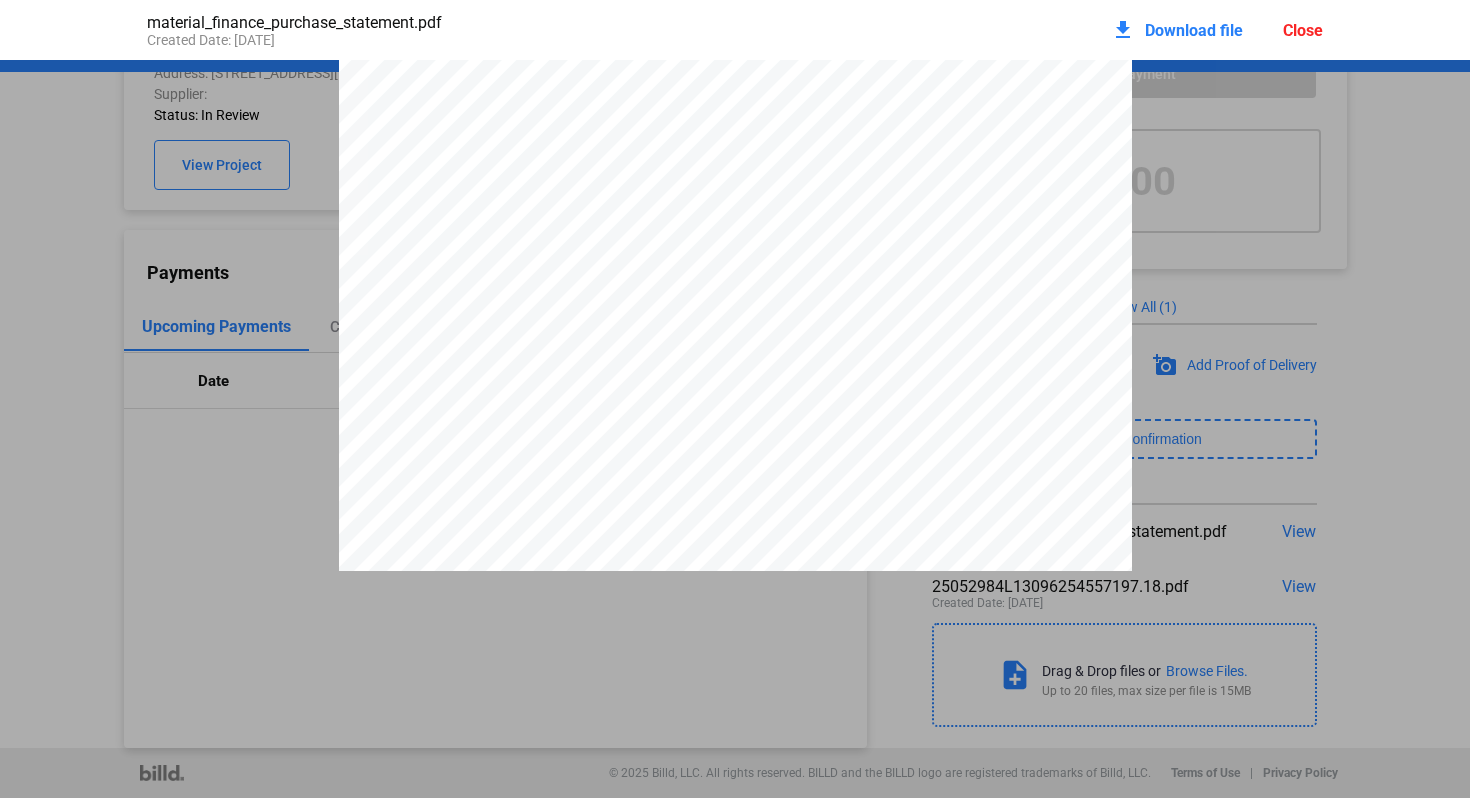 click on "Close" at bounding box center (1303, 30) 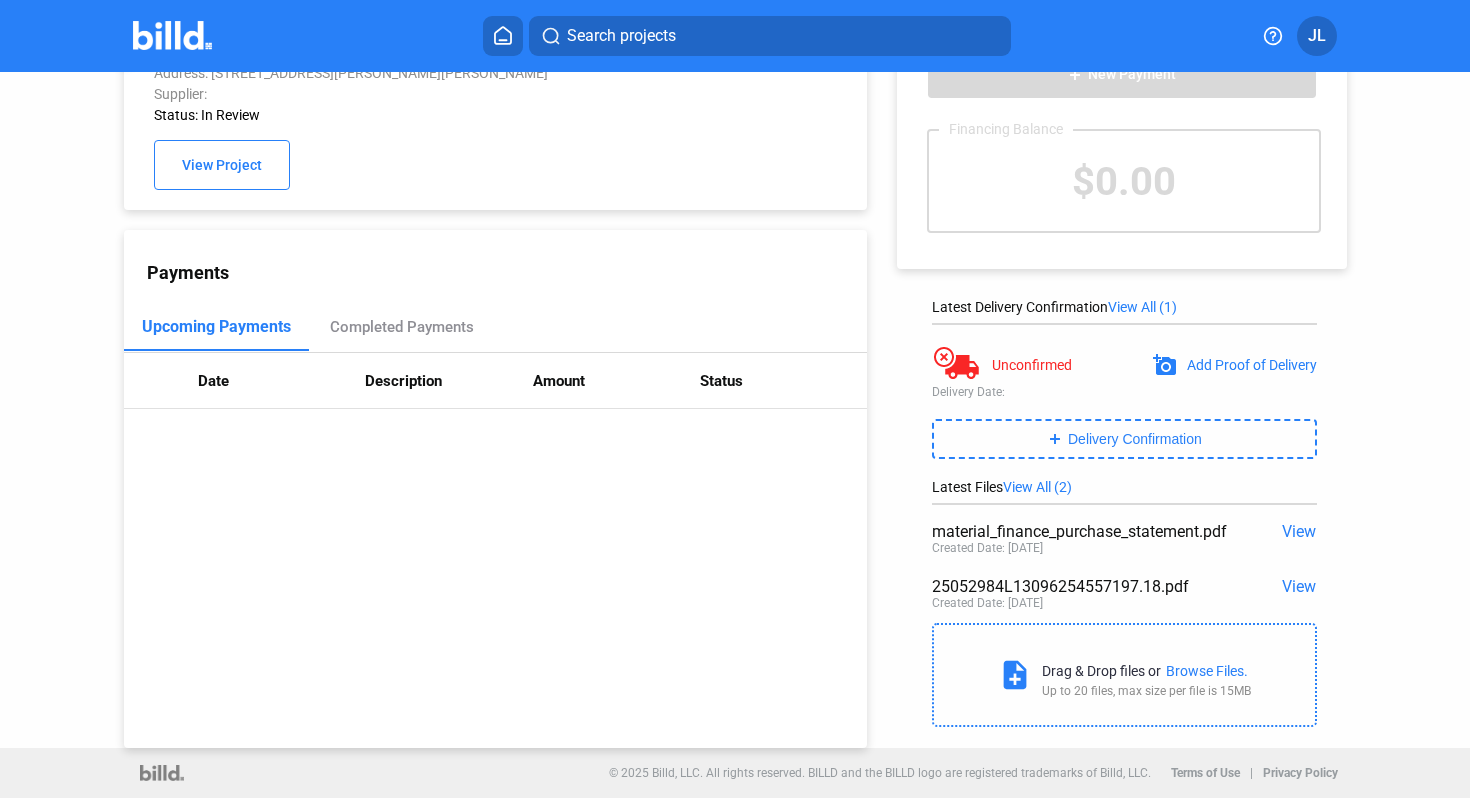 click on "View" 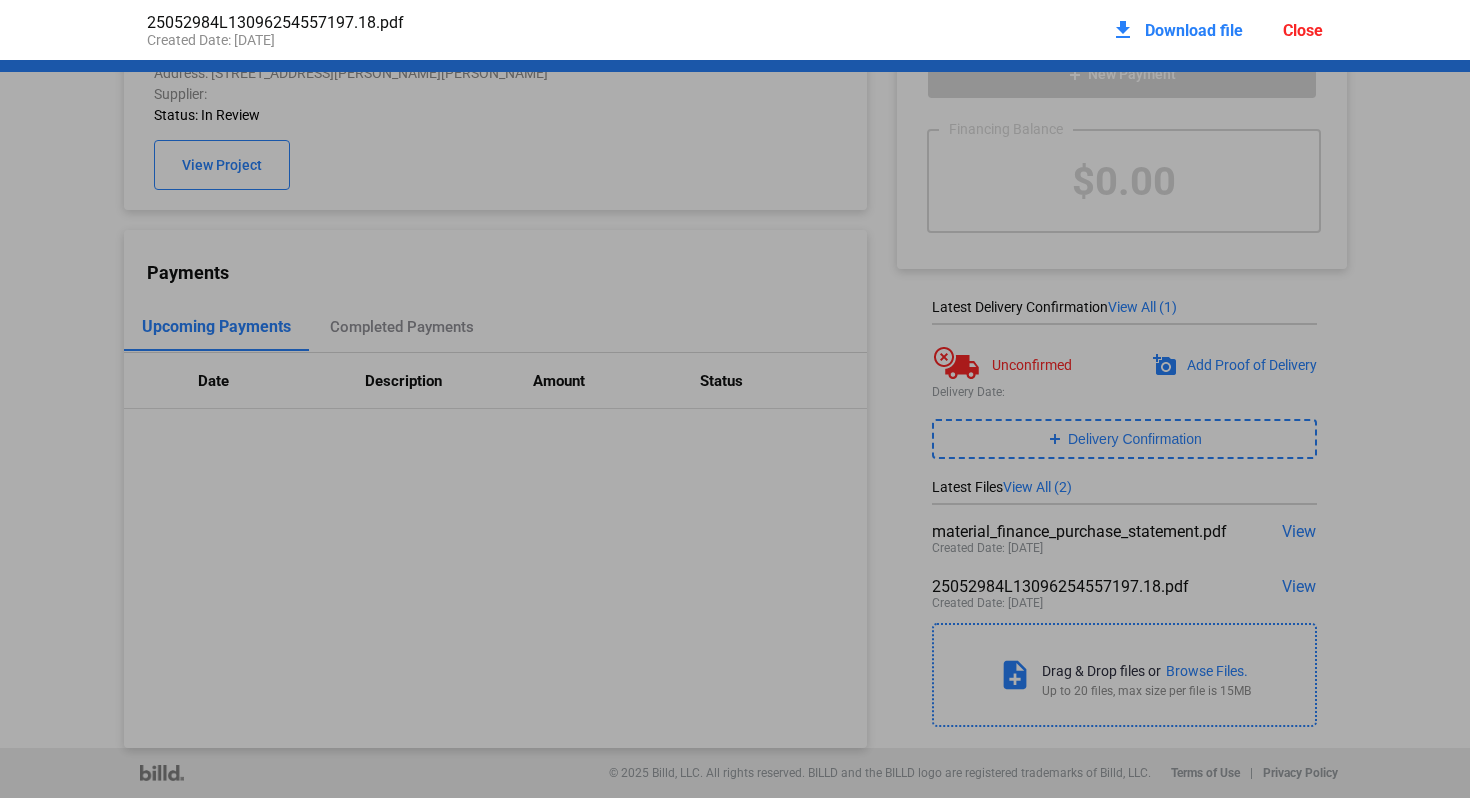 scroll, scrollTop: 10, scrollLeft: 0, axis: vertical 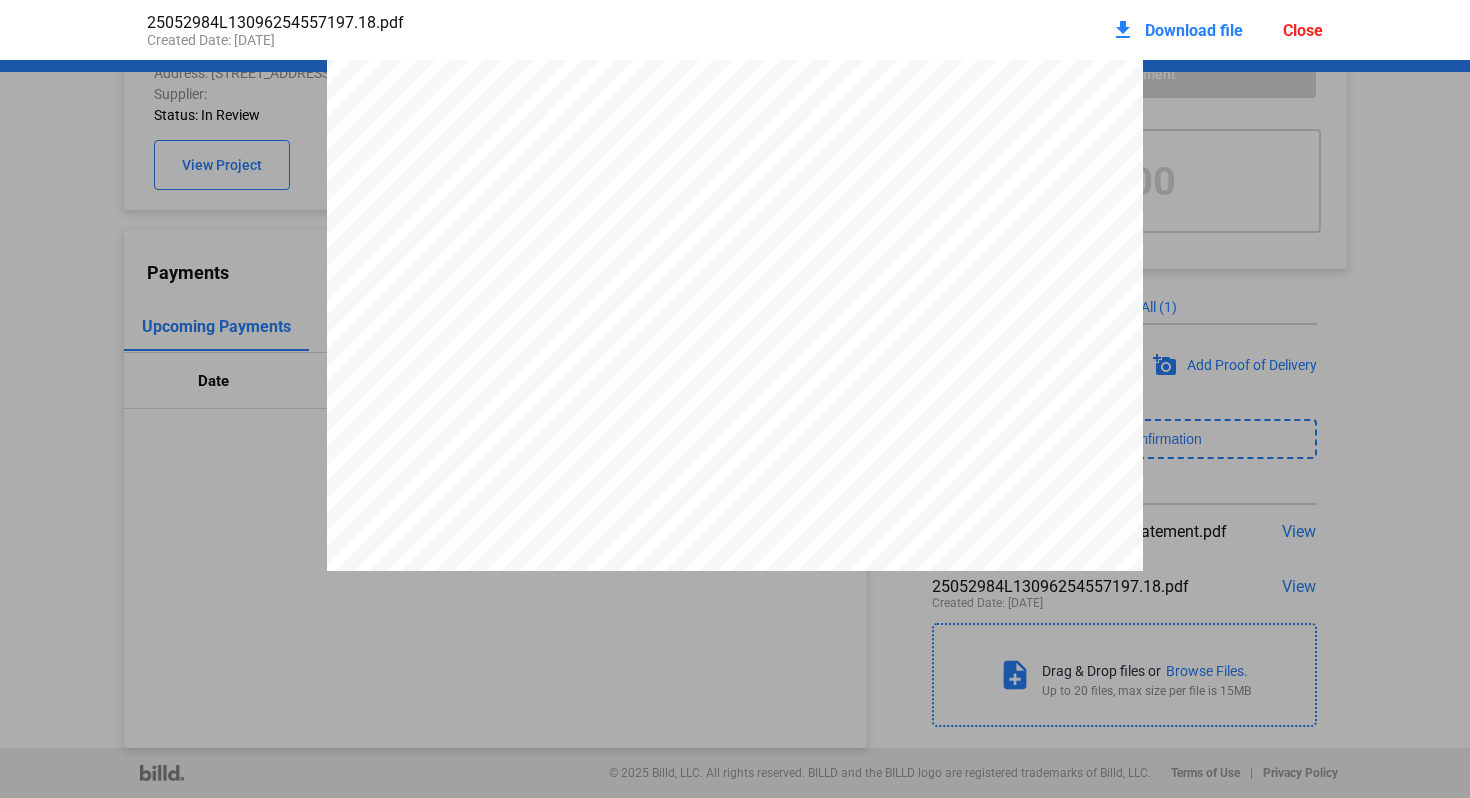 click on "download Download file Close" at bounding box center [1217, 30] 